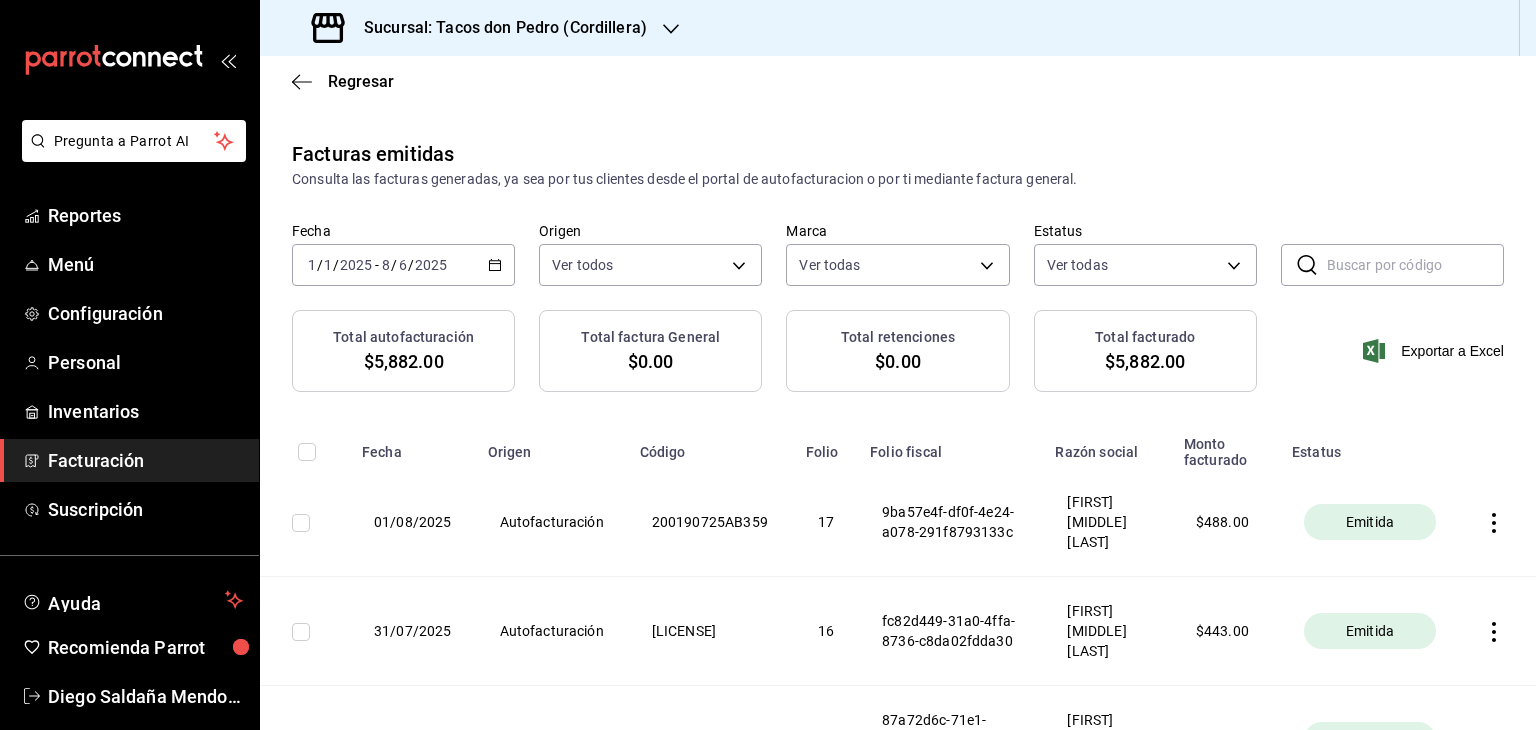 scroll, scrollTop: 0, scrollLeft: 0, axis: both 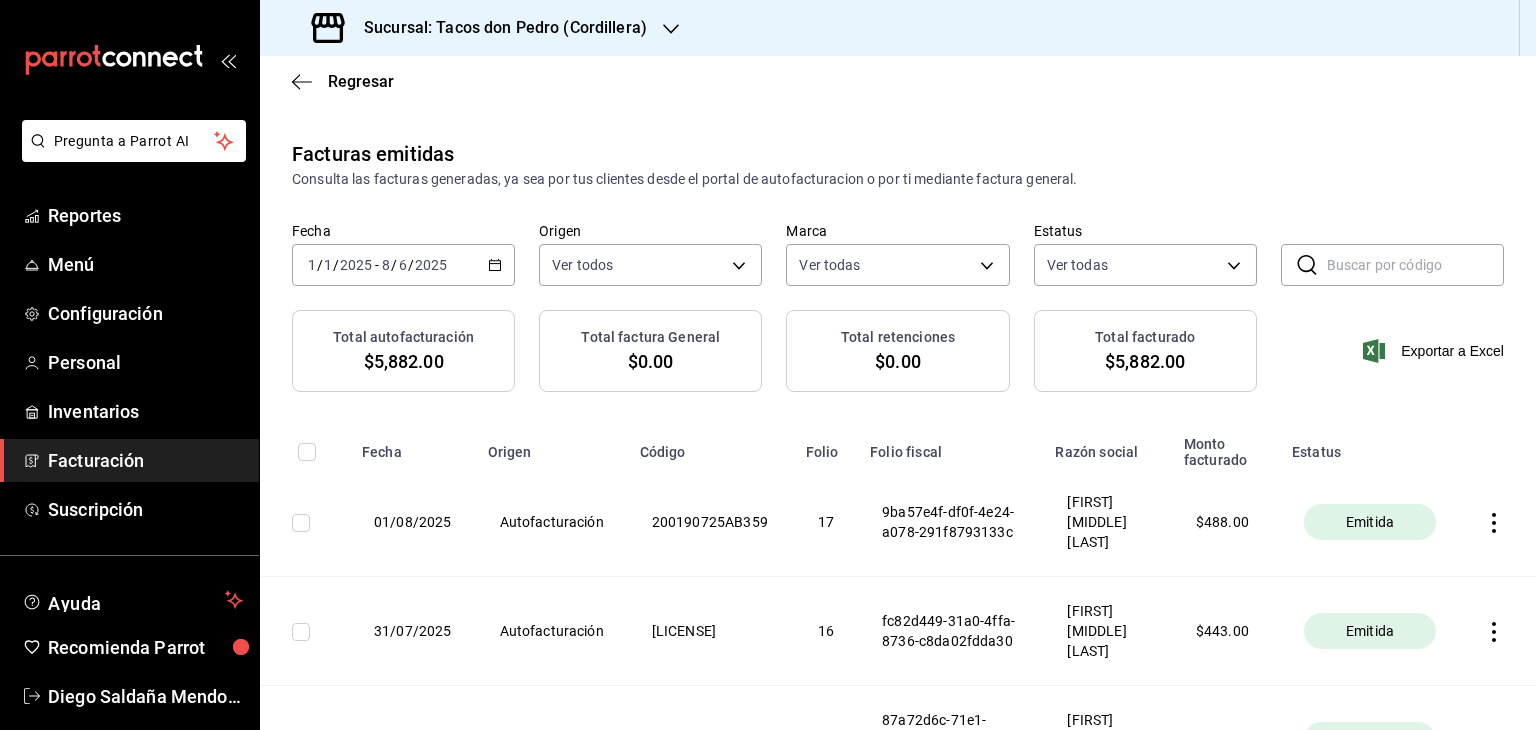 click 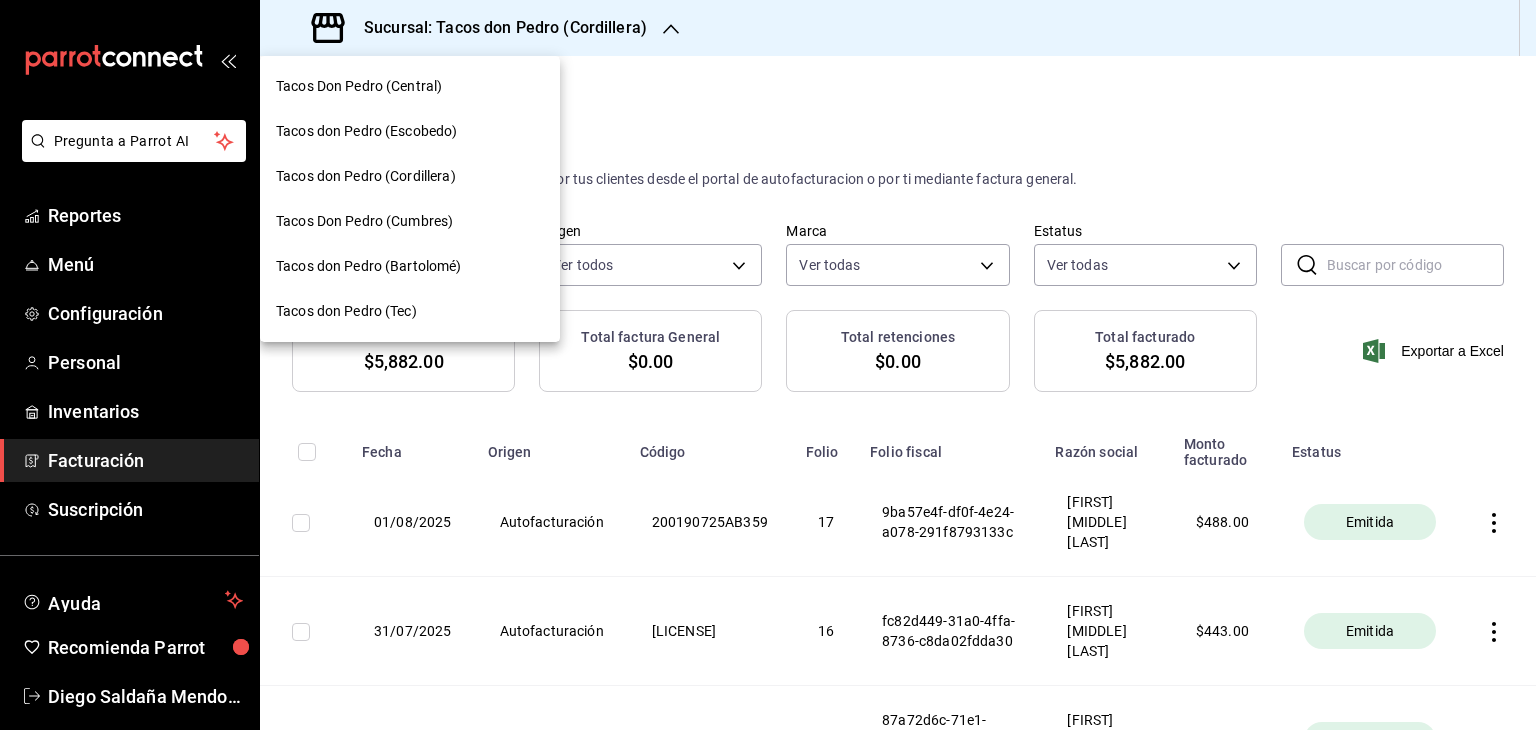 click at bounding box center [768, 365] 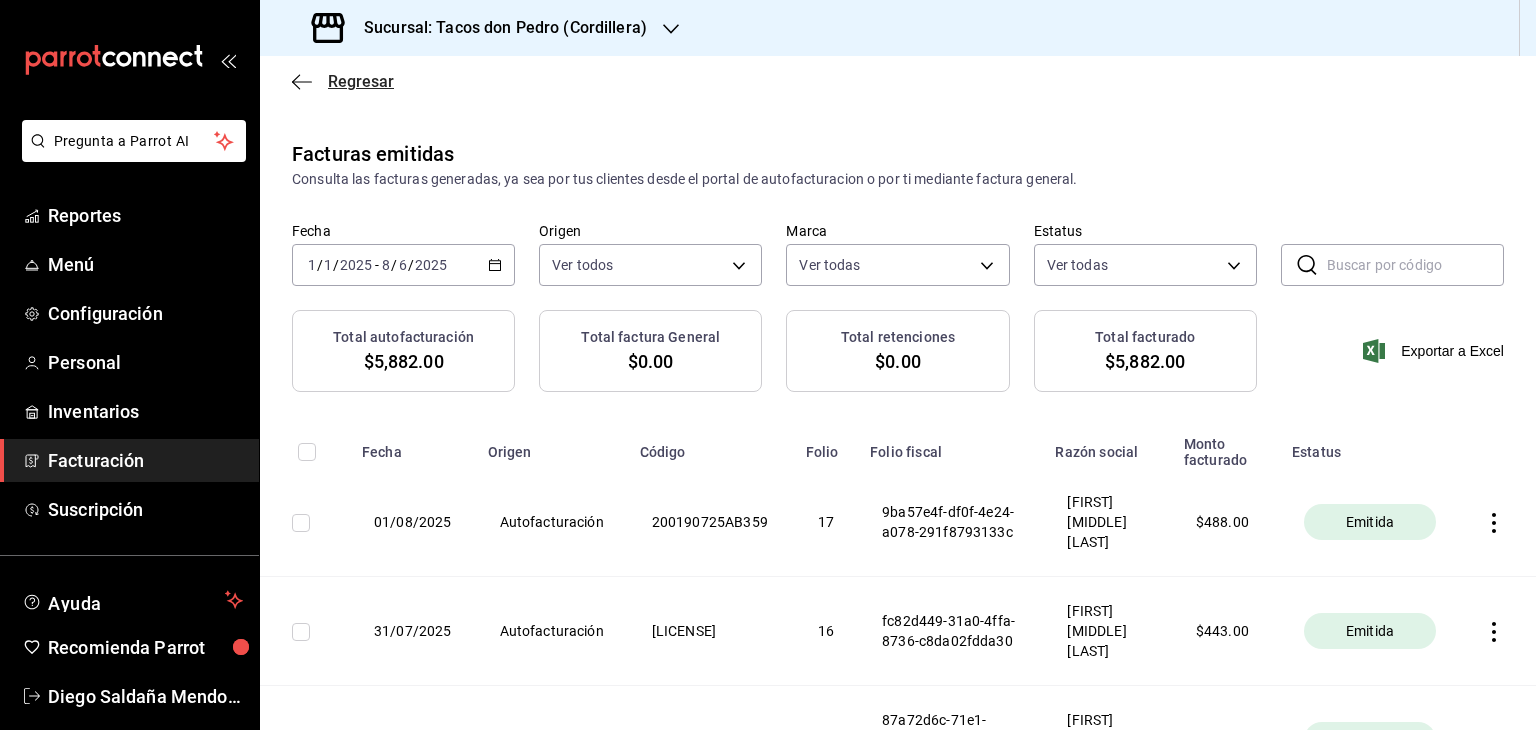click 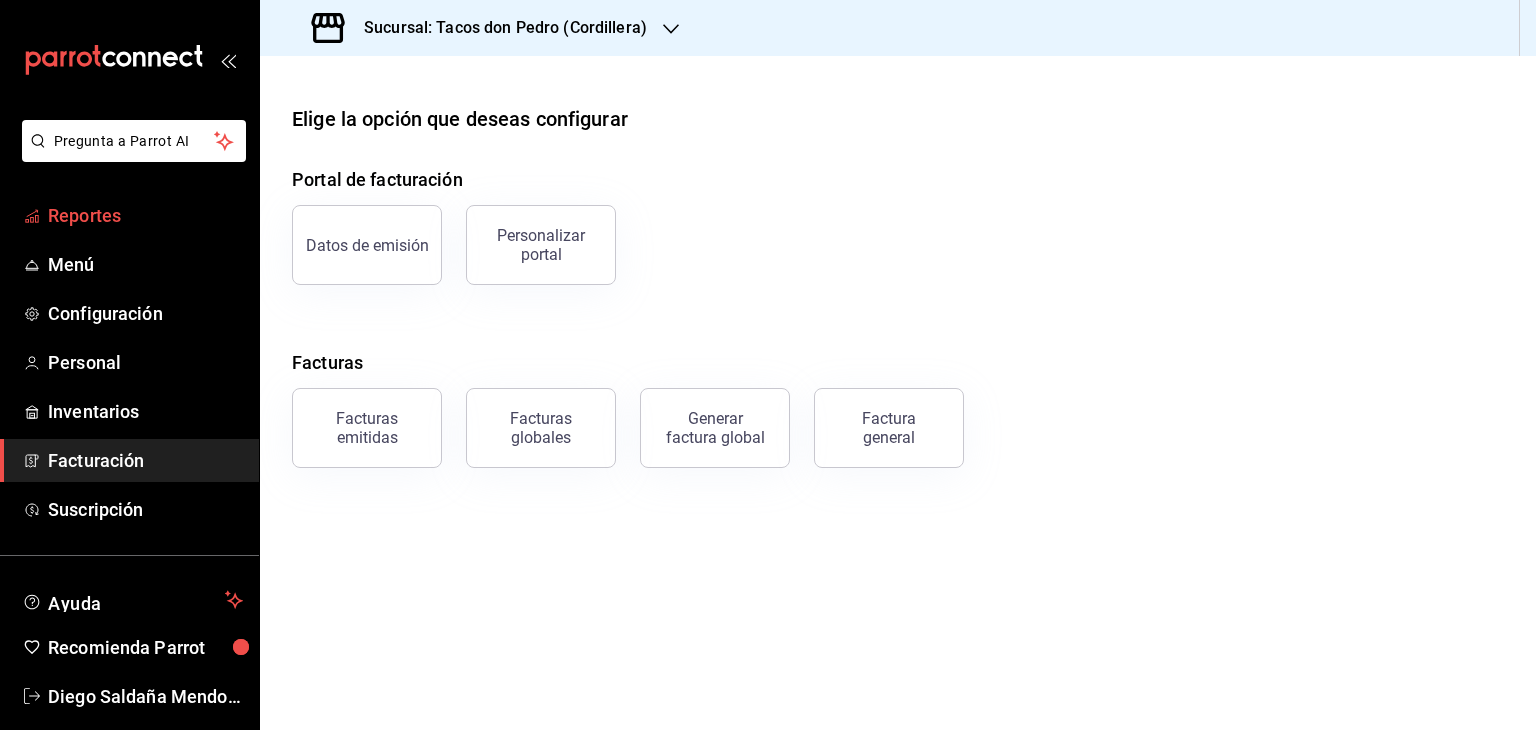 click on "Reportes" at bounding box center (145, 215) 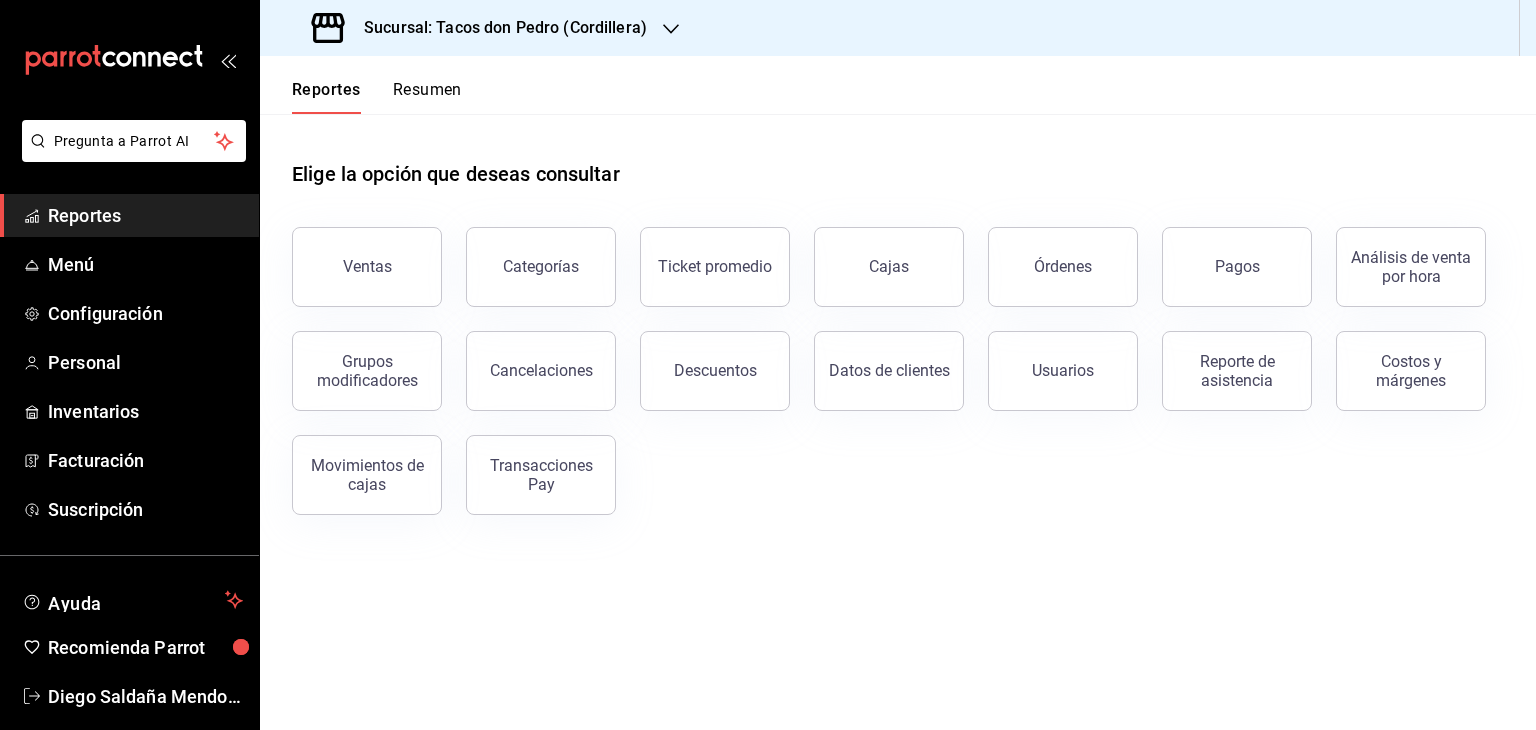 click on "Resumen" at bounding box center [427, 97] 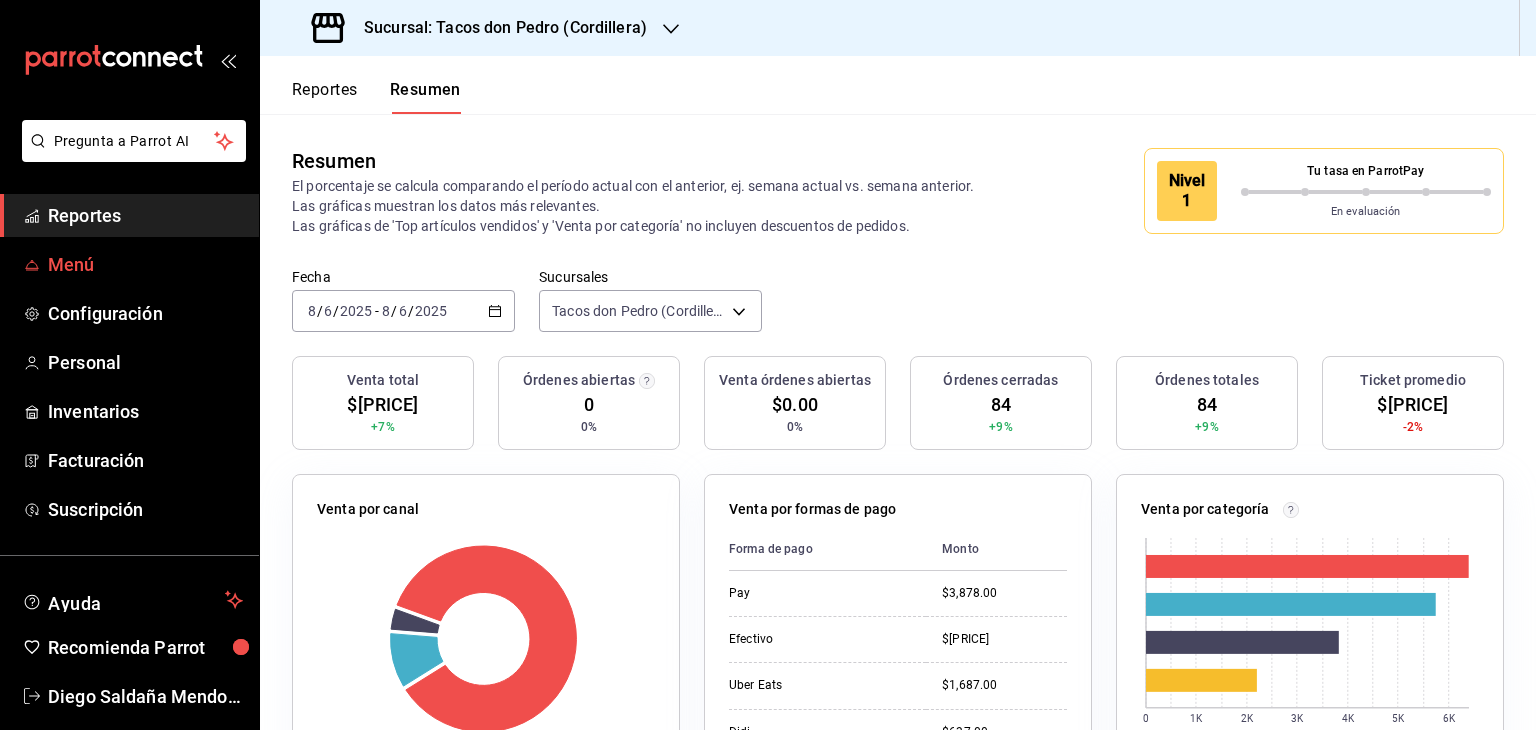 click on "Menú" at bounding box center (145, 264) 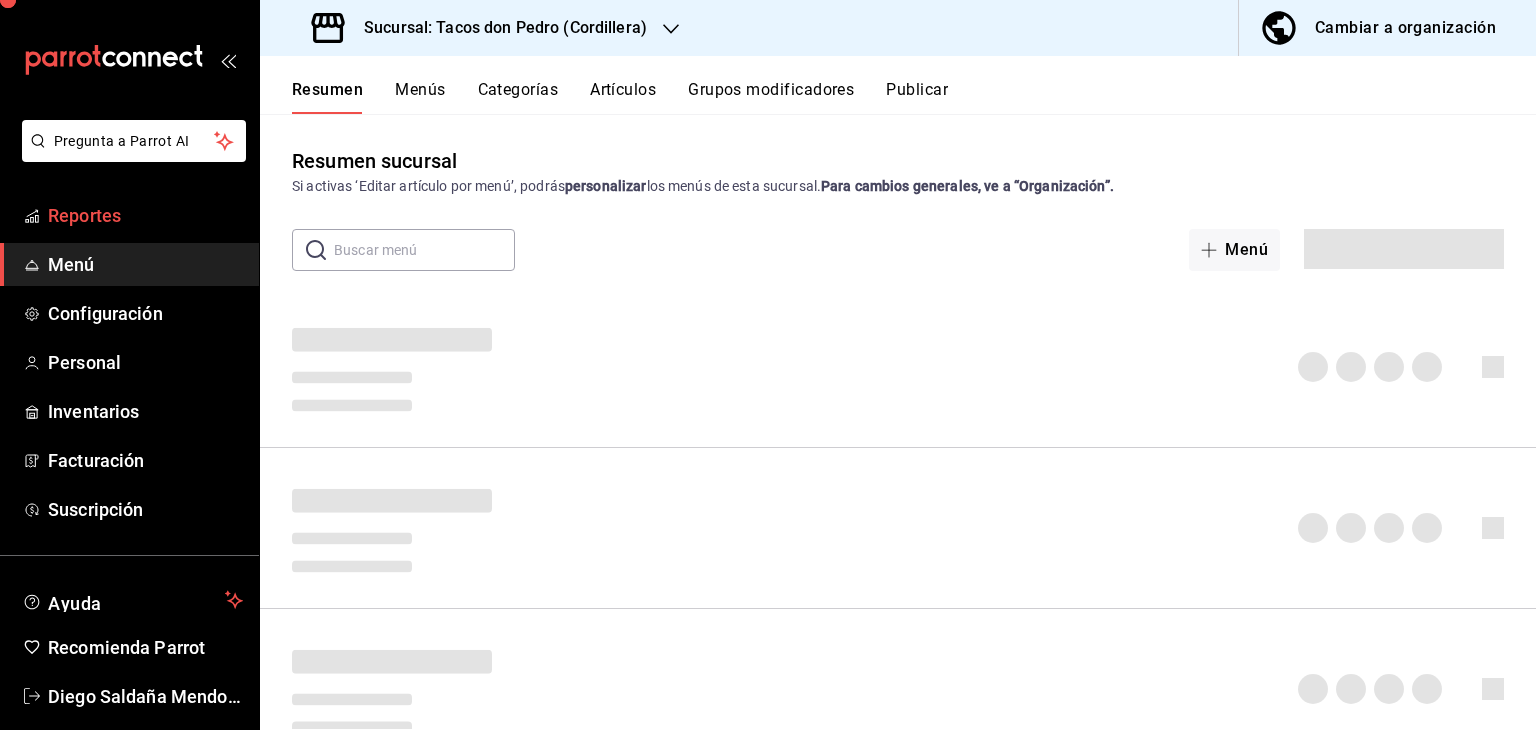 click on "Reportes" at bounding box center [129, 215] 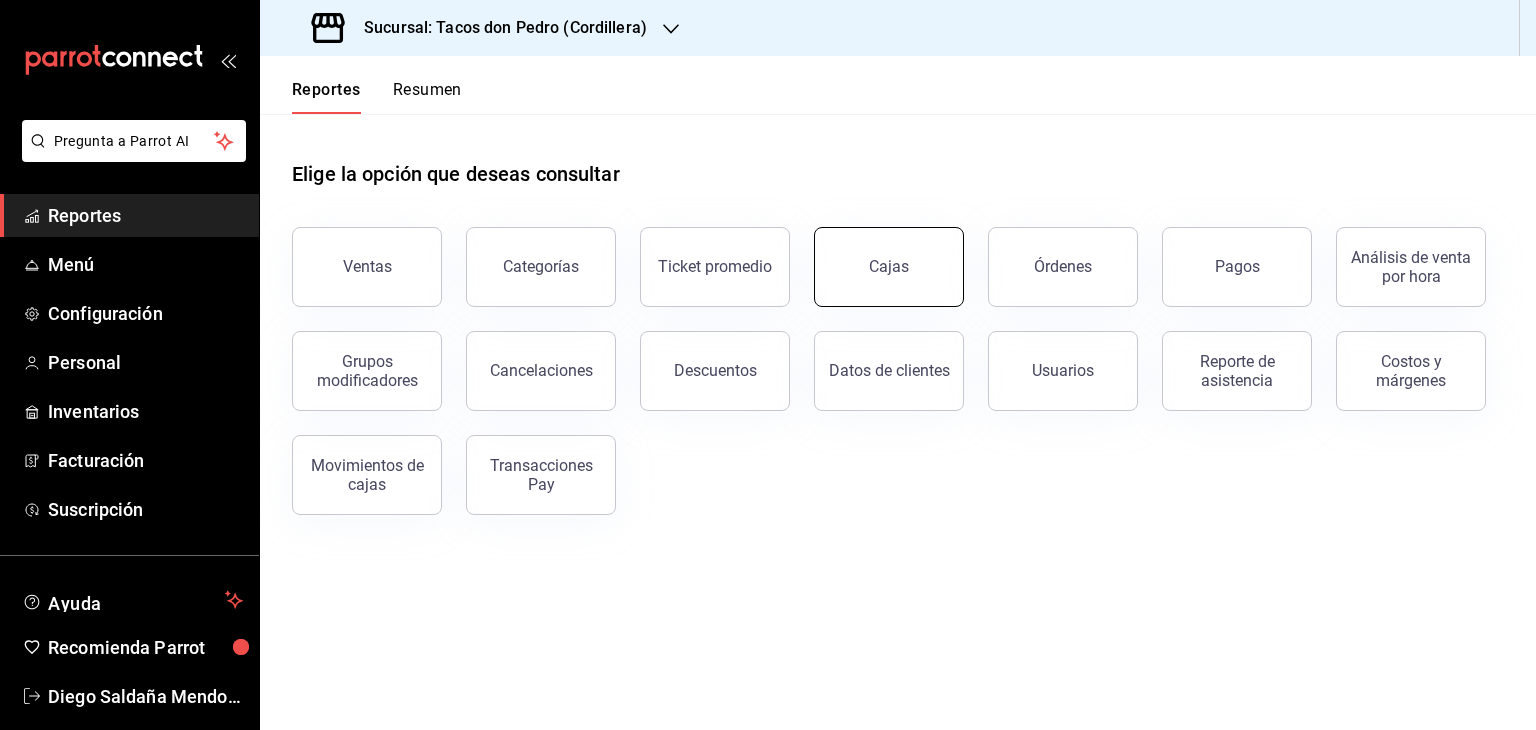 click on "Cajas" at bounding box center (889, 267) 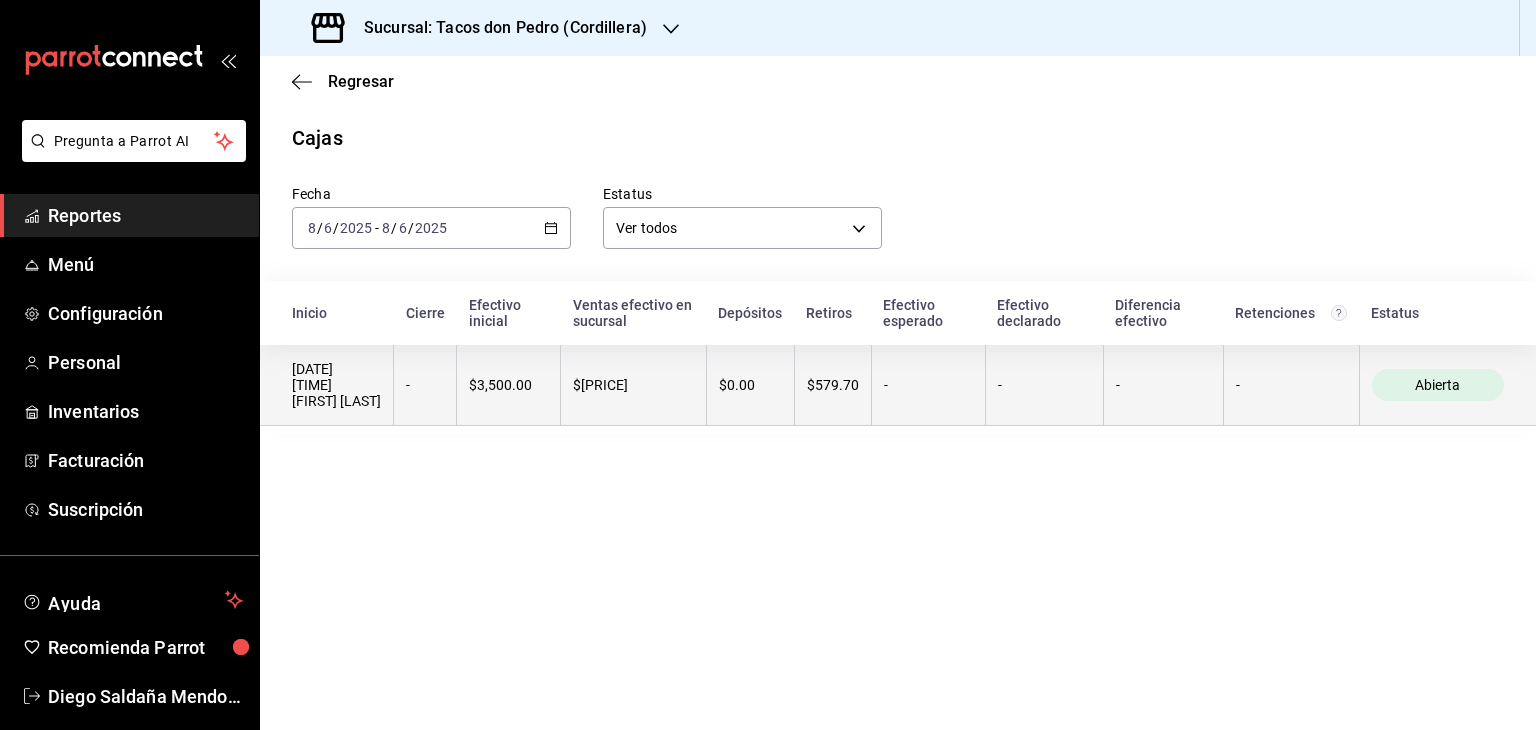 click on "$0.00" at bounding box center (750, 385) 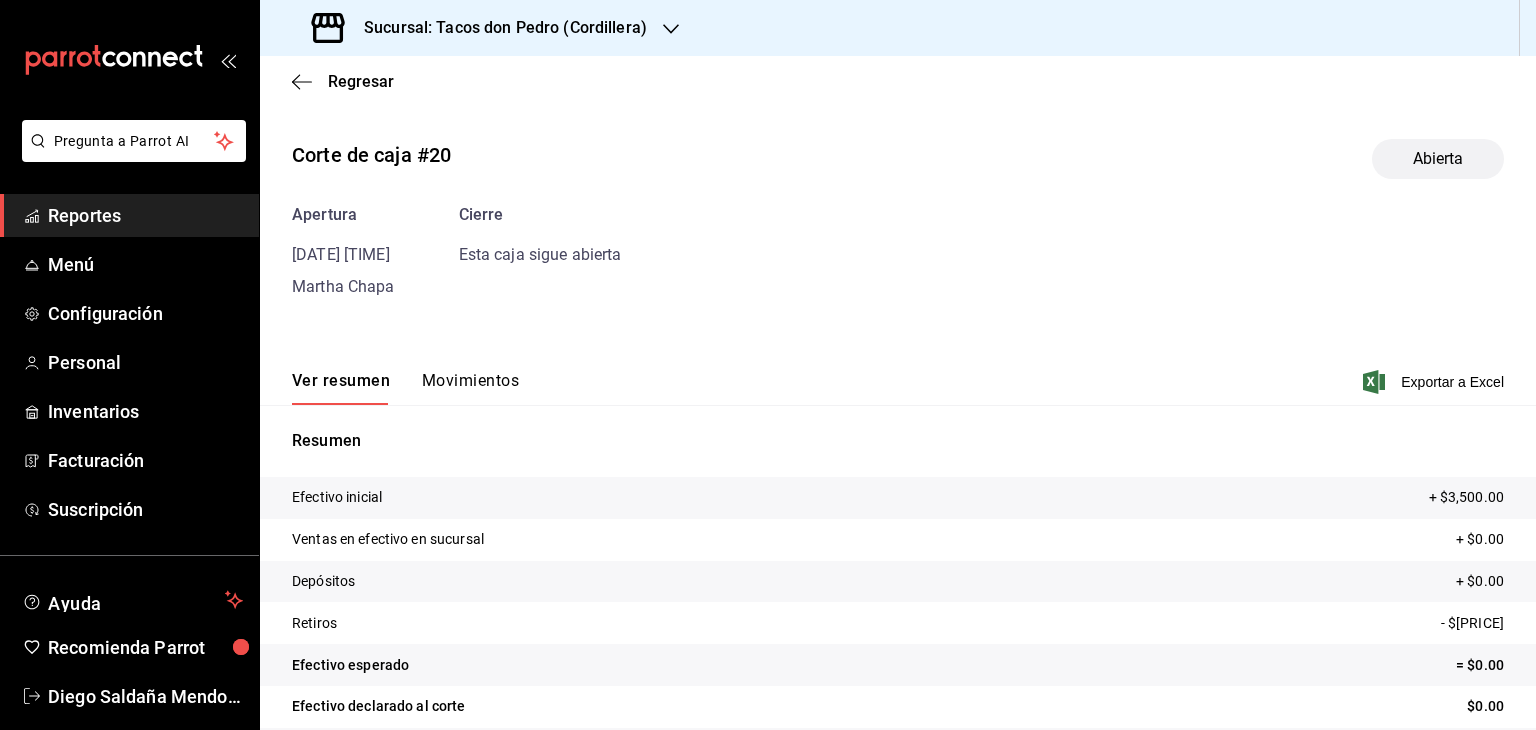 click on "Corte de caja  #20 Abierta" at bounding box center [898, 159] 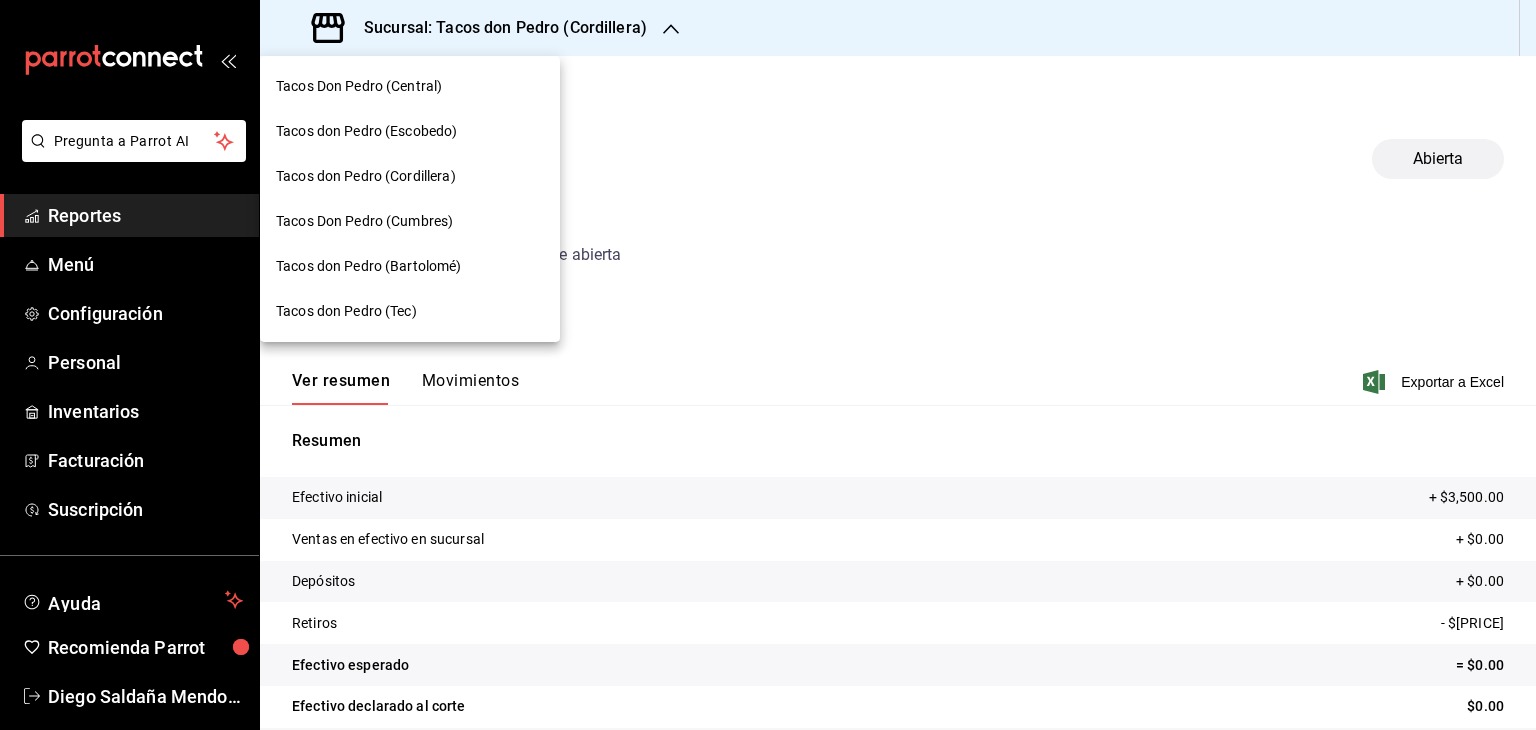 click on "Tacos Don Pedro (Cumbres)" at bounding box center (364, 221) 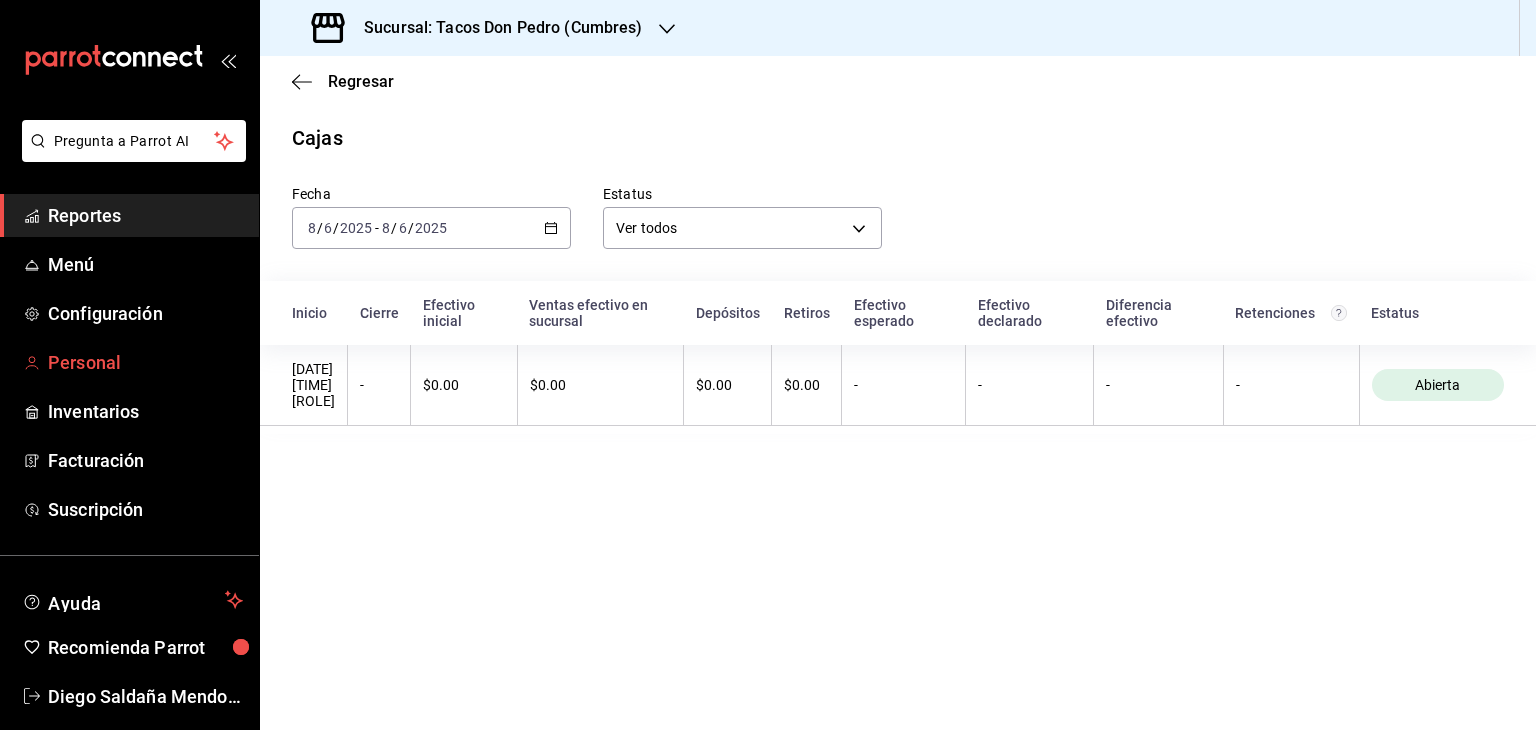 click on "Personal" at bounding box center (145, 362) 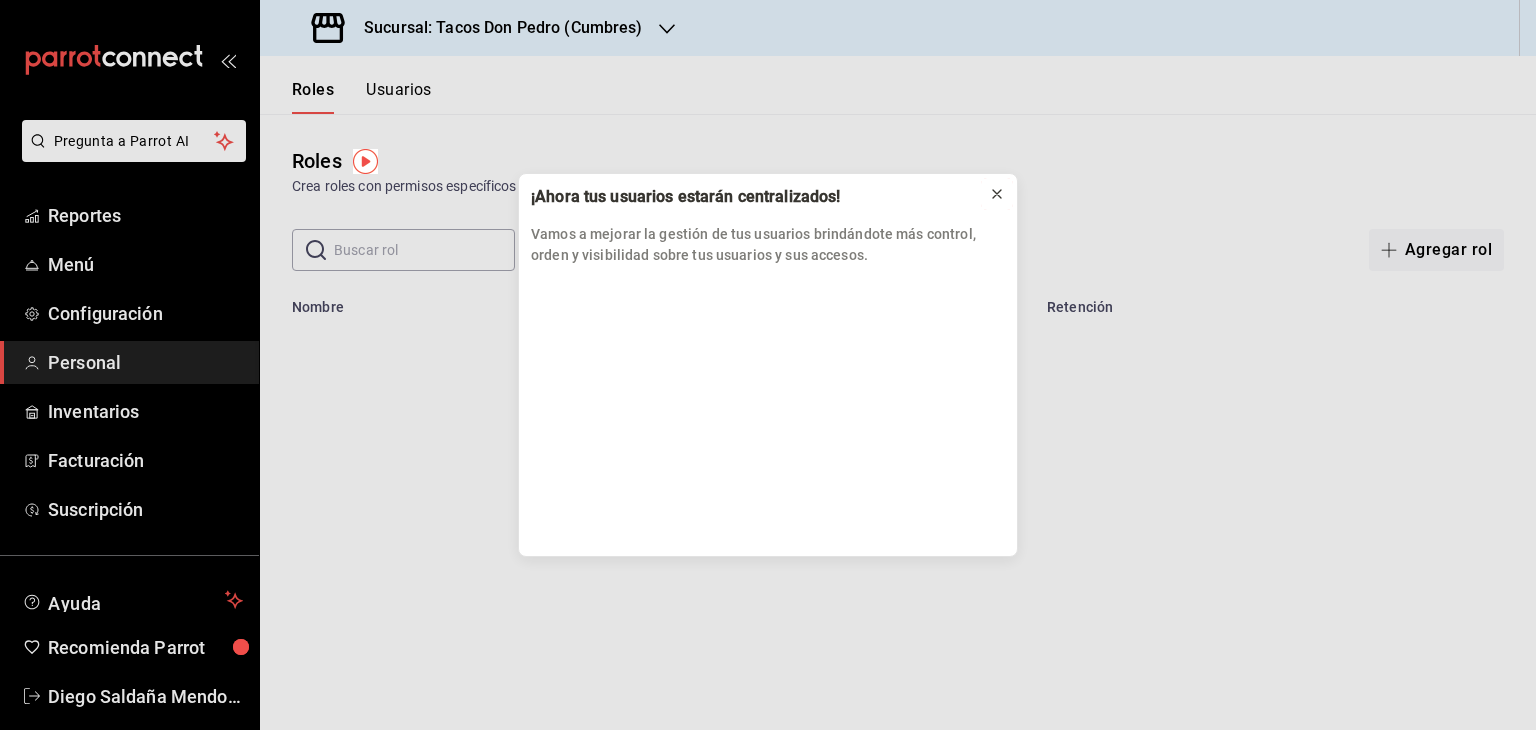 click 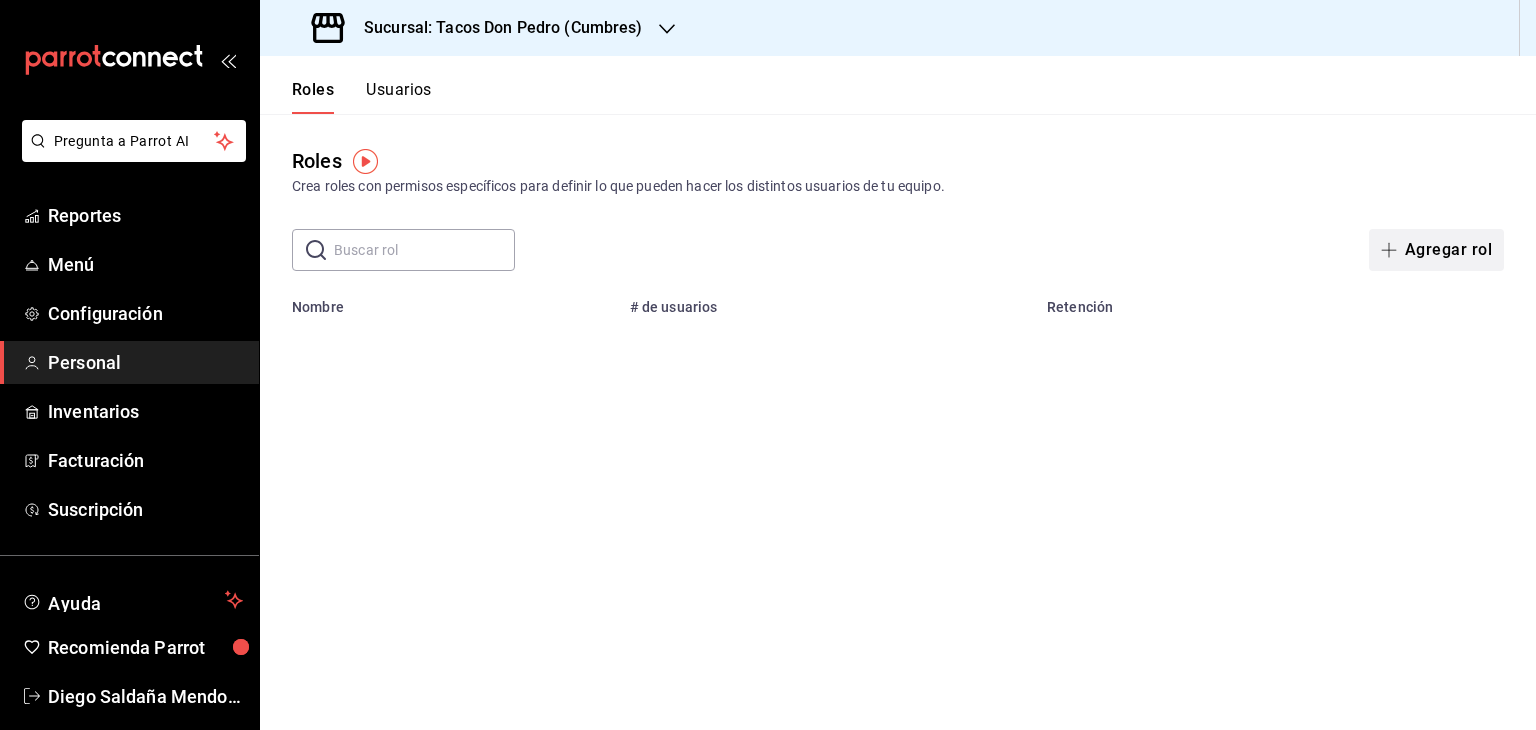 click on "Agregar rol" at bounding box center [1436, 250] 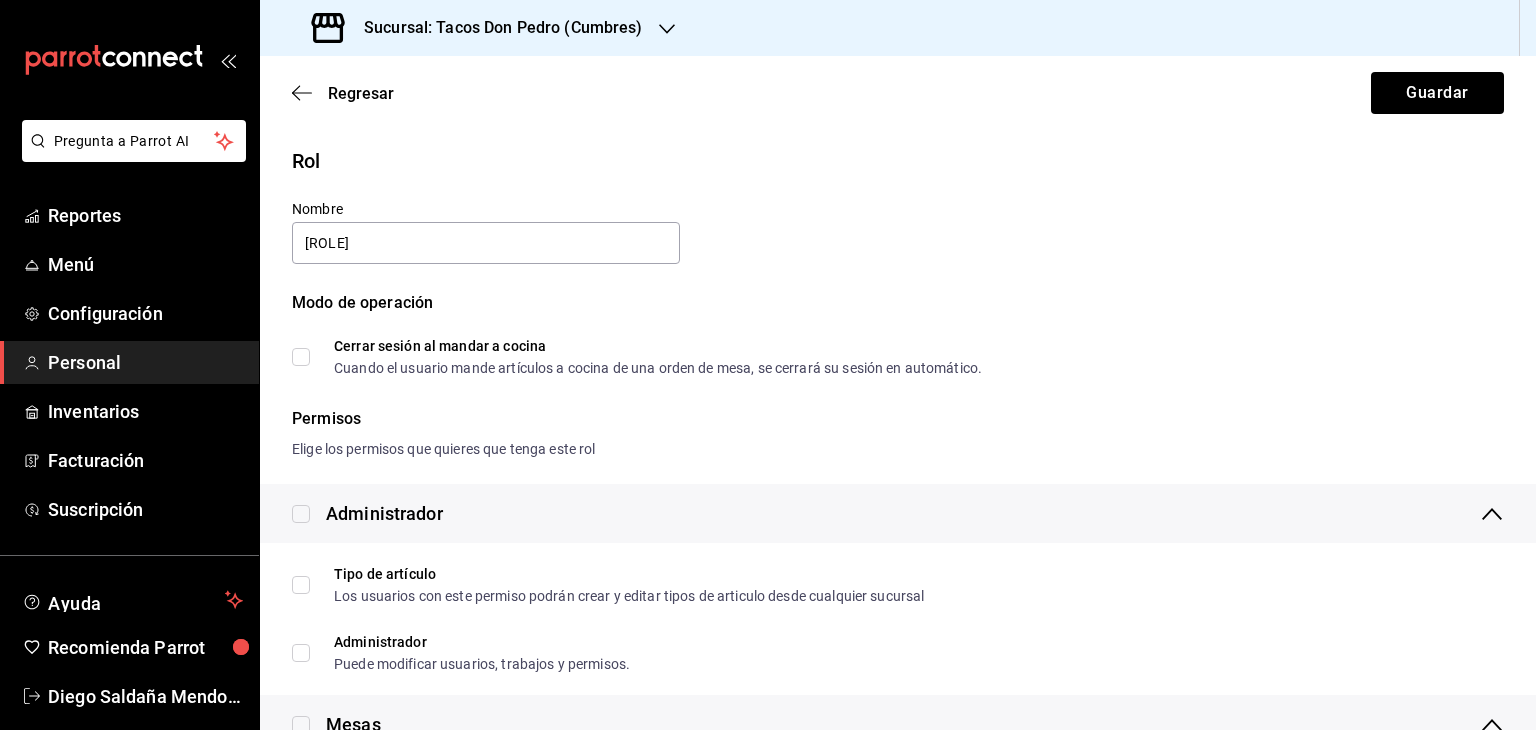 type on "Cajeras" 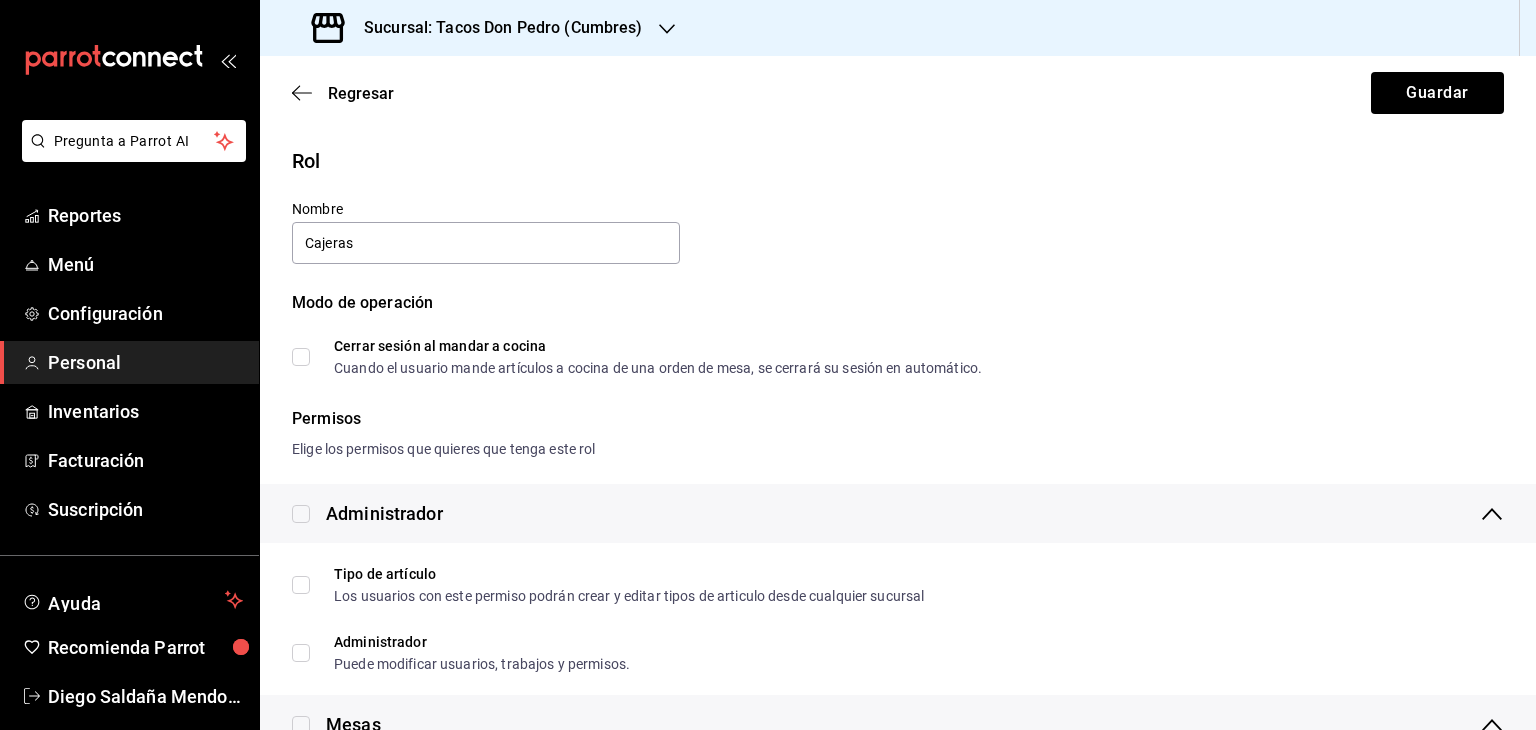 click 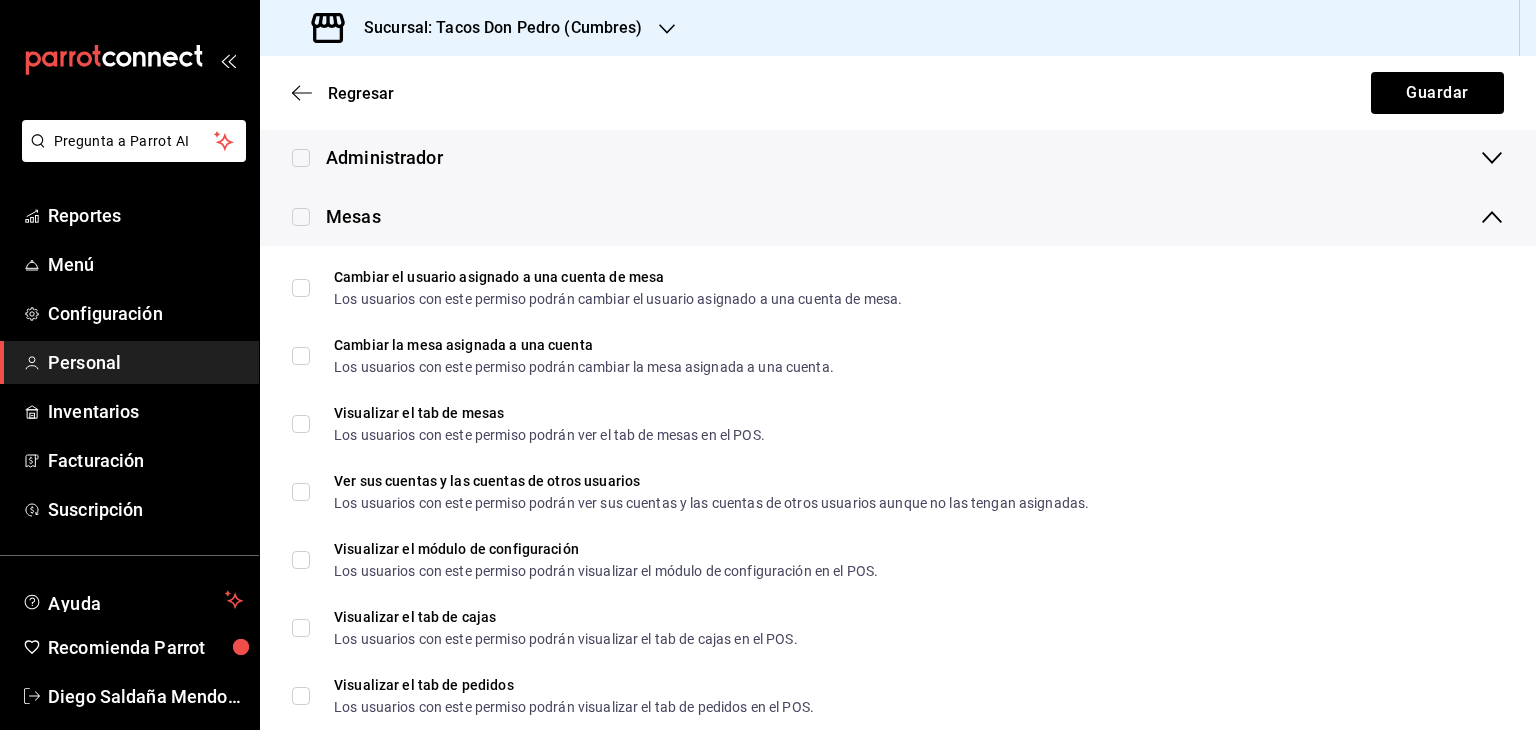 scroll, scrollTop: 361, scrollLeft: 0, axis: vertical 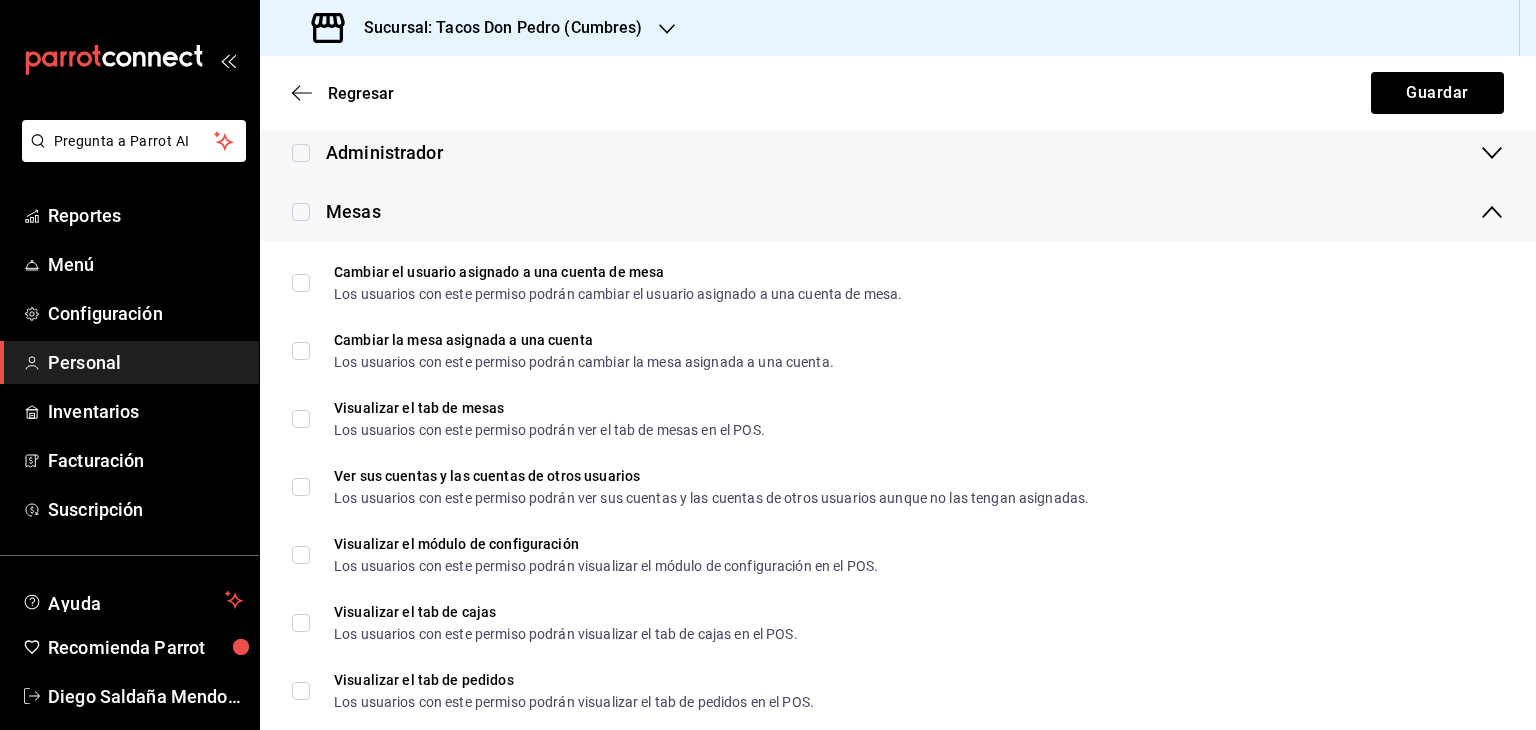 click at bounding box center (301, 212) 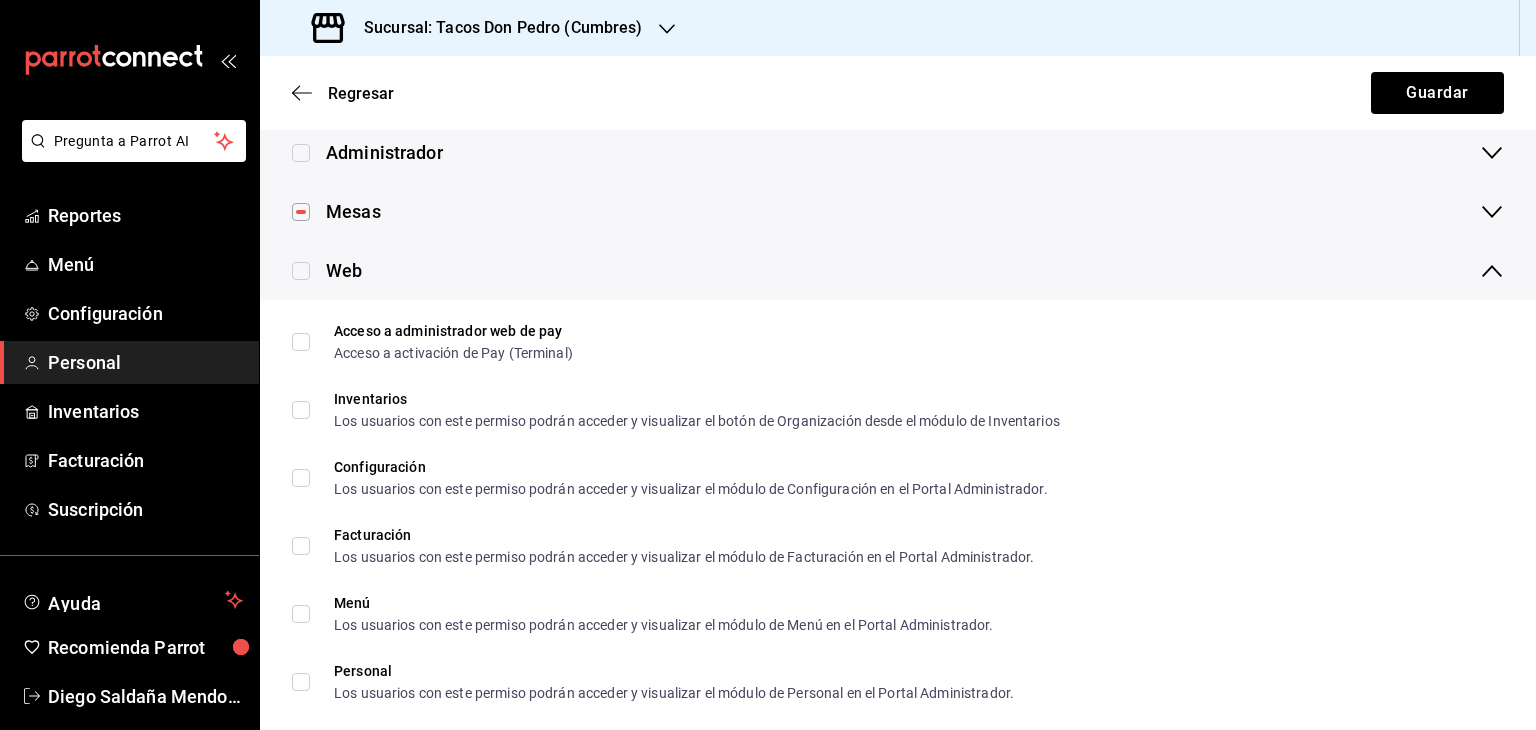 click 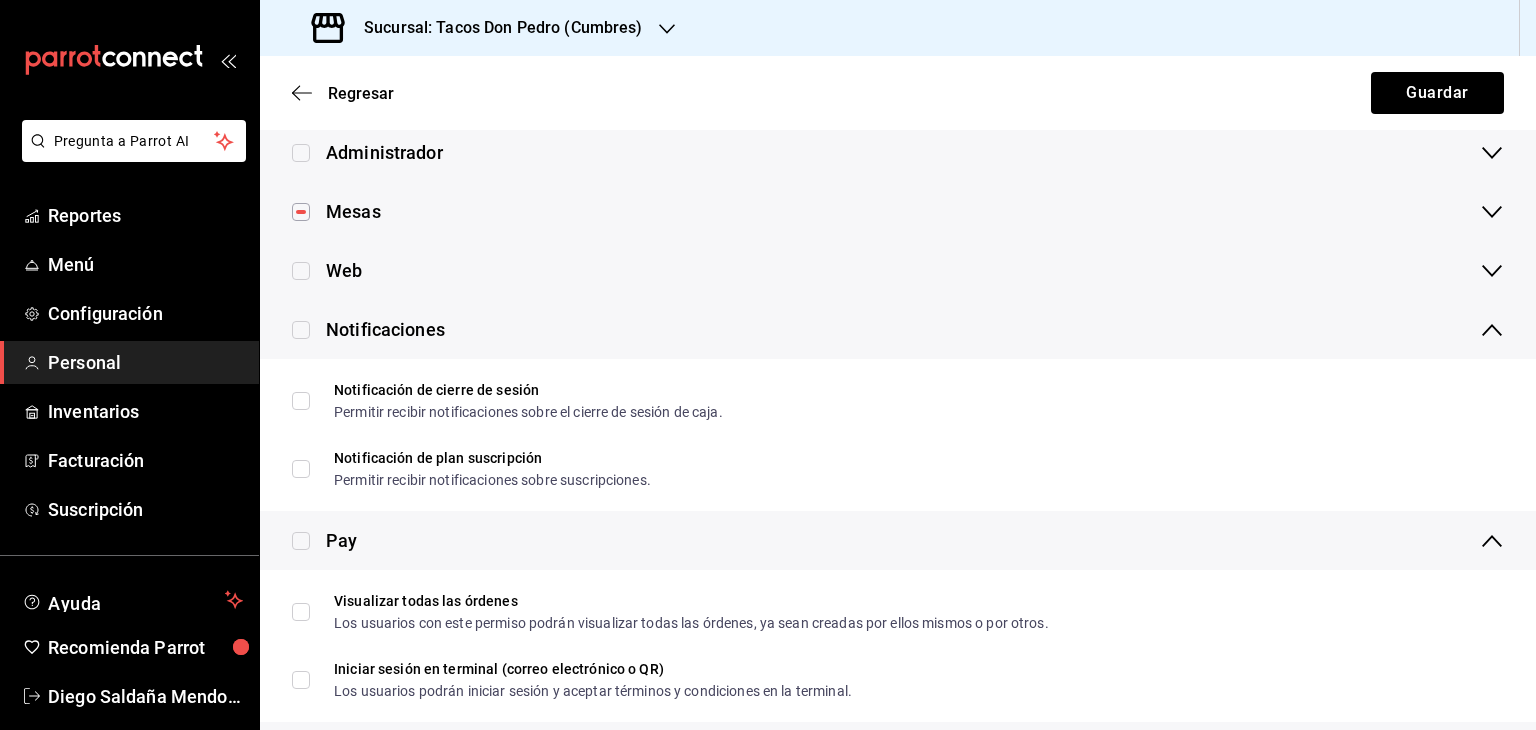 click 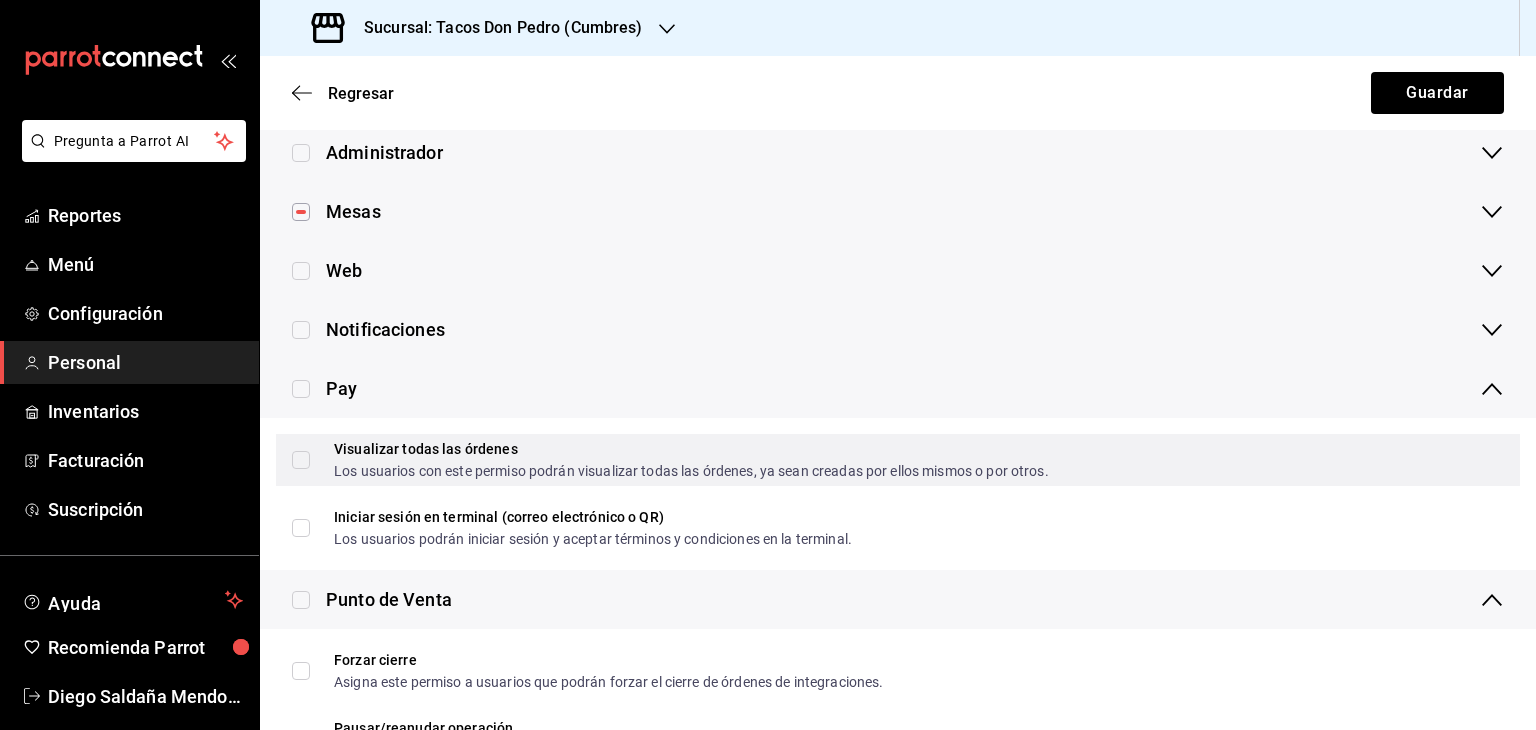 click on "Visualizar todas las órdenes Los usuarios con este permiso podrán visualizar todas las órdenes, ya sean creadas por ellos mismos o por otros." at bounding box center [301, 460] 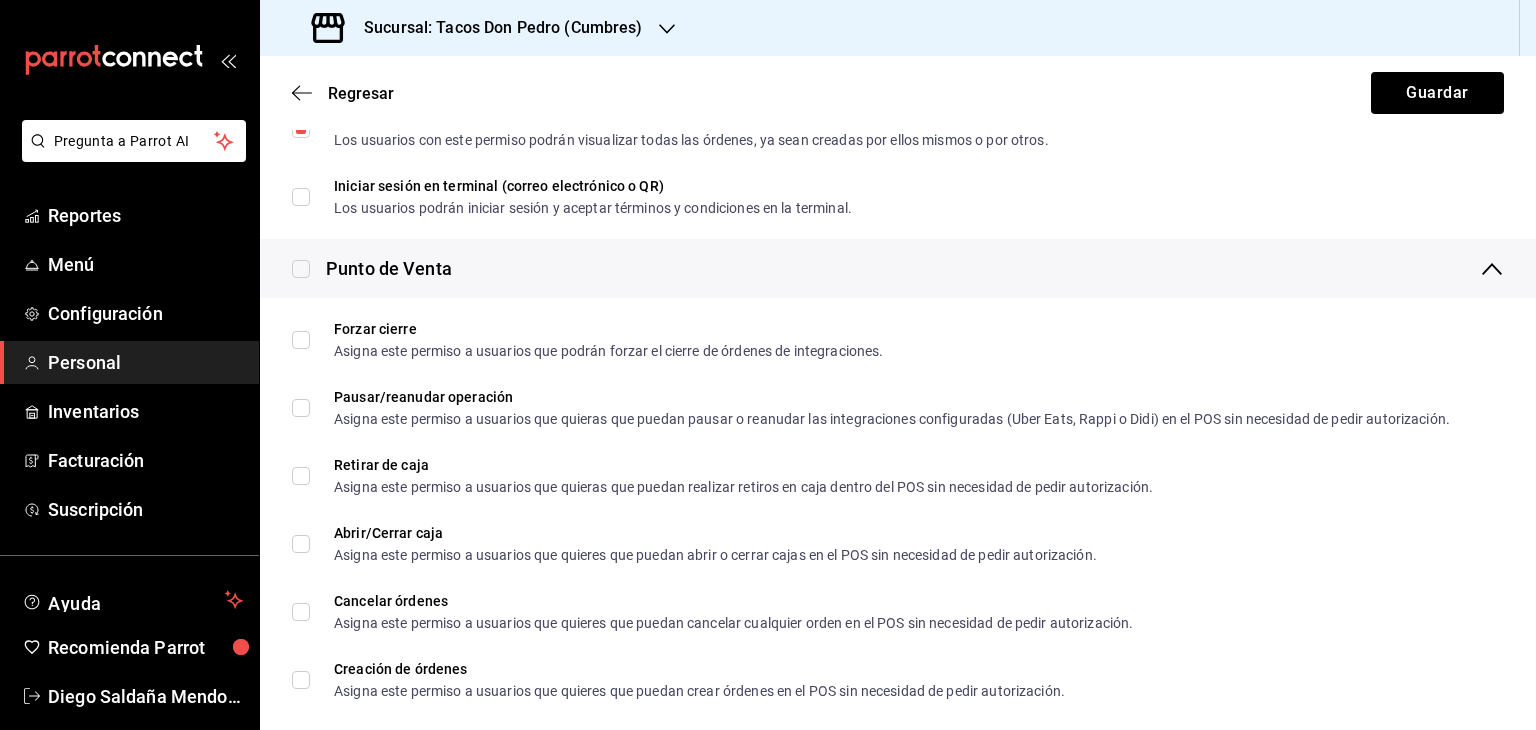 scroll, scrollTop: 703, scrollLeft: 0, axis: vertical 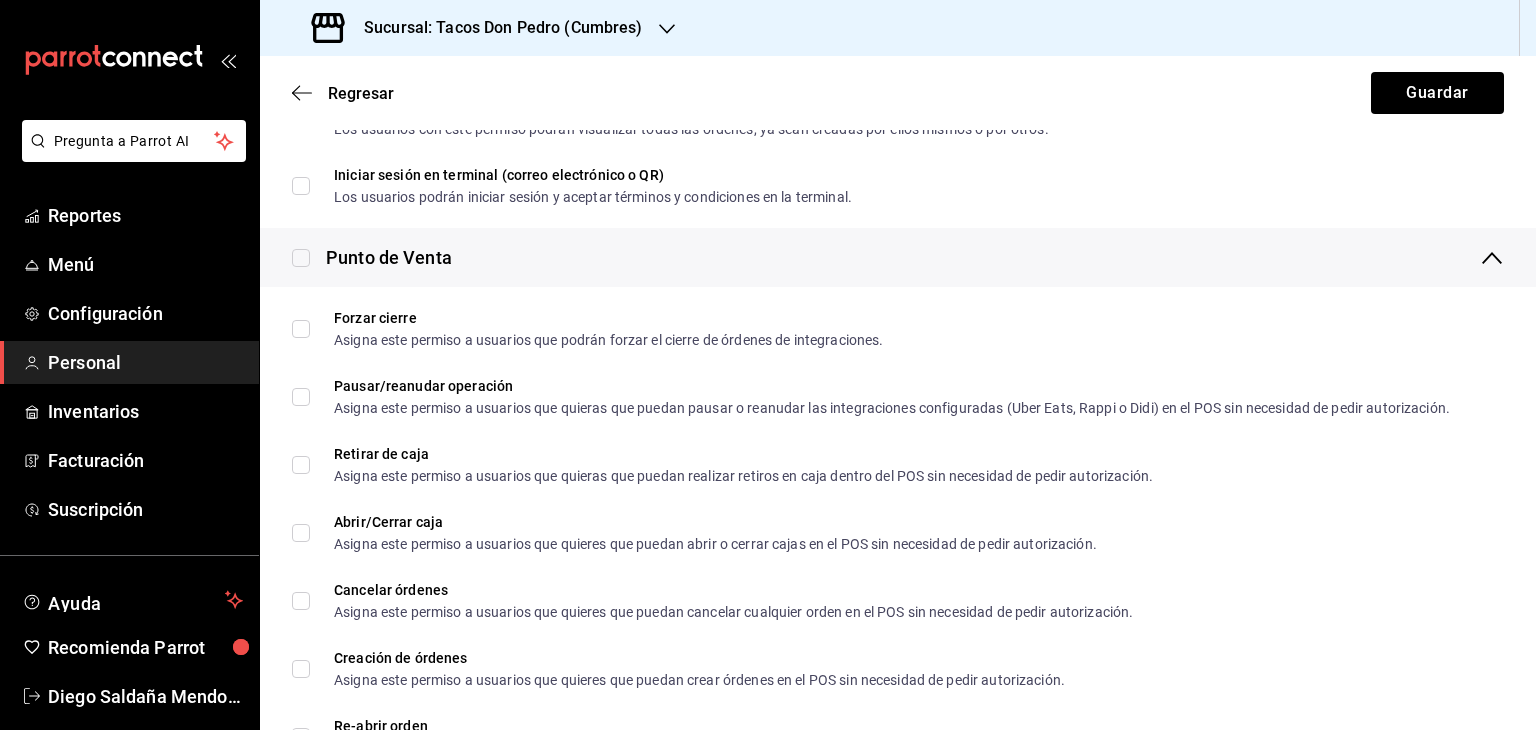 click at bounding box center (301, 258) 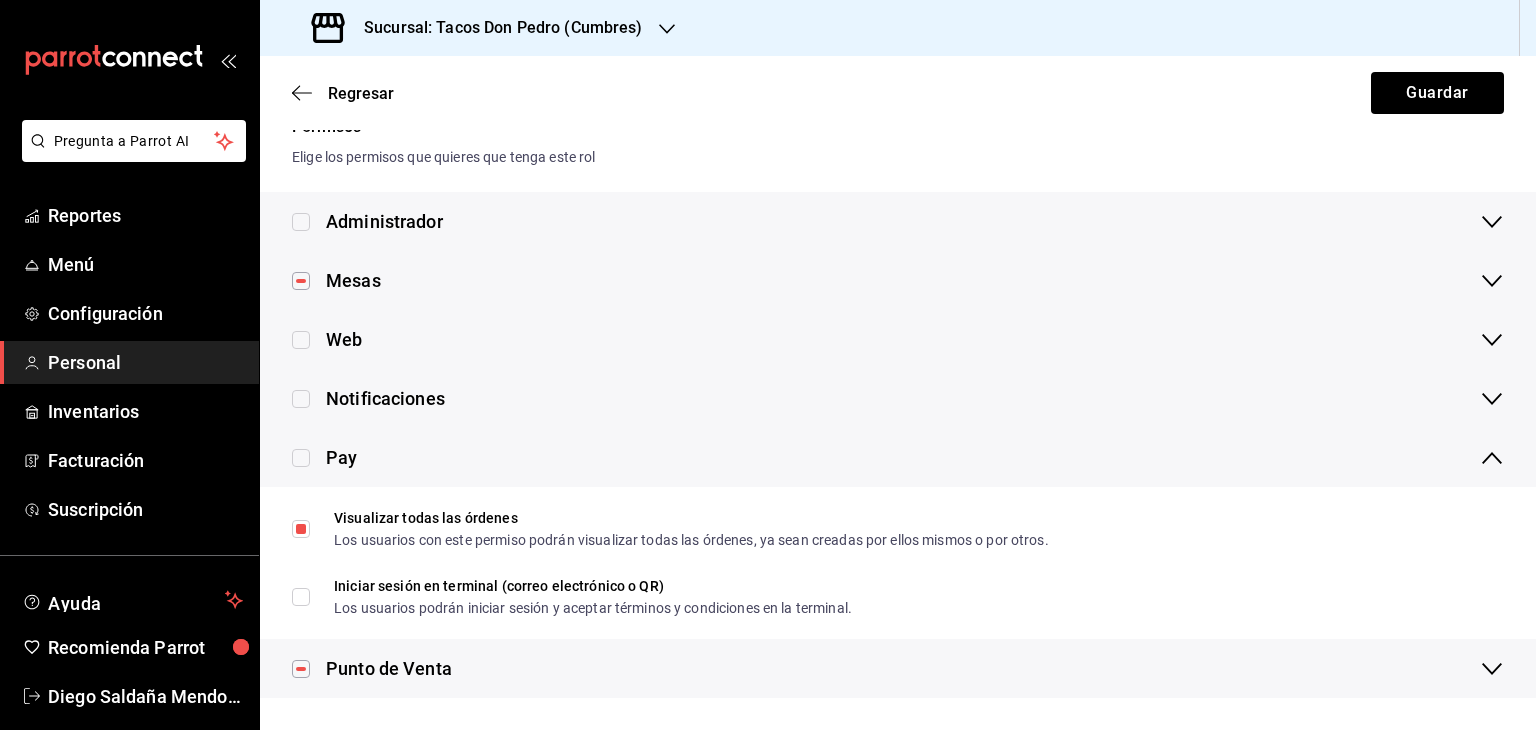 scroll, scrollTop: 292, scrollLeft: 0, axis: vertical 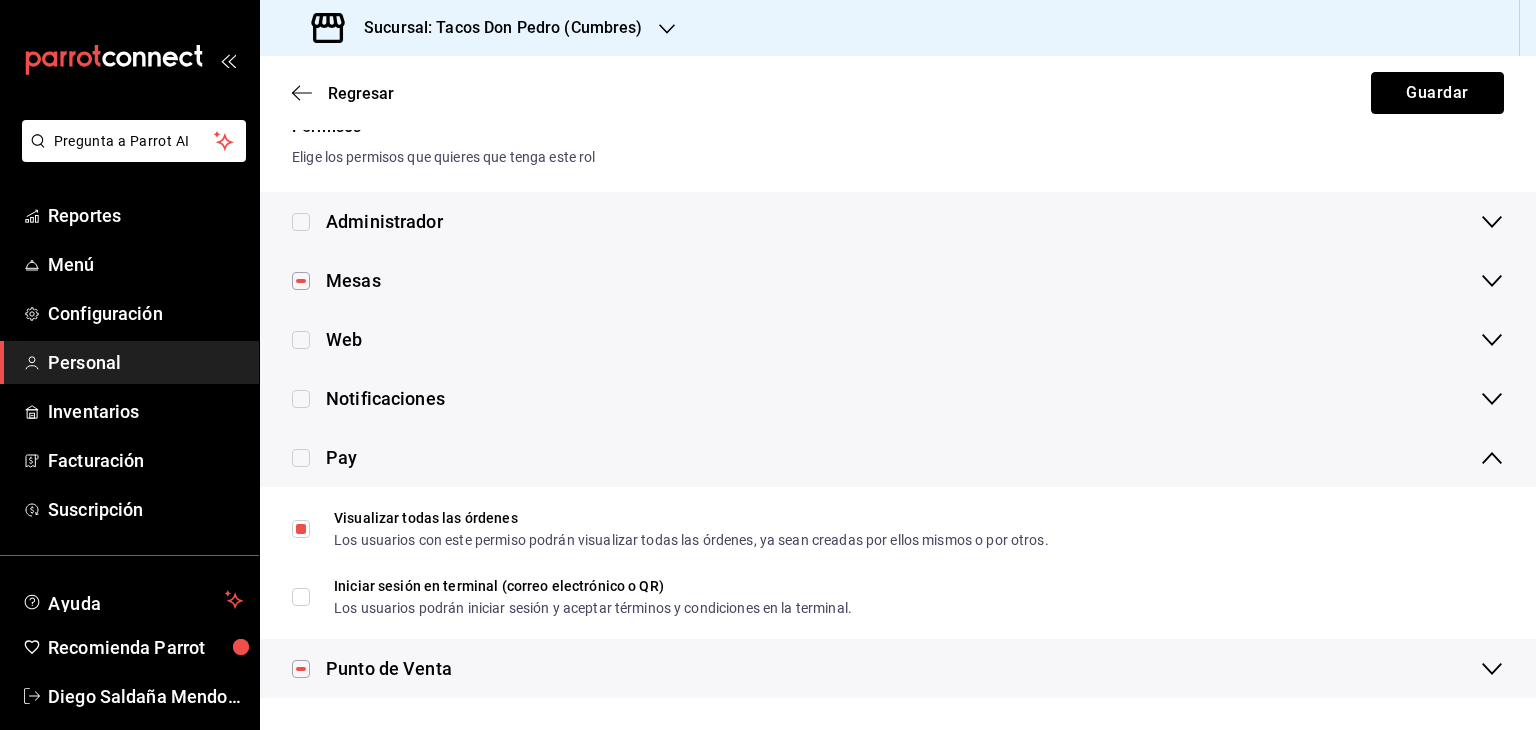 click on "Guardar" at bounding box center [1437, 93] 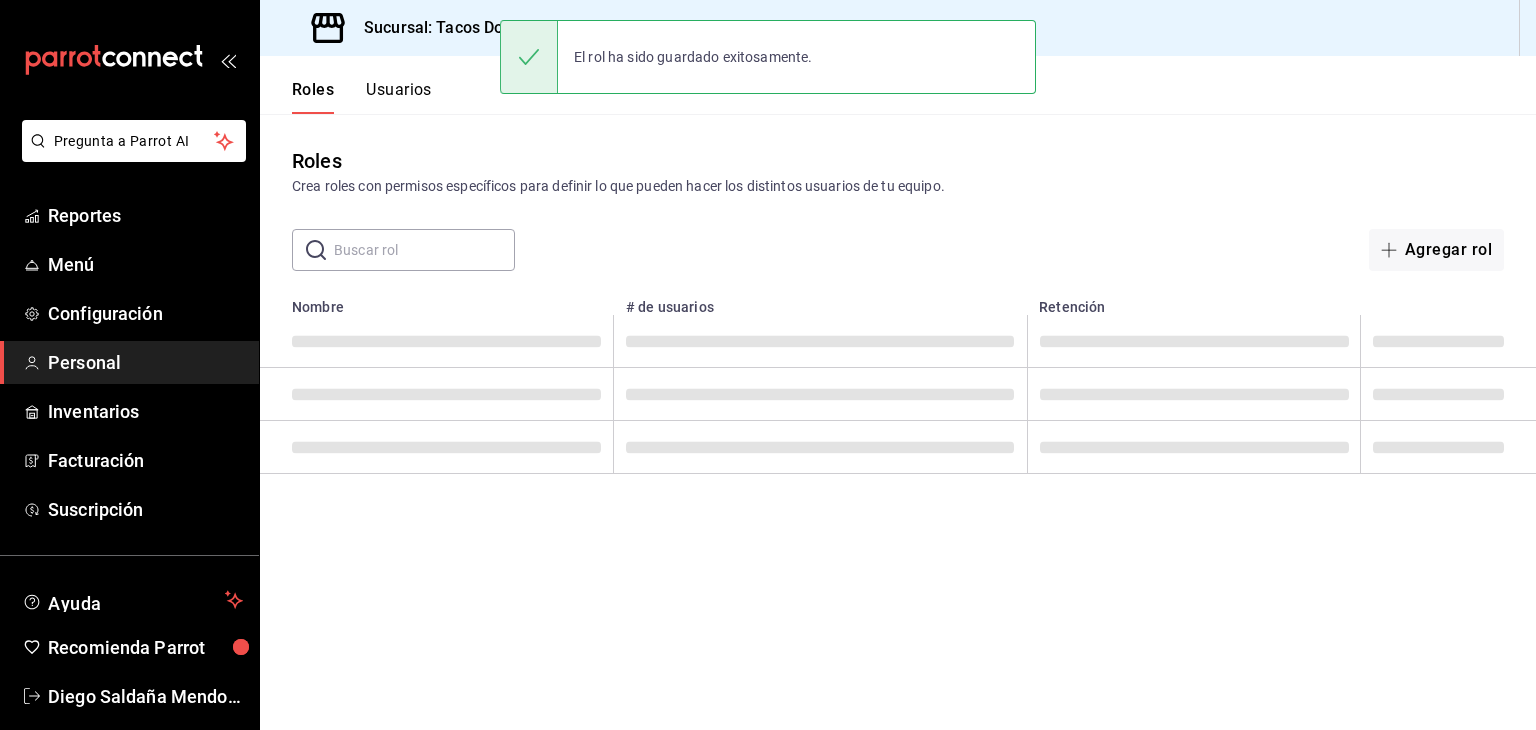 scroll, scrollTop: 0, scrollLeft: 0, axis: both 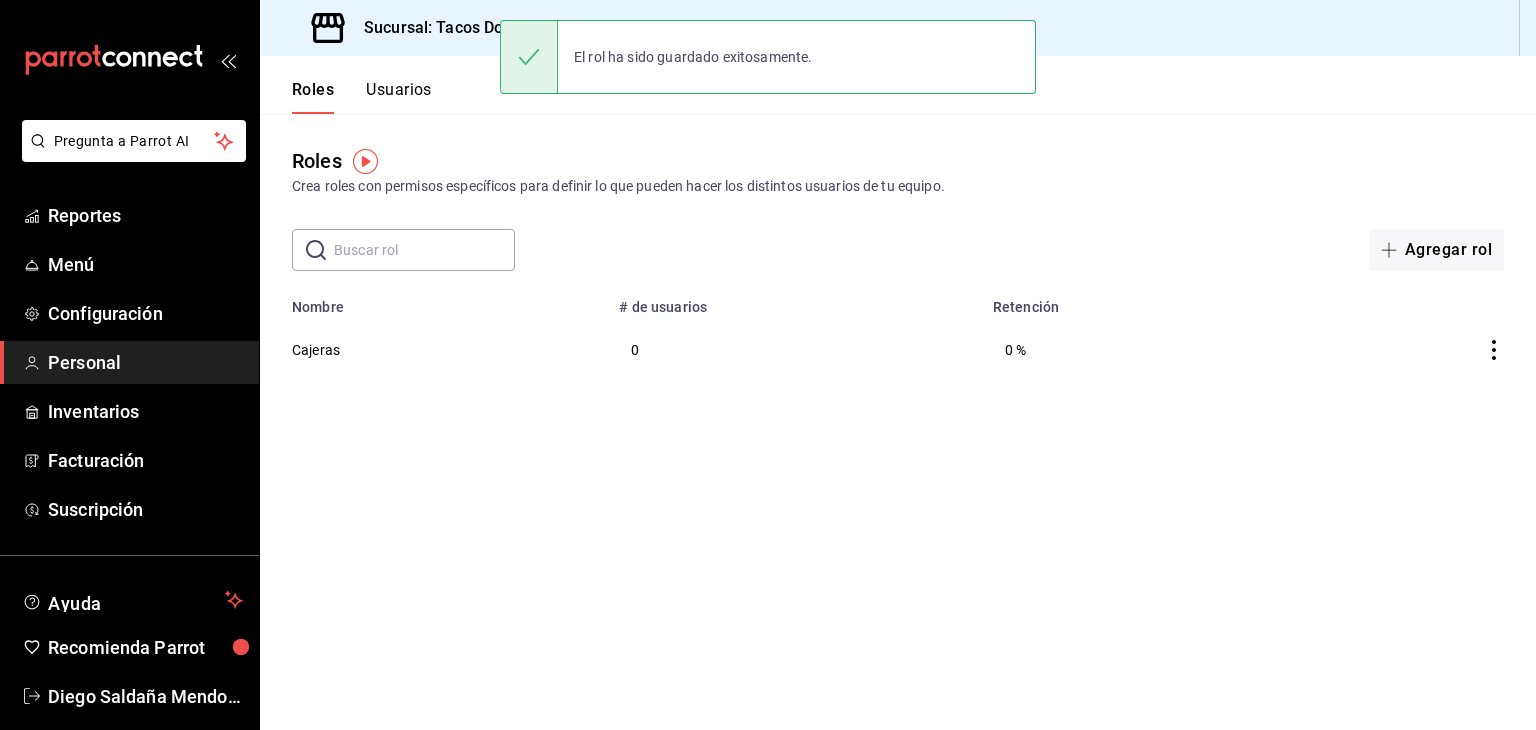 click on "Usuarios" at bounding box center (399, 97) 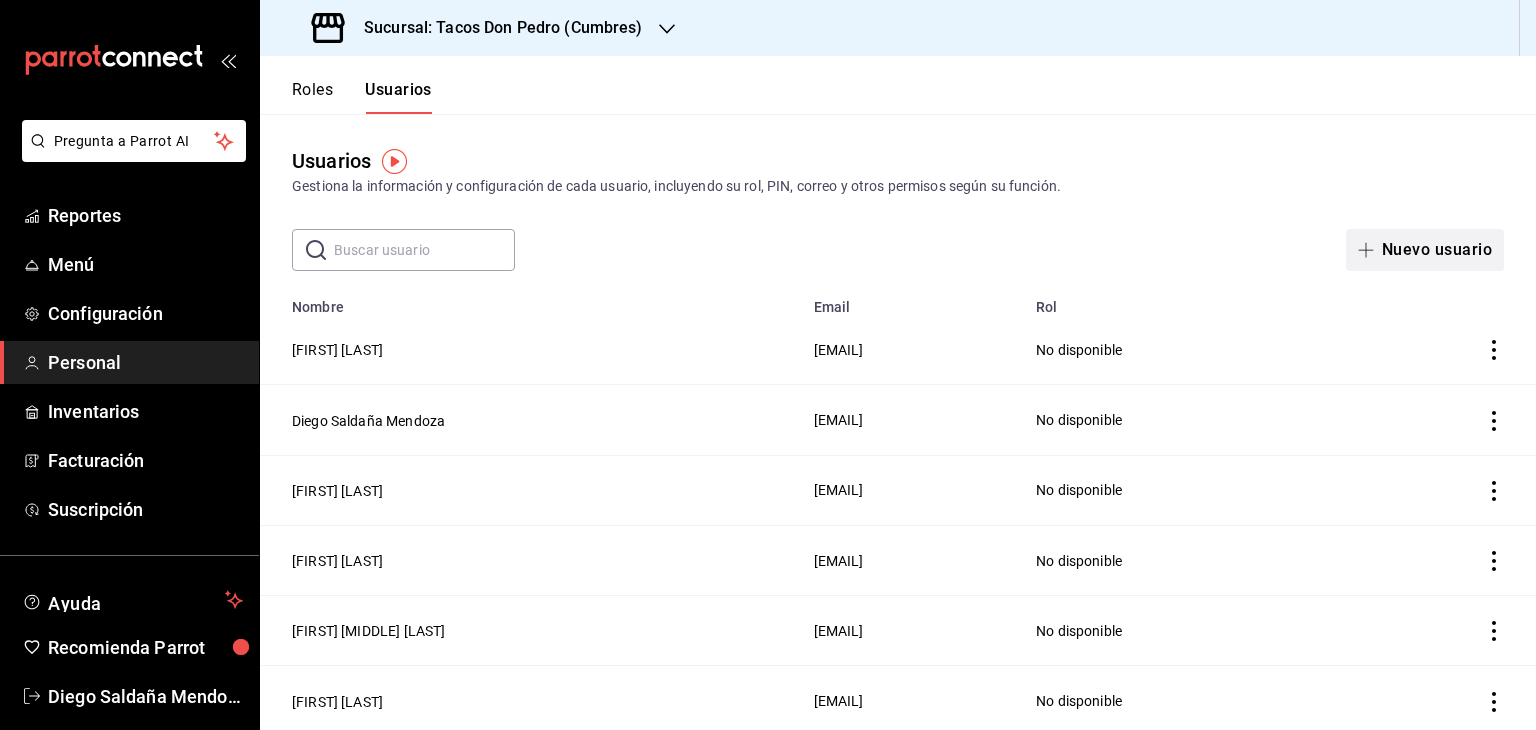 click on "Nuevo usuario" at bounding box center (1425, 250) 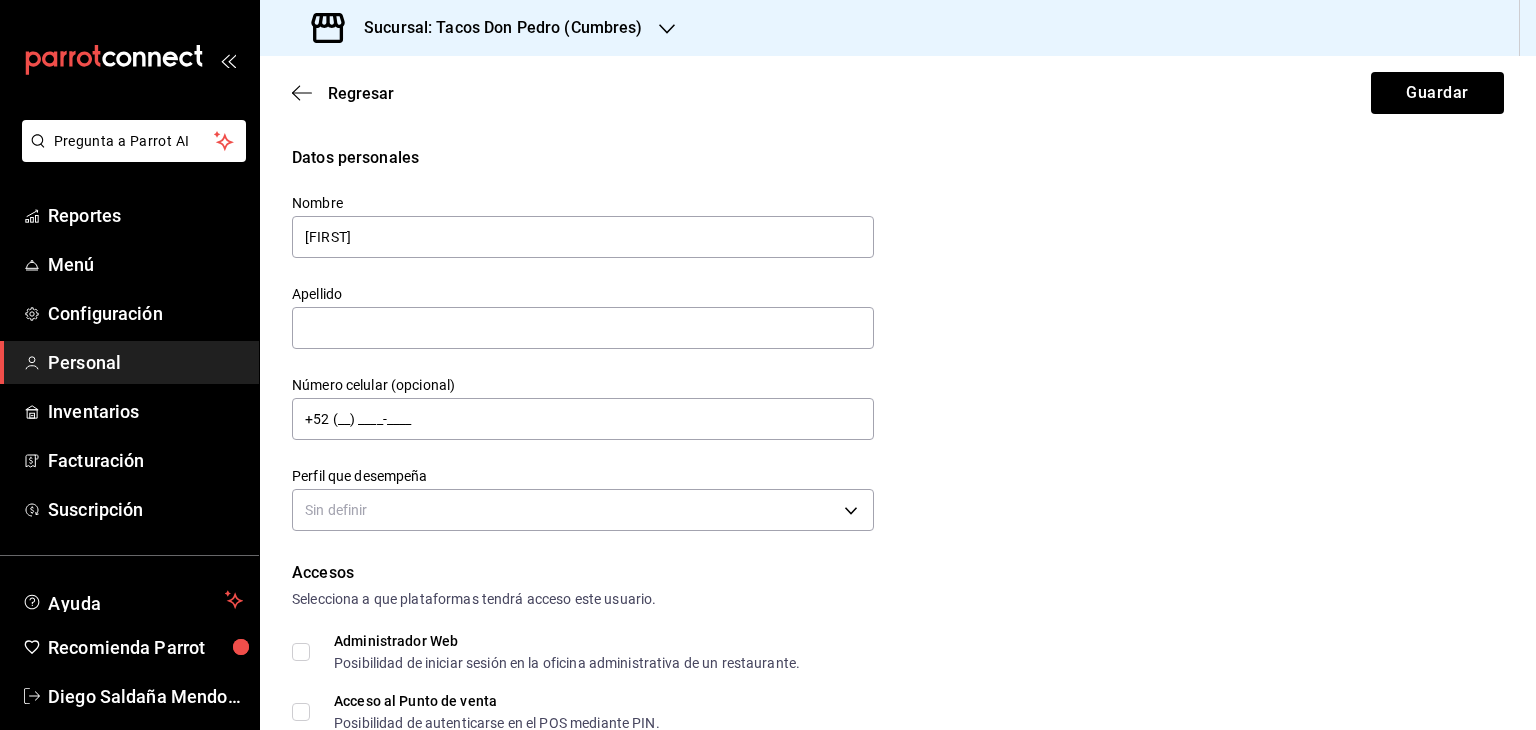 type on "[FIRST]" 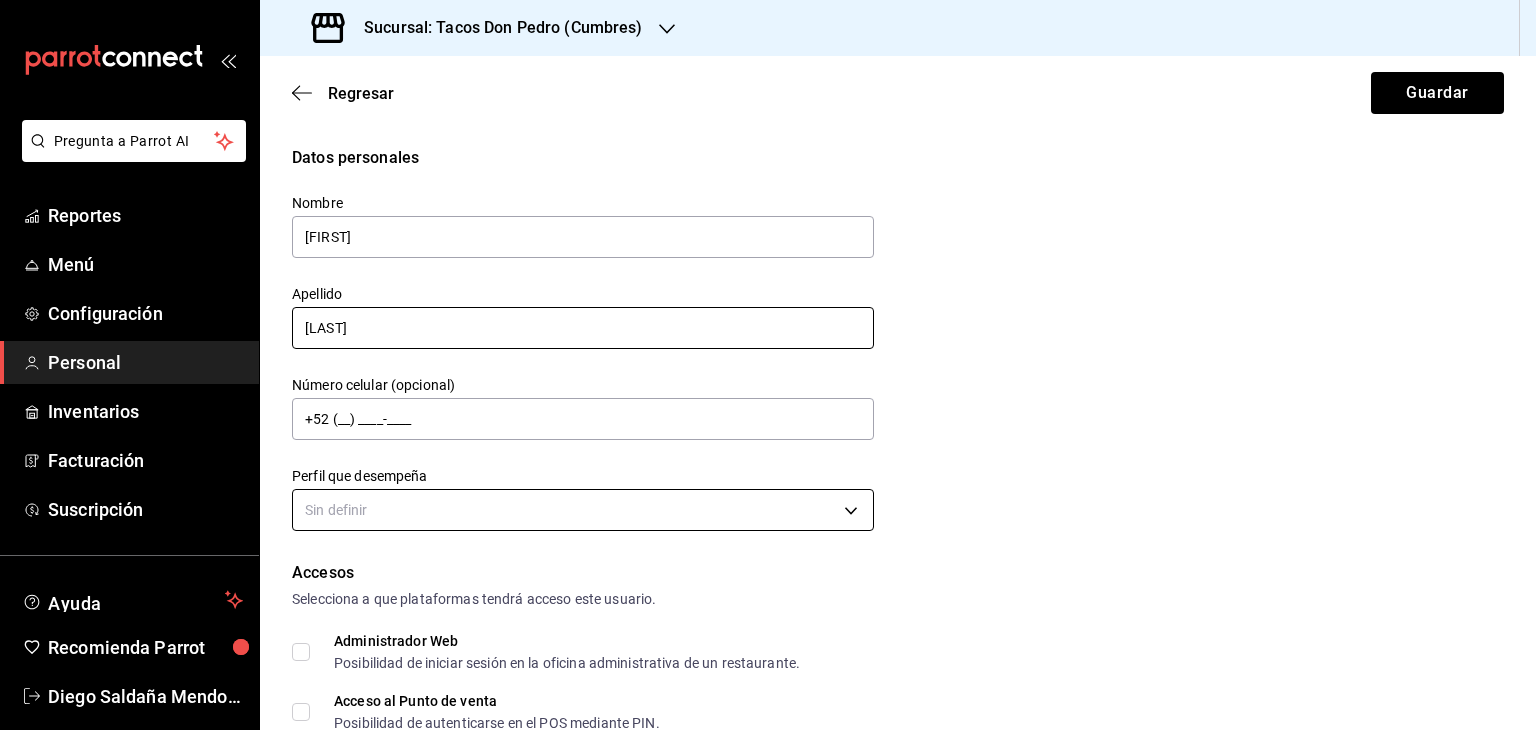 type on "[LAST]" 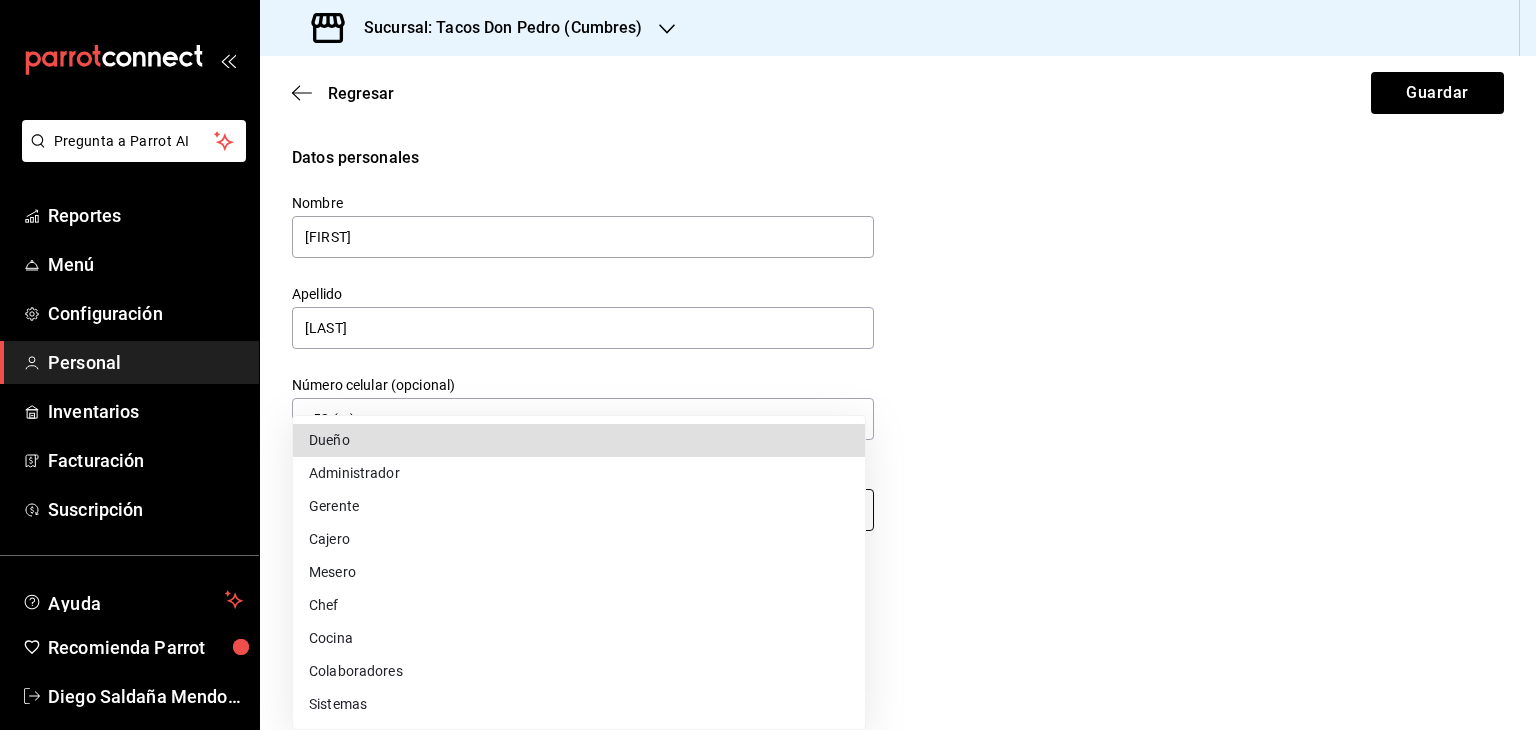 click on "Datos personales Nombre [FIRST] Apellido [LAST] Número celular (opcional) +52 (__) ____-____ Perfil que desempeña Sin definir Accesos Selecciona a que plataformas tendrá acceso este usuario. Administrador Web Posibilidad de iniciar sesión en la oficina administrativa de un restaurante. Acceso al Punto de venta Posibilidad de autenticarse en el POS mediante PIN. Iniciar sesión en terminal (correo electrónico o QR) Los usuarios podrán iniciar sesión y aceptar términos y condiciones en la terminal. Acceso uso de terminal Los usuarios podrán acceder y utilizar la terminal para visualizar y procesar pagos de sus órdenes. Correo electrónico Se volverá obligatorio al tener ciertos accesos activados. Contraseña Contraseña Repetir contraseña Repetir contraseña PIN" at bounding box center [768, 365] 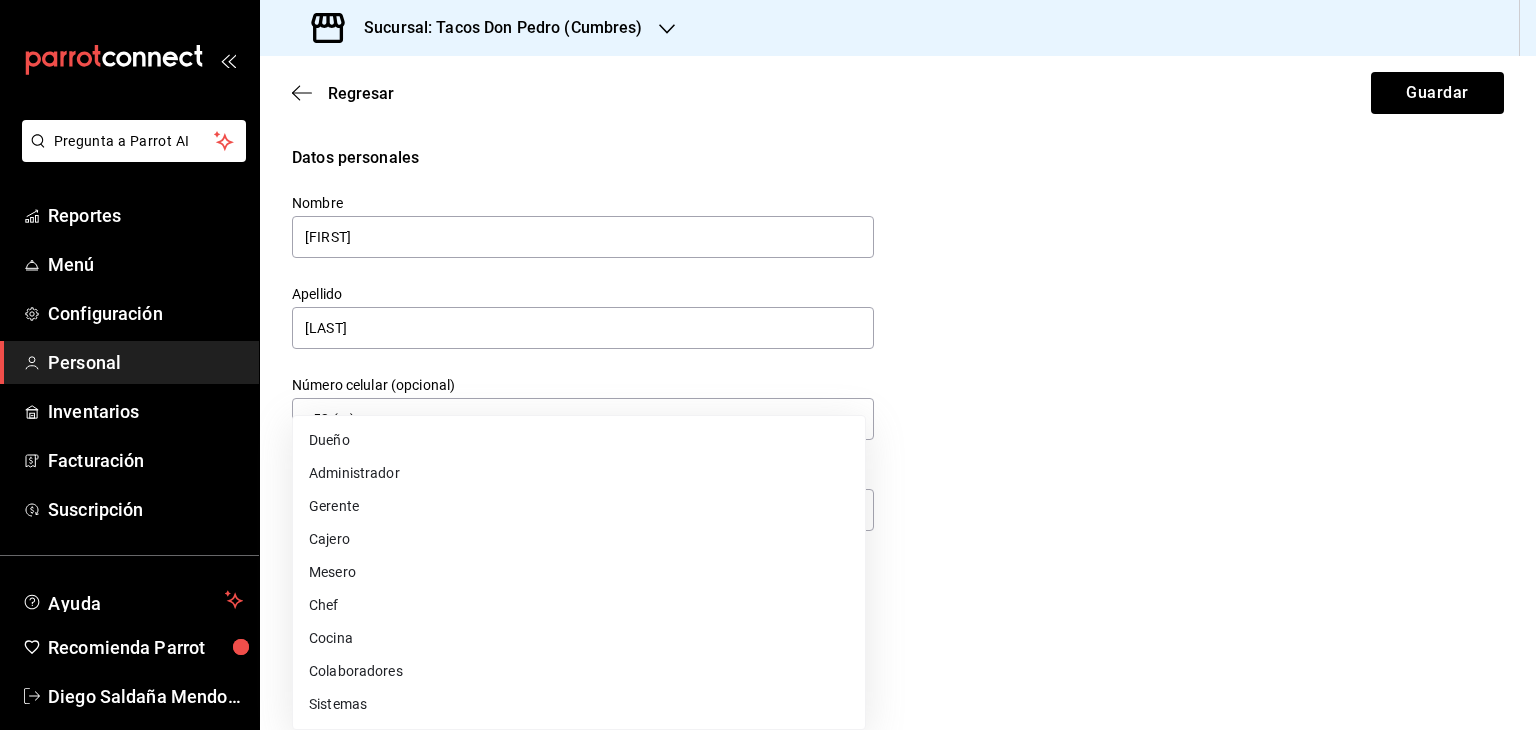 click on "Cajero" at bounding box center [579, 539] 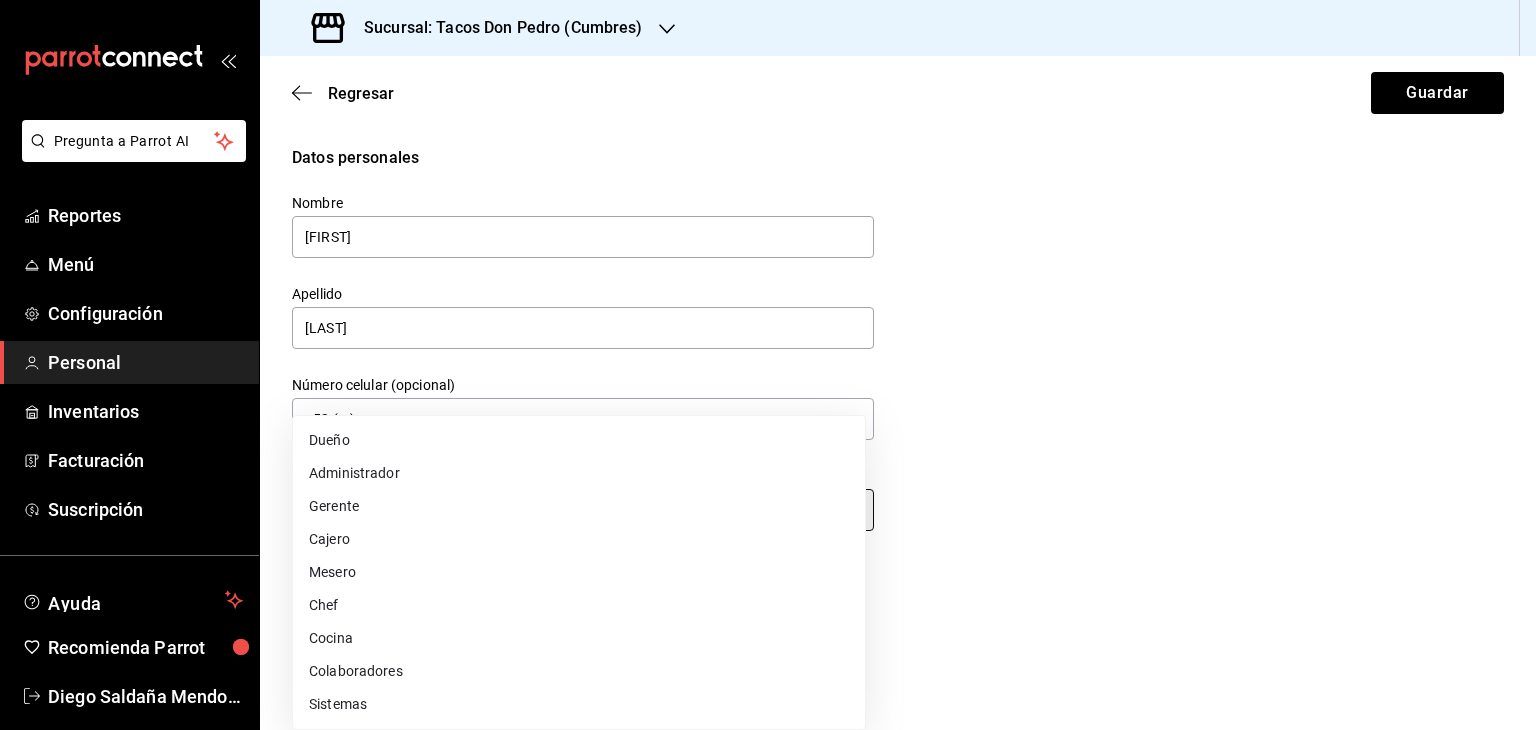 type on "CASHIER" 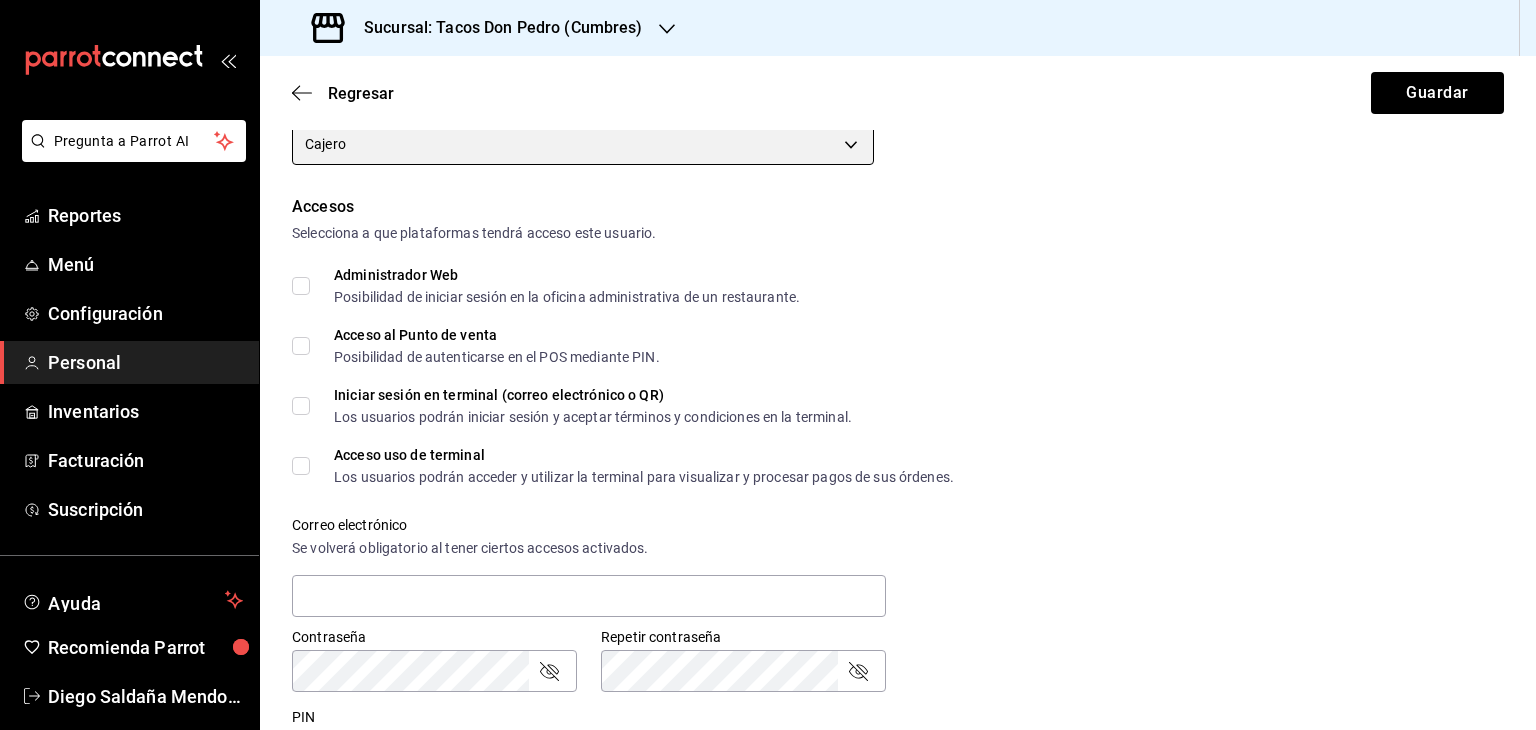 scroll, scrollTop: 399, scrollLeft: 0, axis: vertical 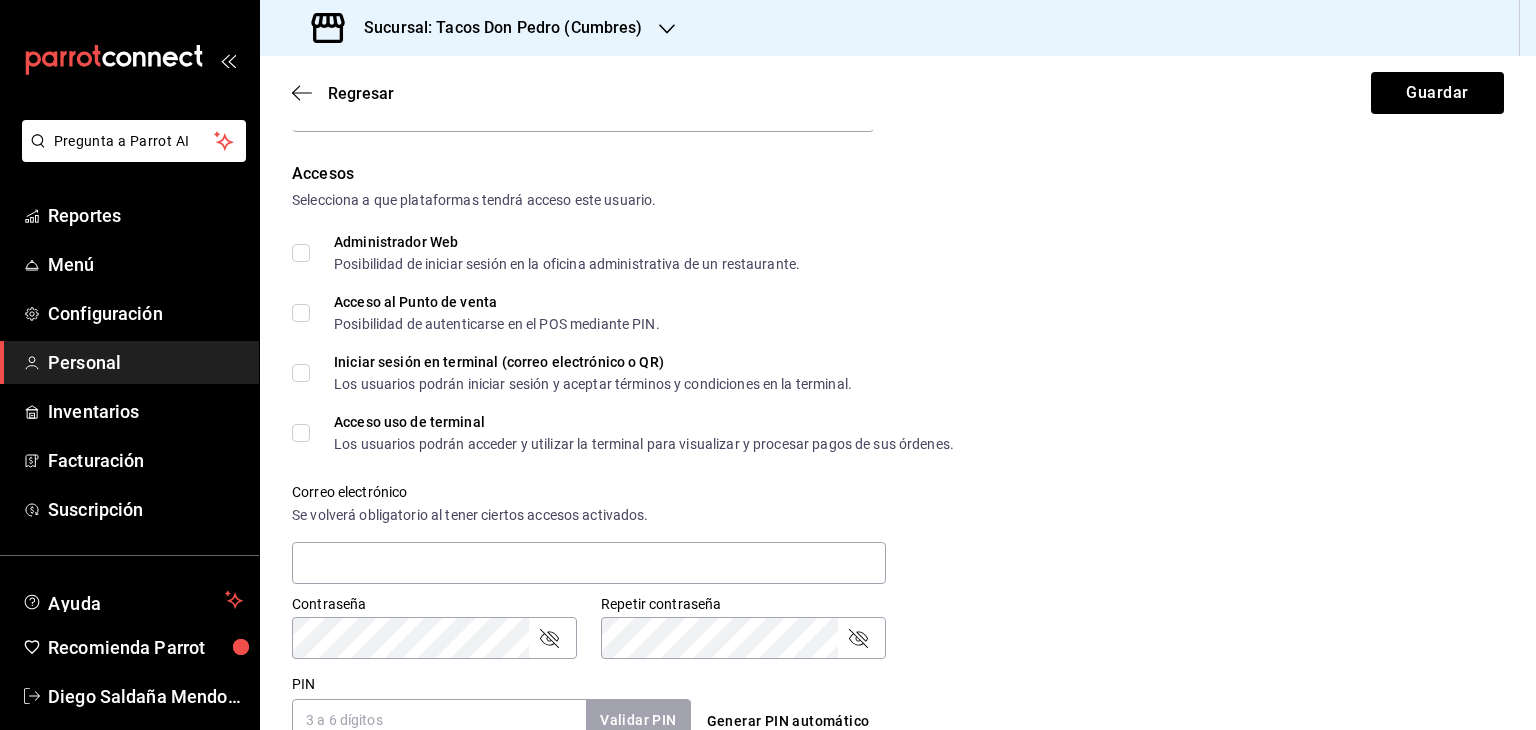 click on "Acceso al Punto de venta Posibilidad de autenticarse en el POS mediante PIN." at bounding box center (301, 313) 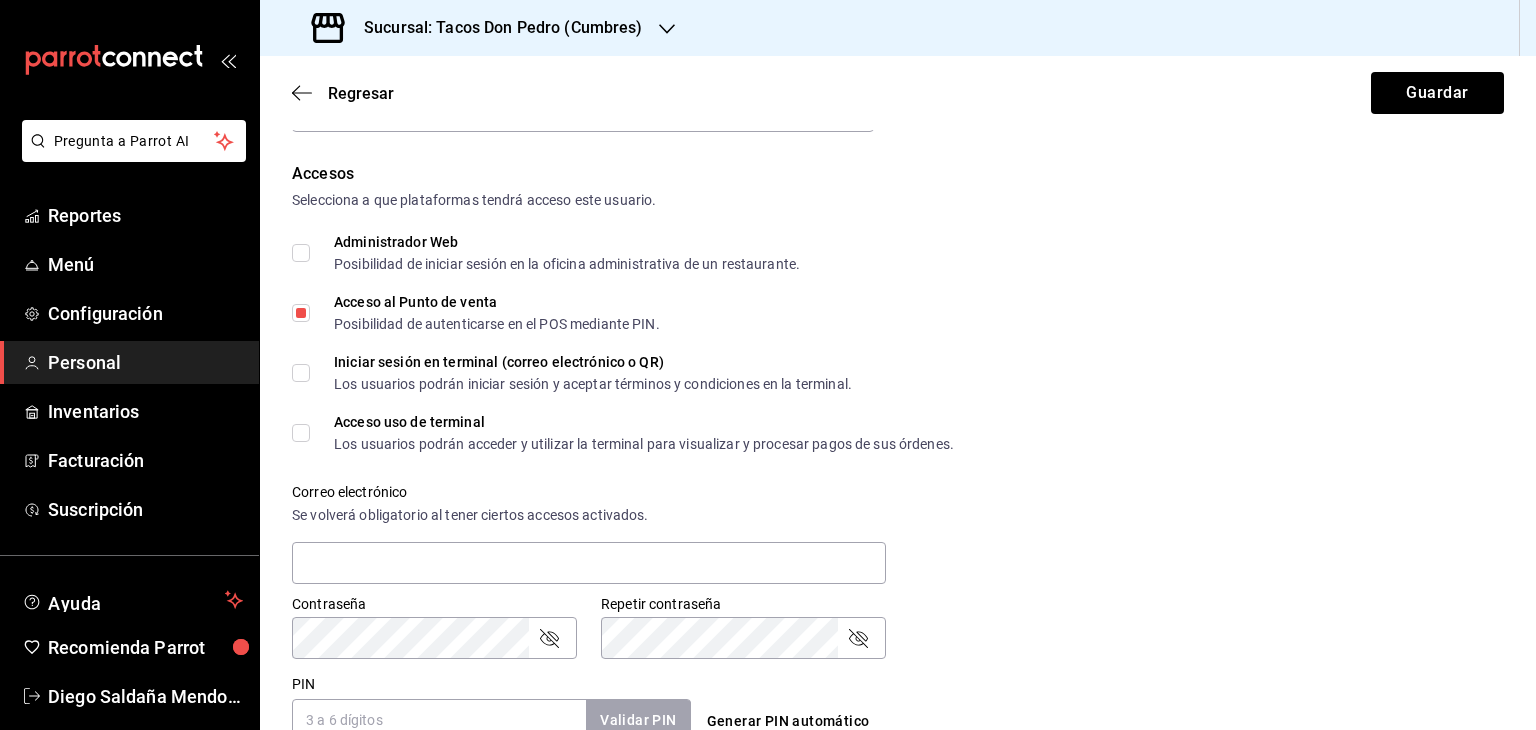 click on "Acceso uso de terminal Los usuarios podrán acceder y utilizar la terminal para visualizar y procesar pagos de sus órdenes." at bounding box center [301, 433] 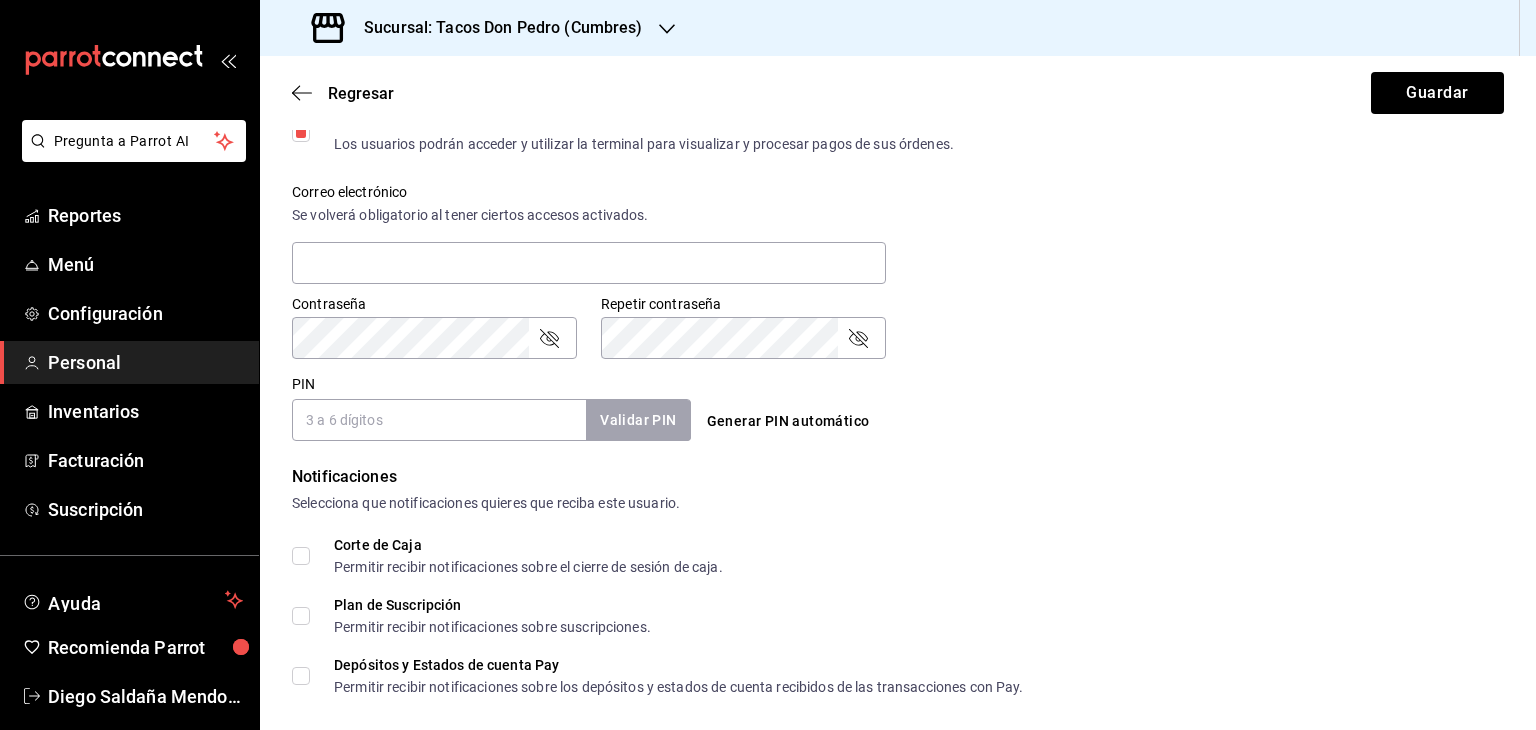 scroll, scrollTop: 700, scrollLeft: 0, axis: vertical 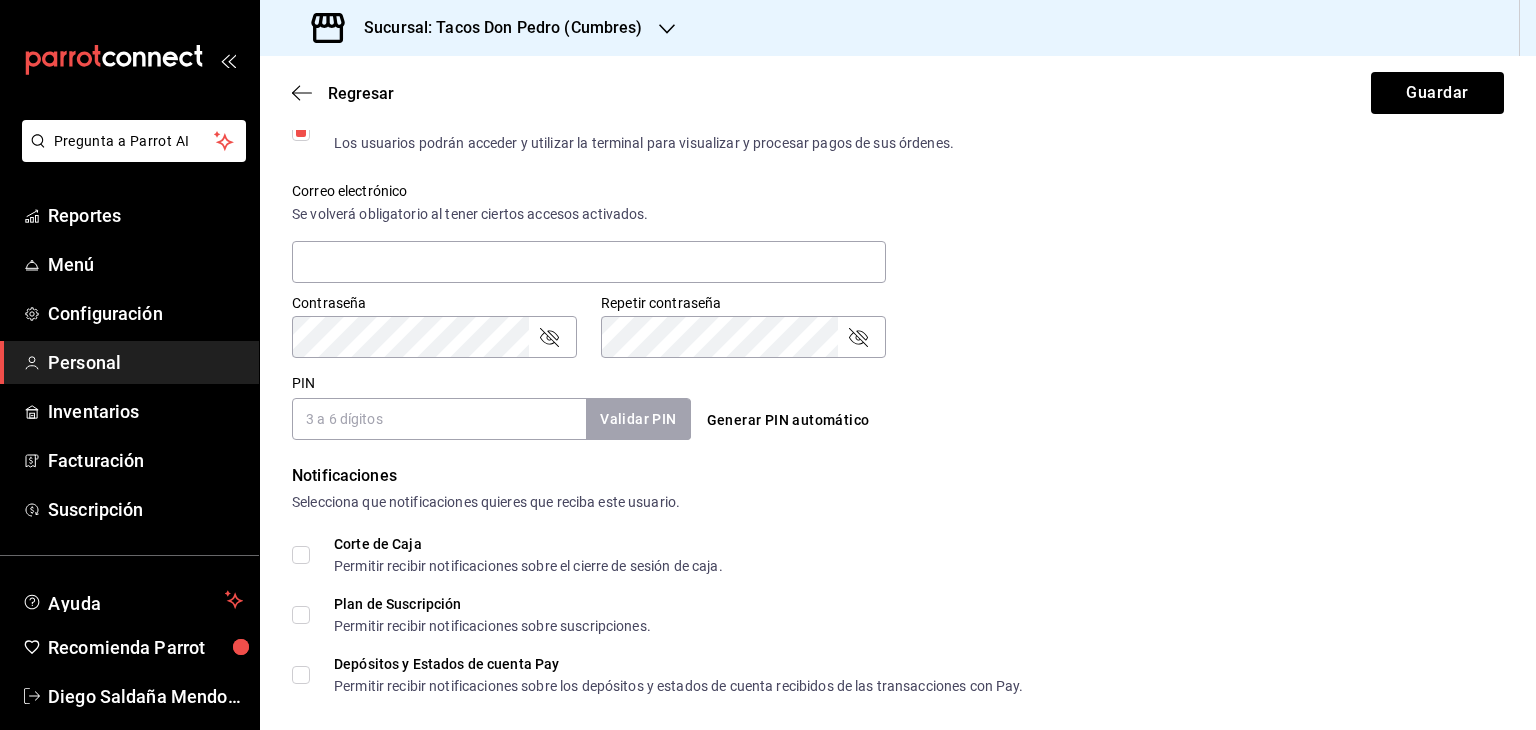 click on "PIN" at bounding box center (439, 419) 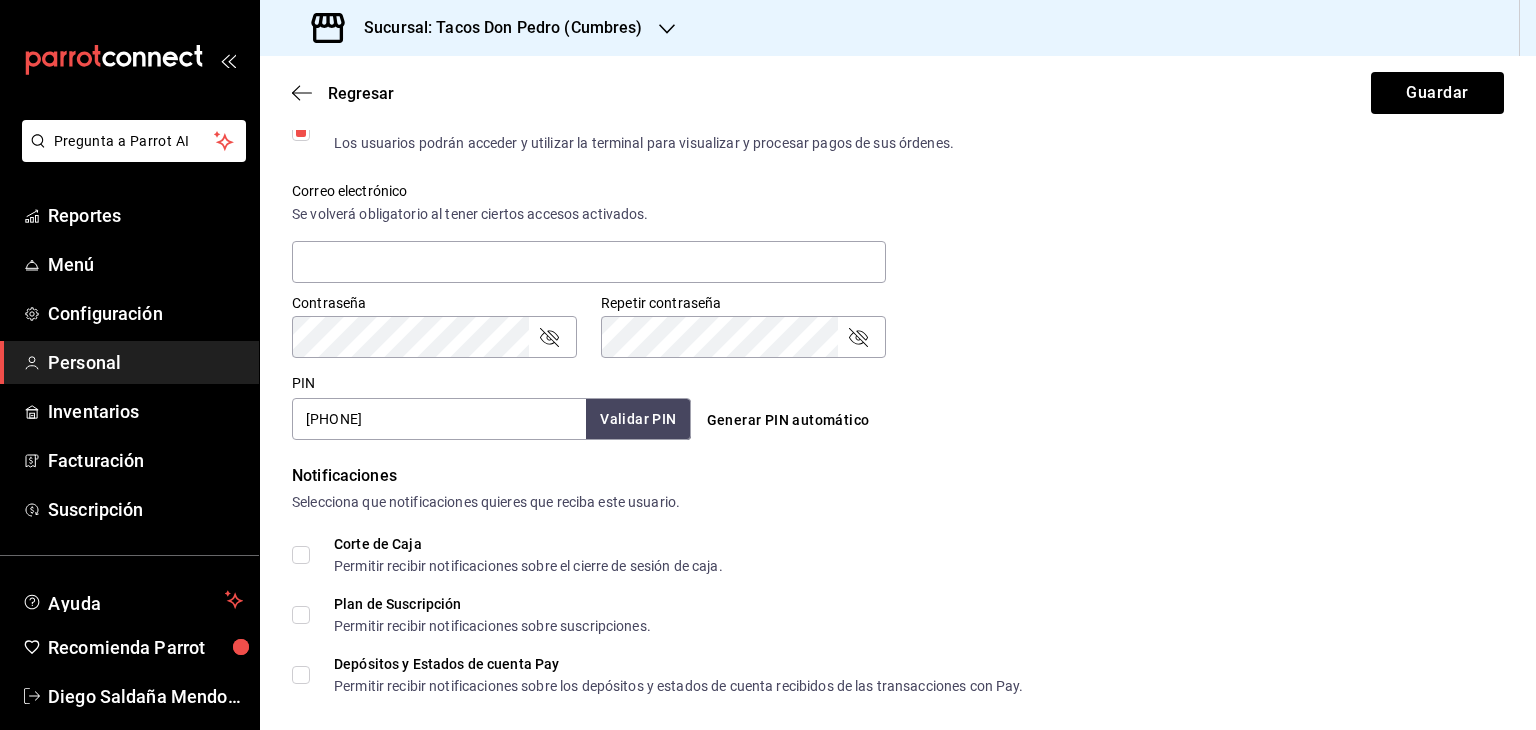 type on "[PHONE]" 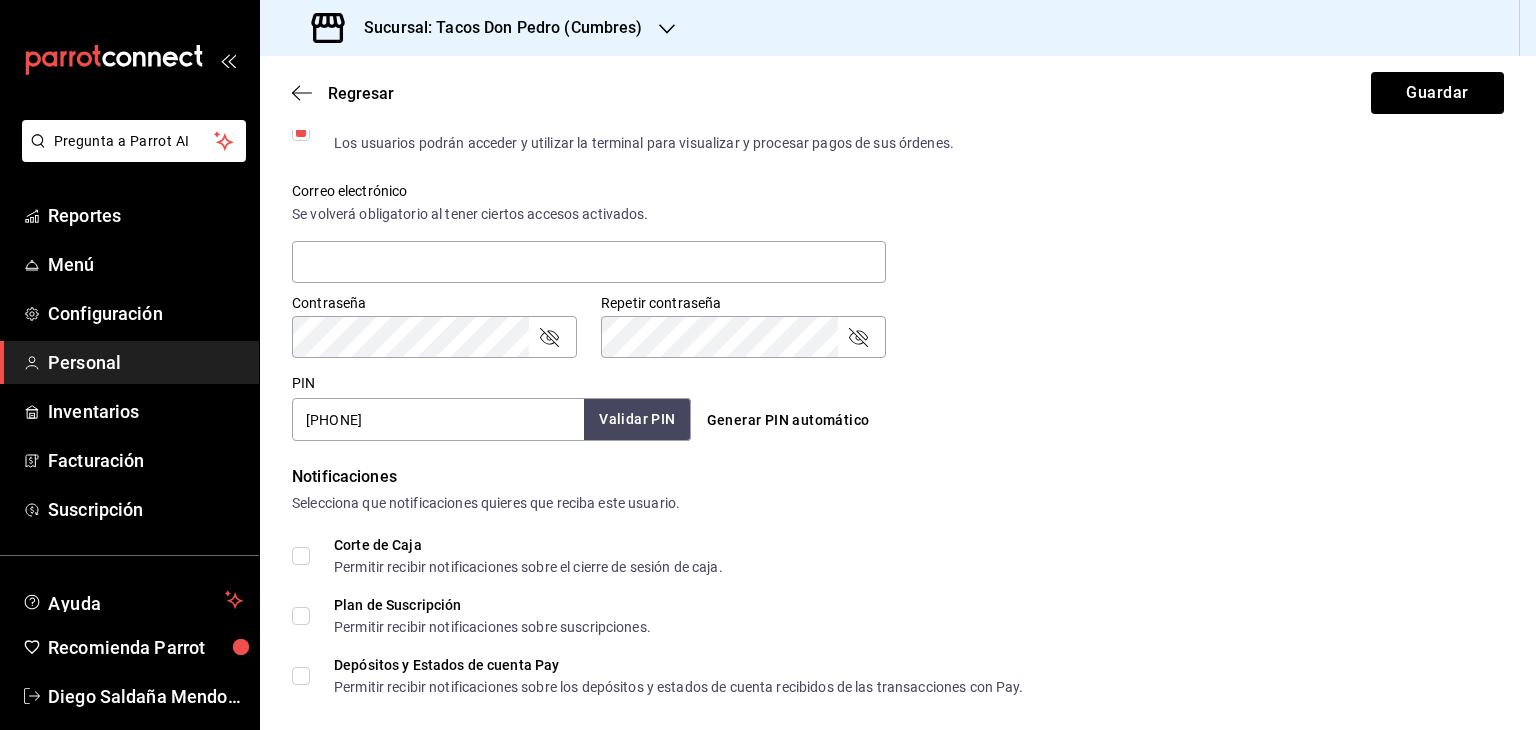 click on "Validar PIN" at bounding box center (637, 419) 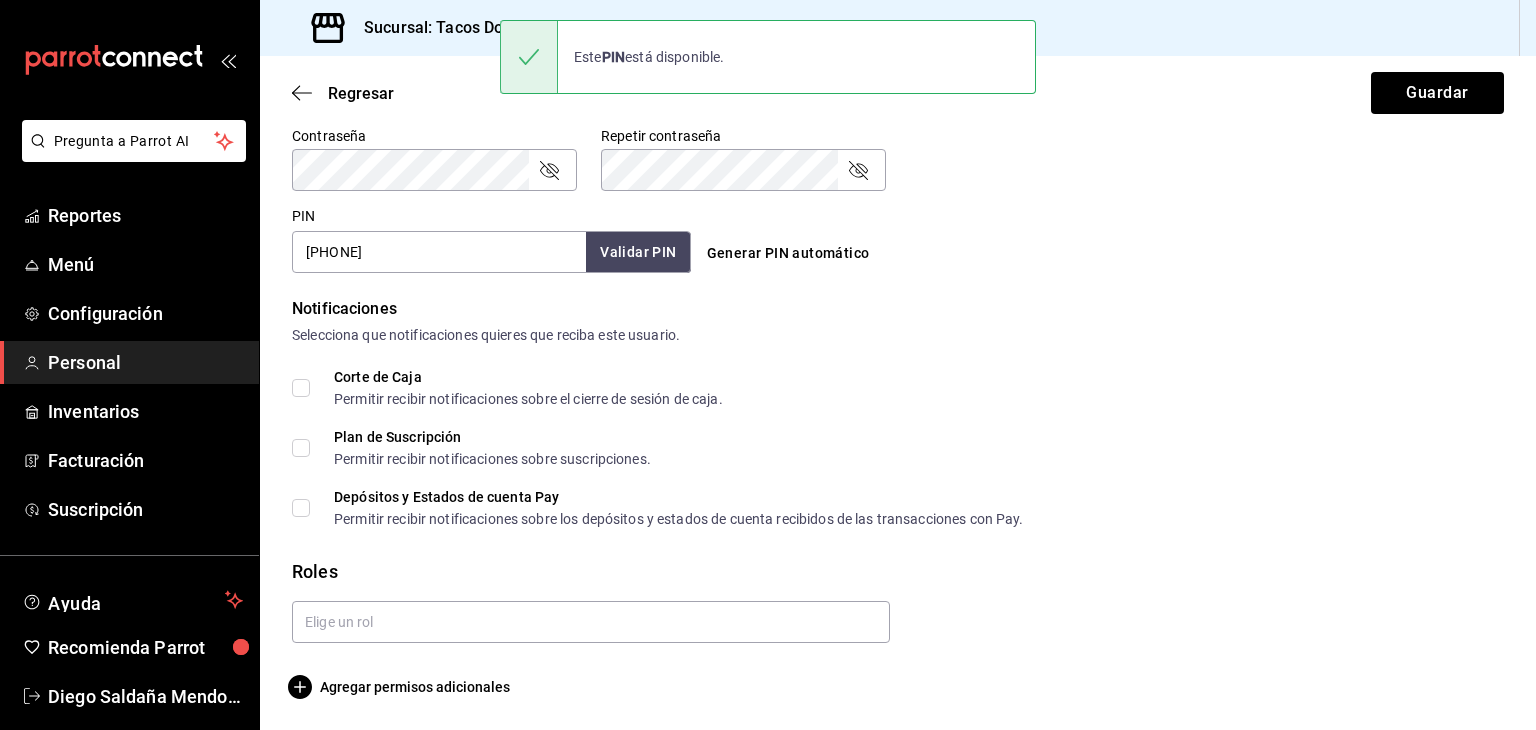 scroll, scrollTop: 868, scrollLeft: 0, axis: vertical 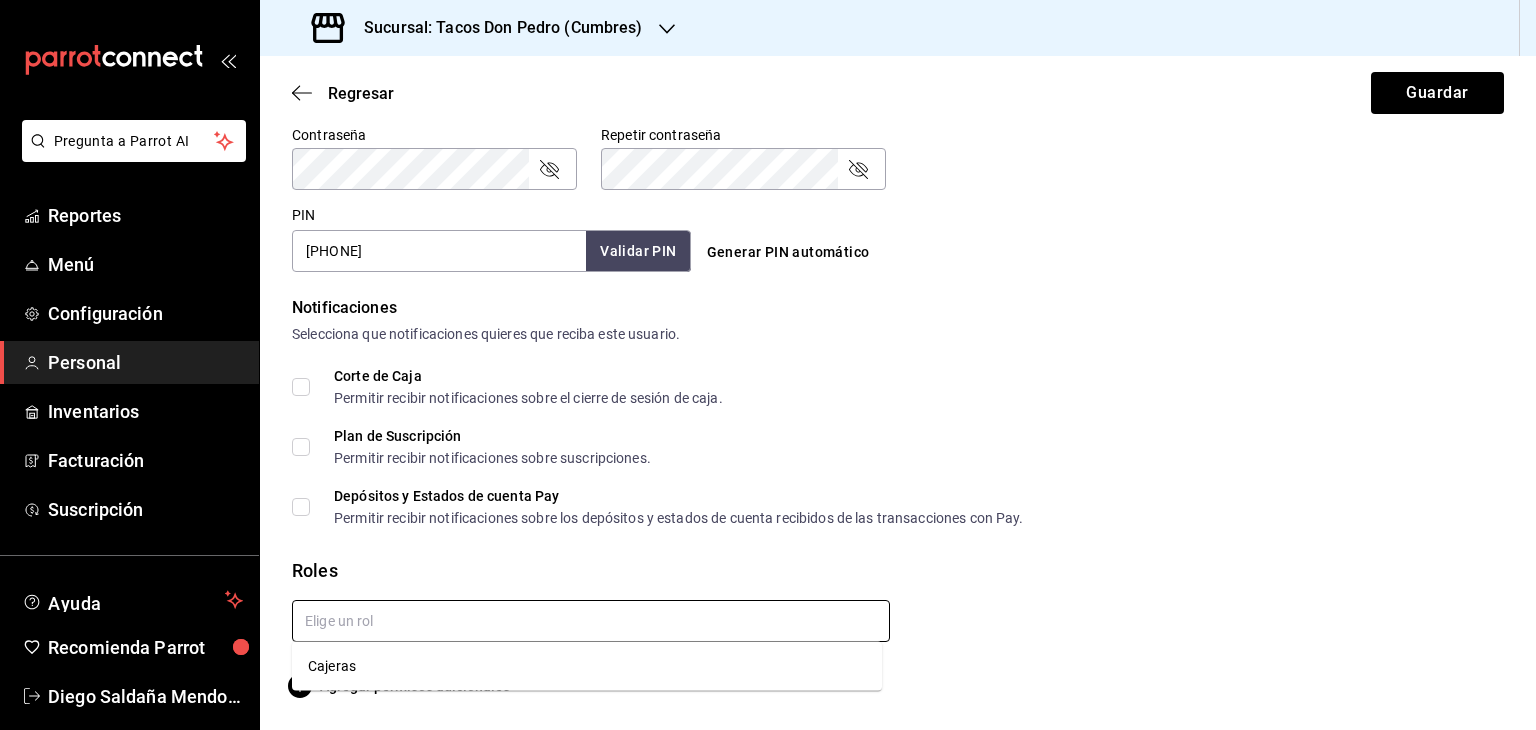 click at bounding box center [591, 621] 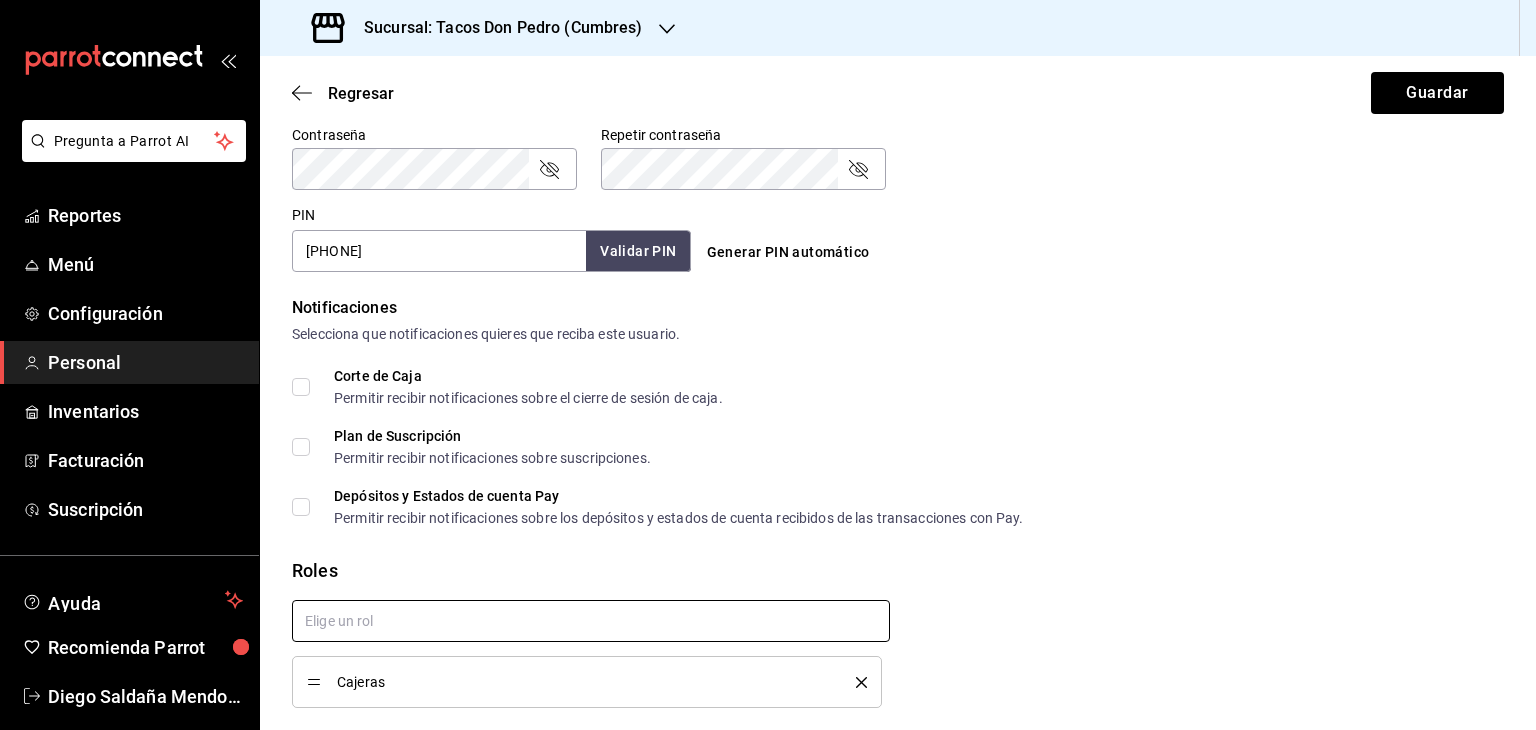 scroll, scrollTop: 934, scrollLeft: 0, axis: vertical 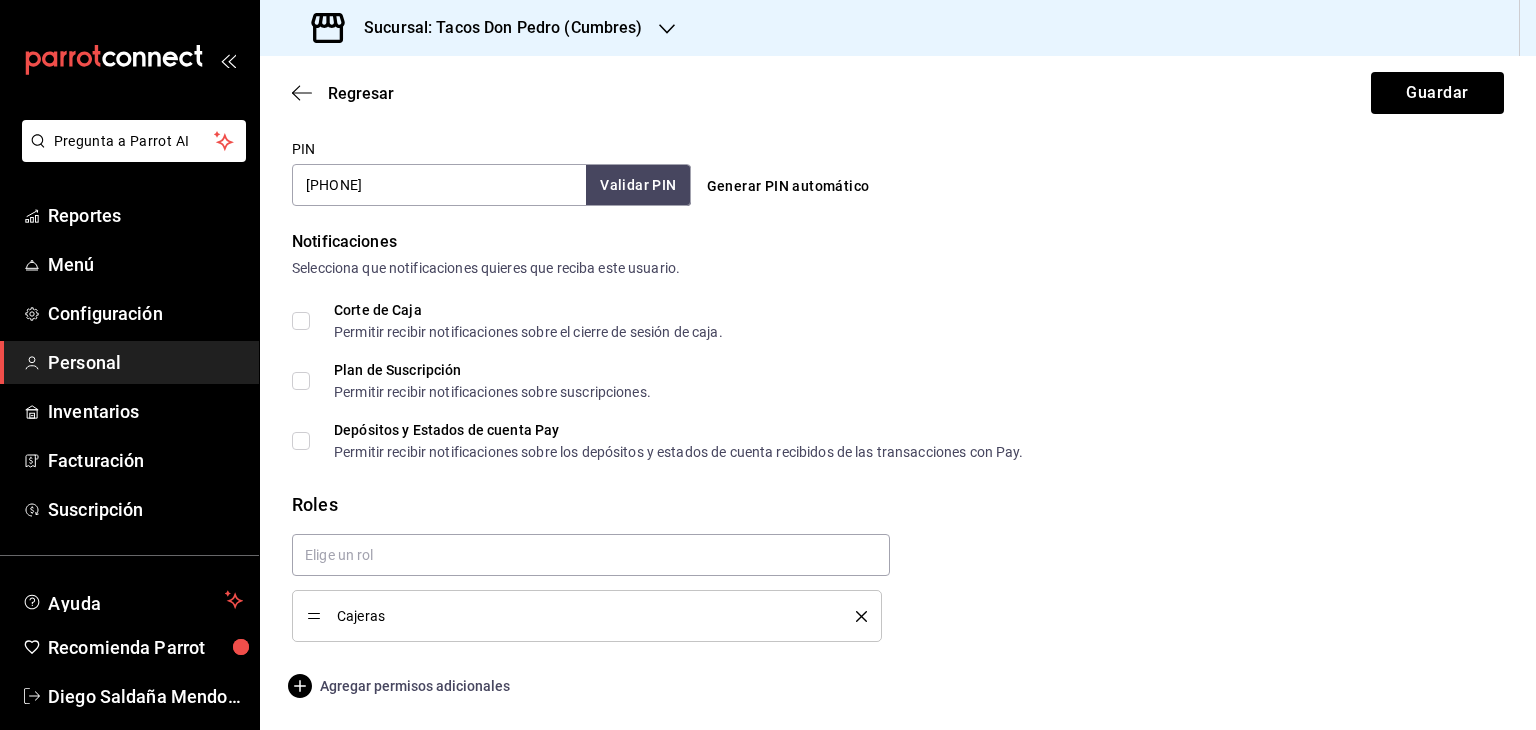 click on "Agregar permisos adicionales" at bounding box center (401, 686) 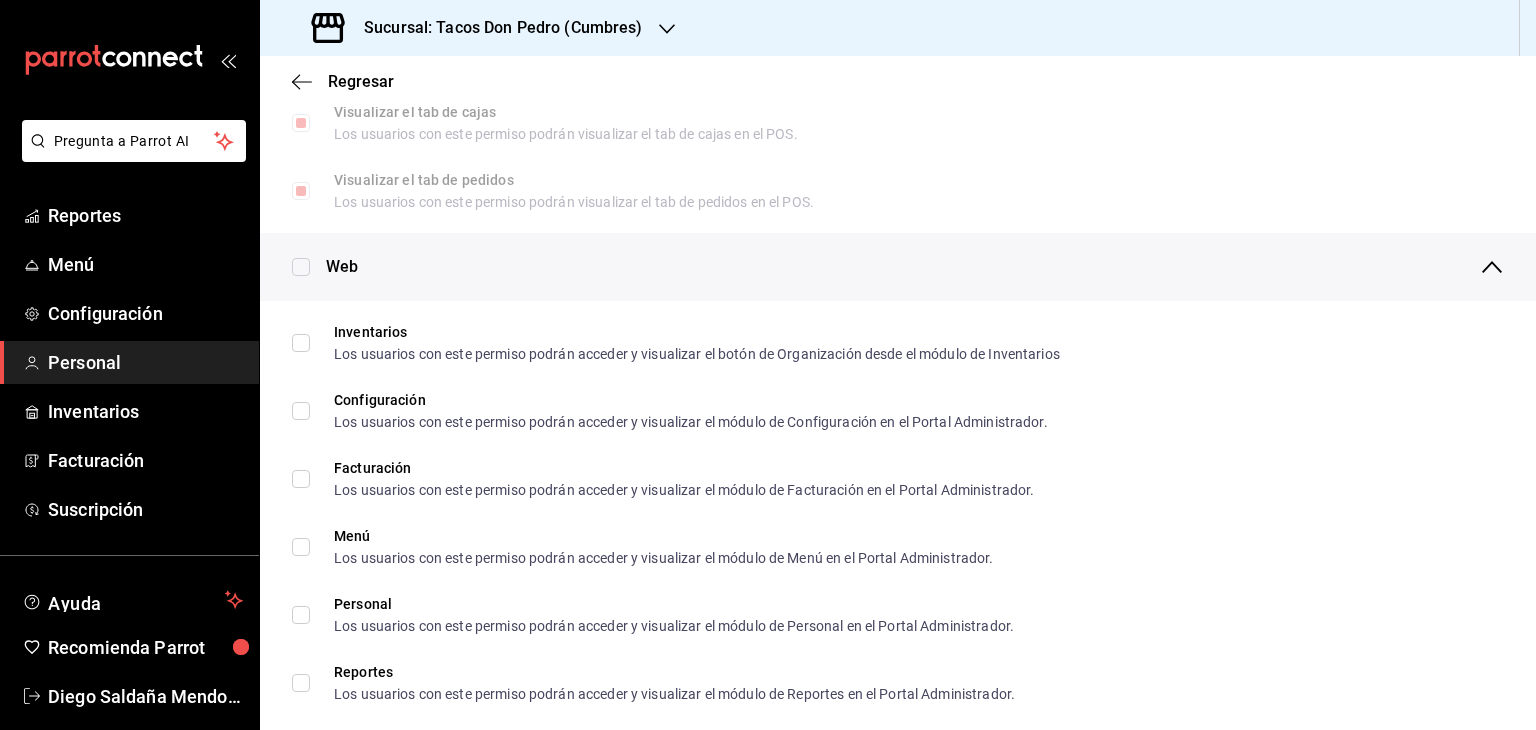 scroll, scrollTop: 0, scrollLeft: 0, axis: both 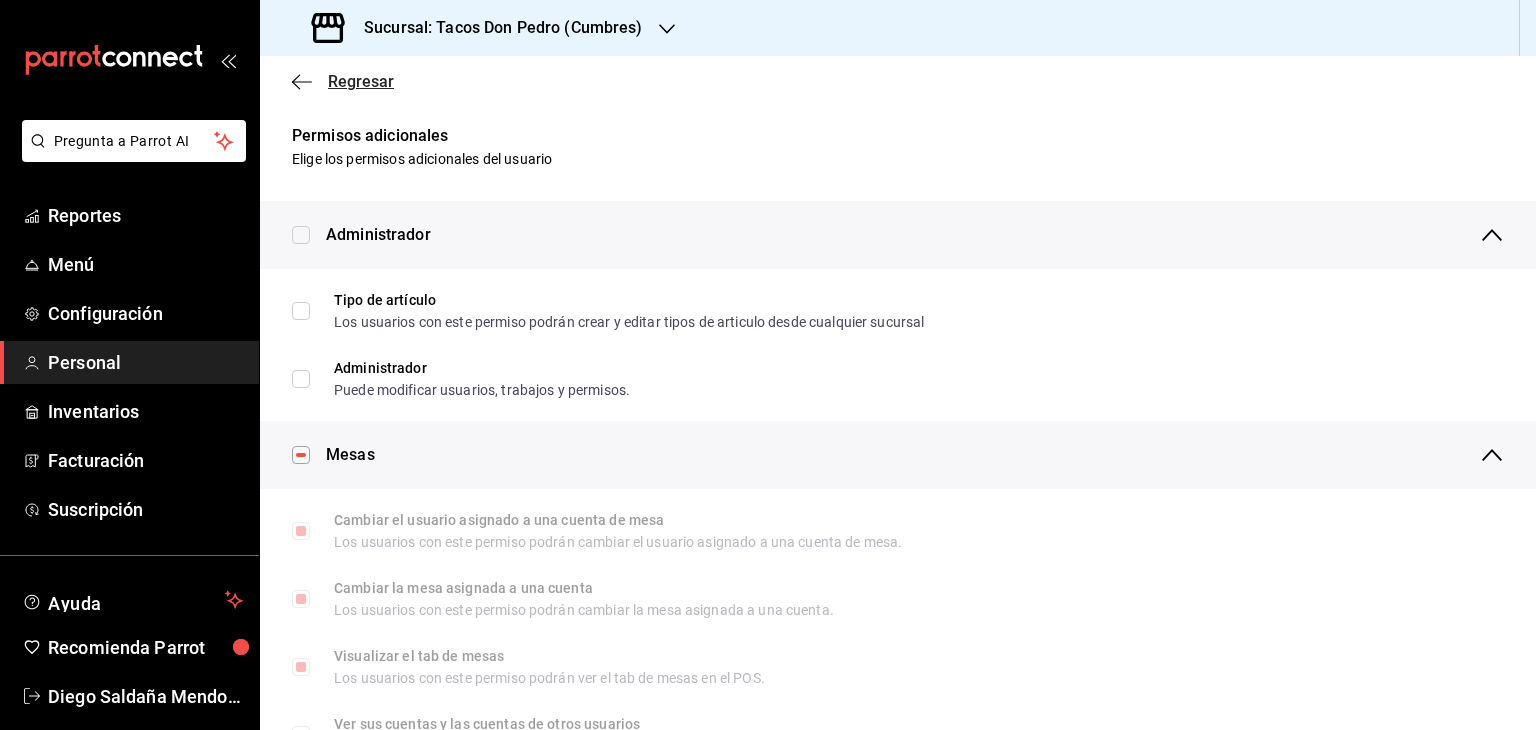 click 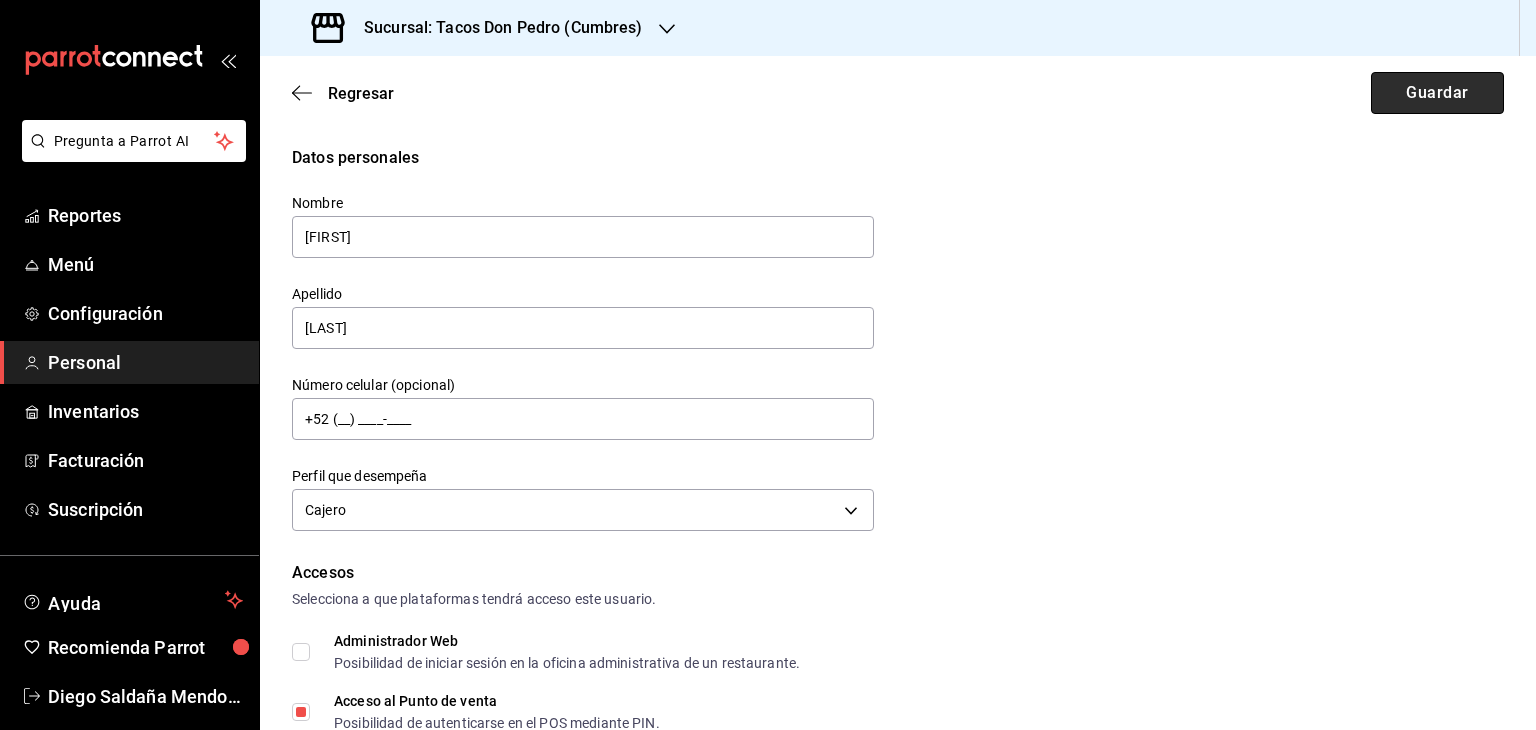 click on "Guardar" at bounding box center [1437, 93] 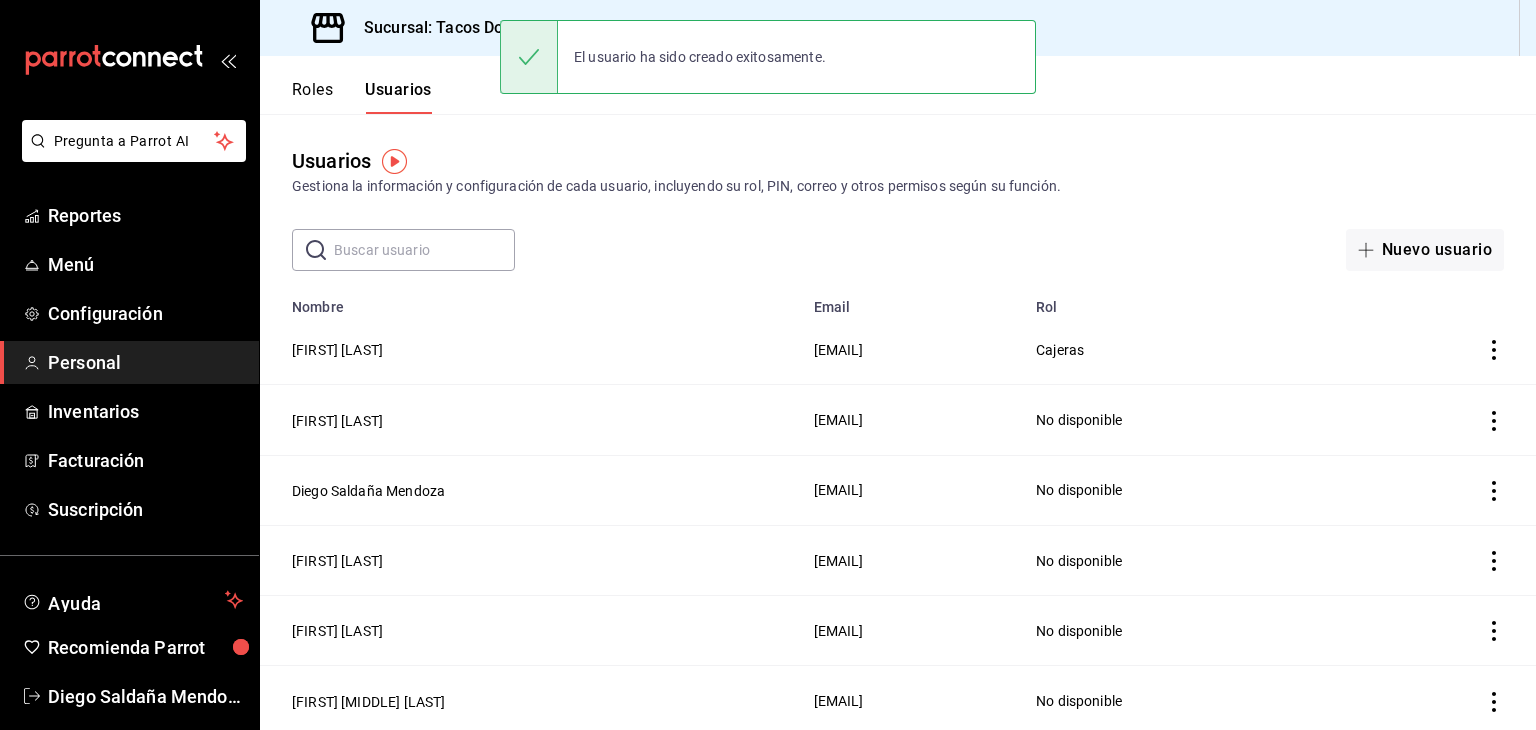 click 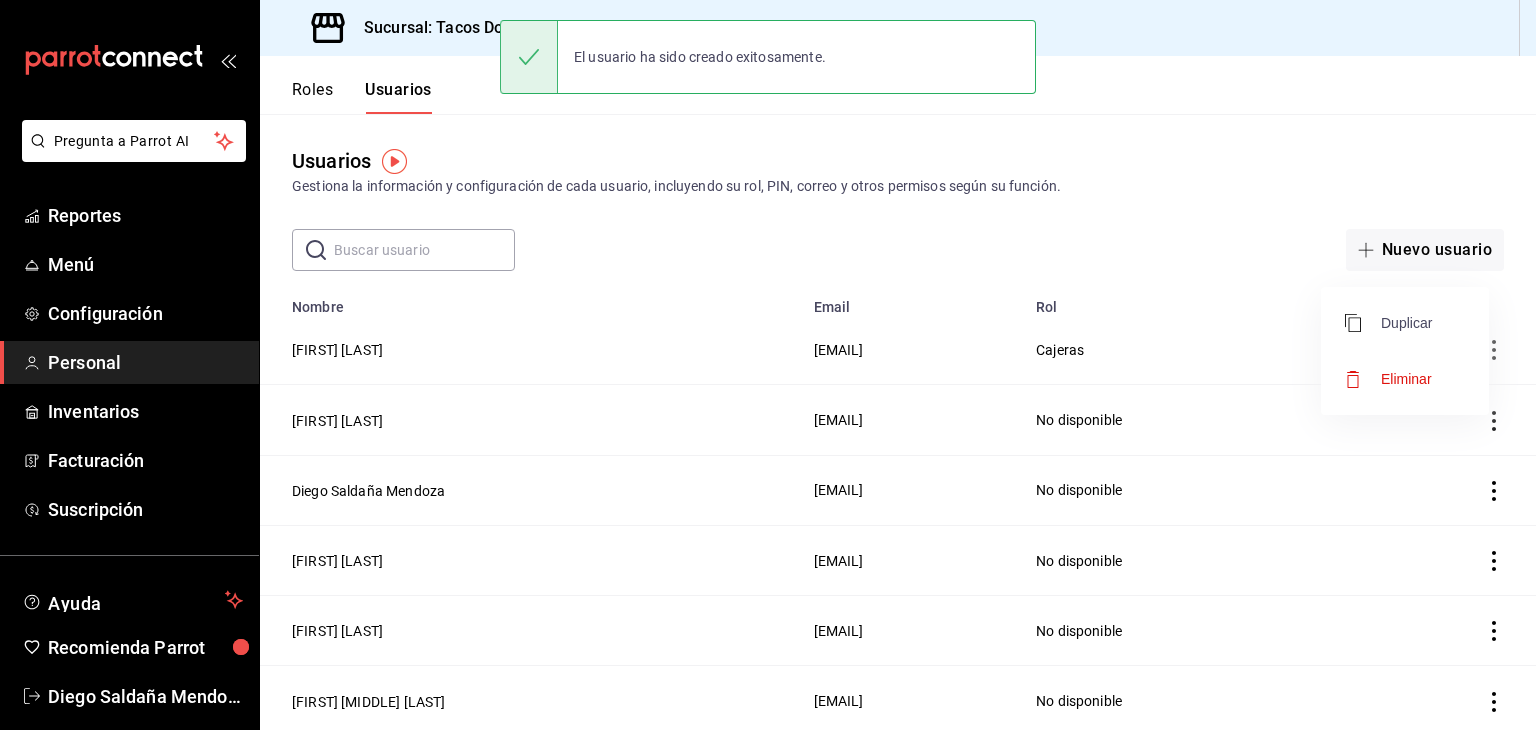 click on "Duplicar" at bounding box center (1388, 323) 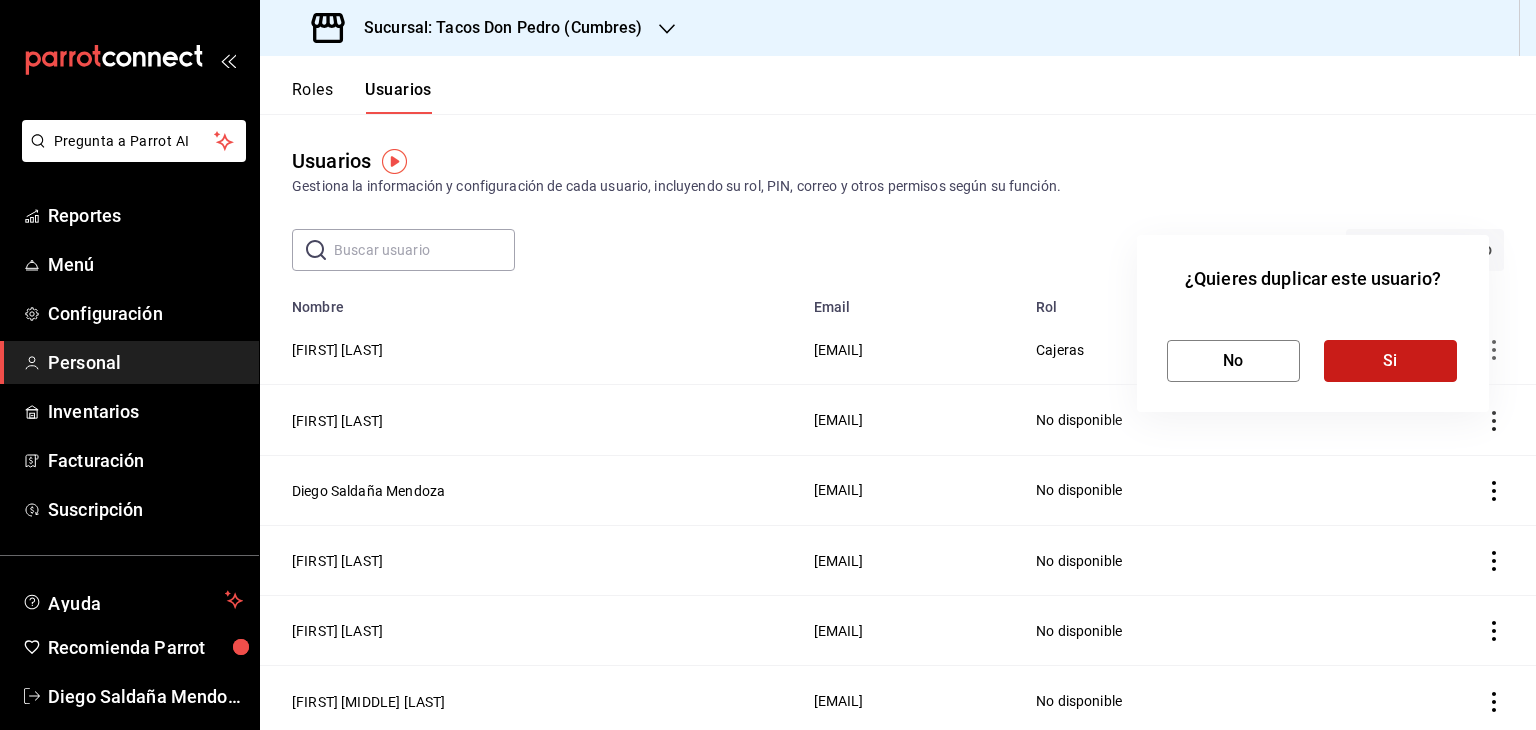 click on "Si" at bounding box center [1390, 361] 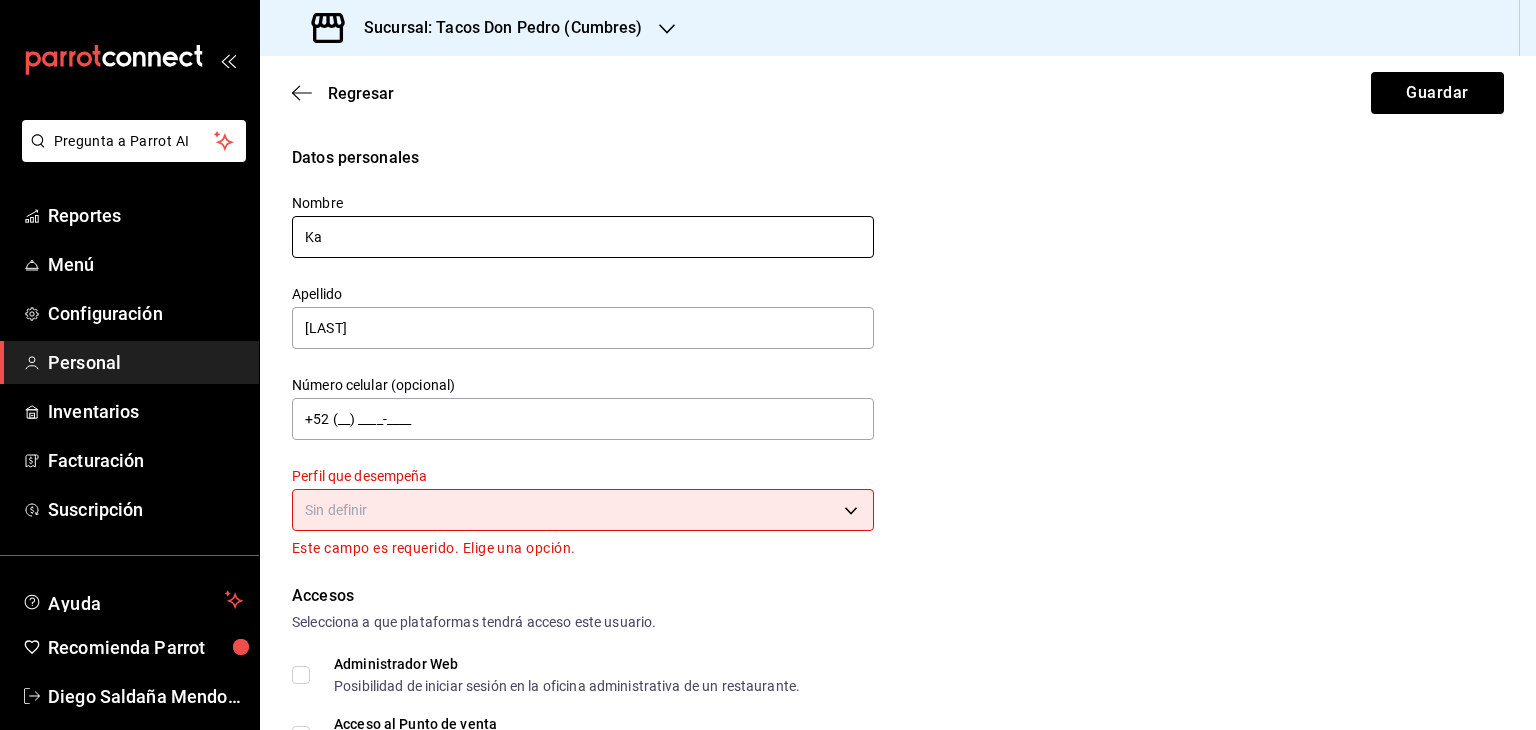 type on "K" 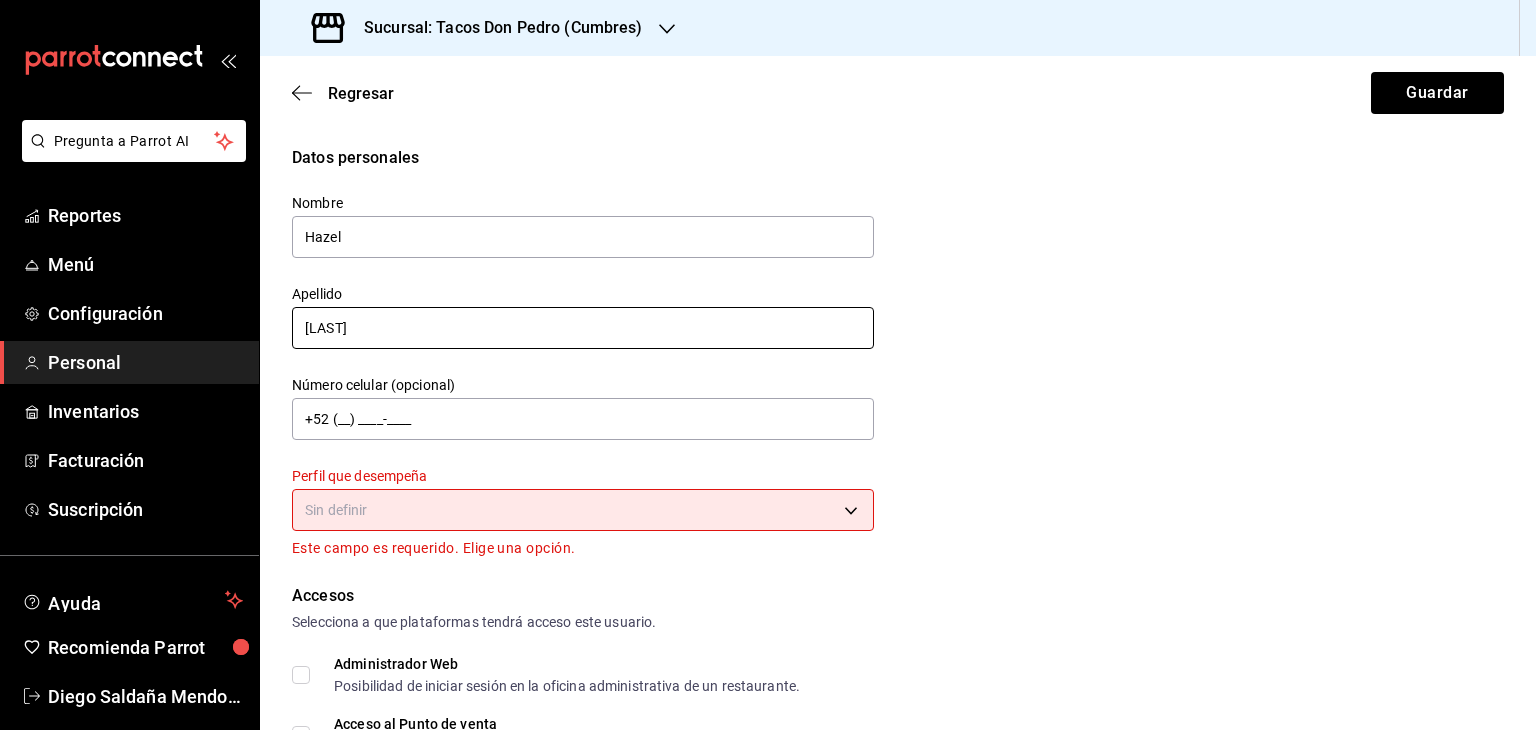 type on "Hazel" 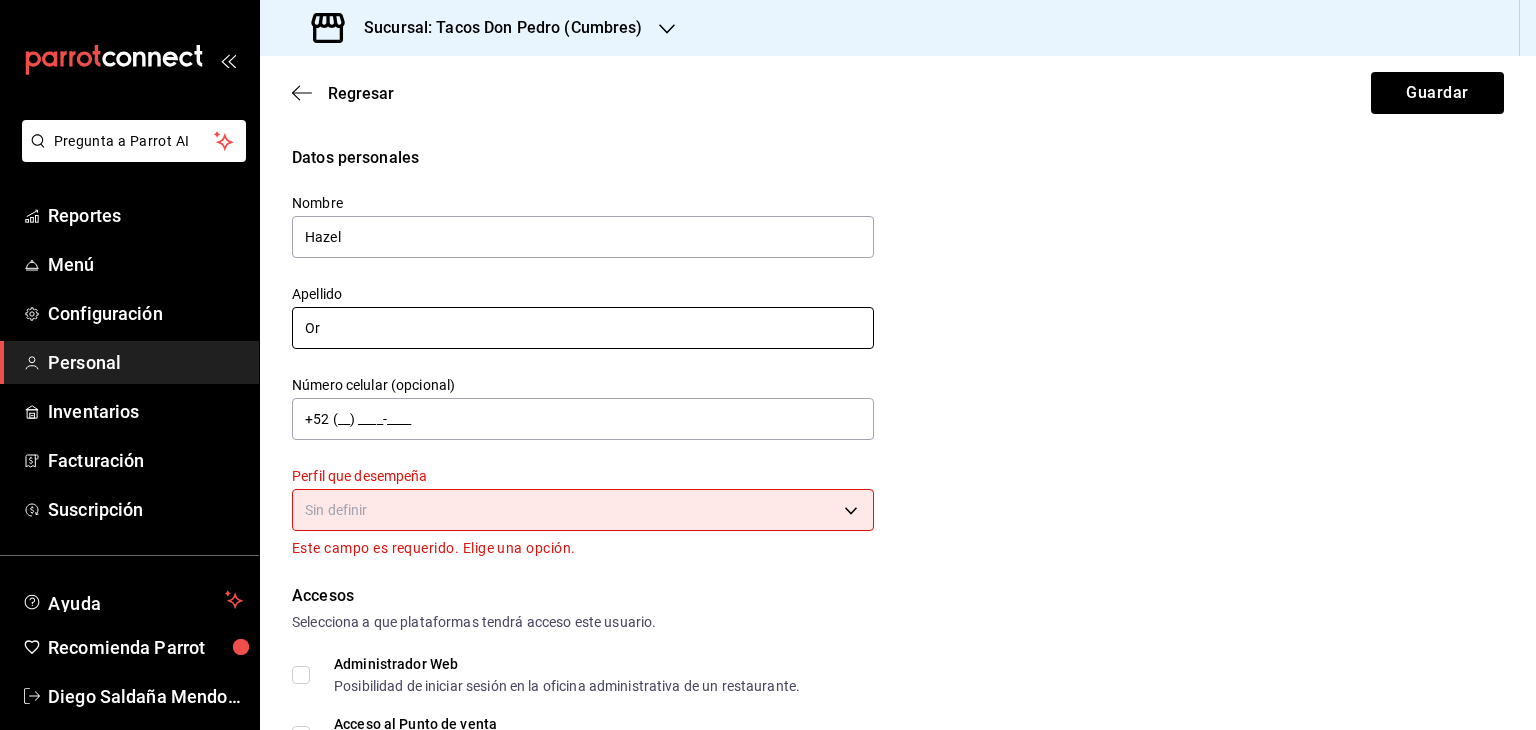 type on "O" 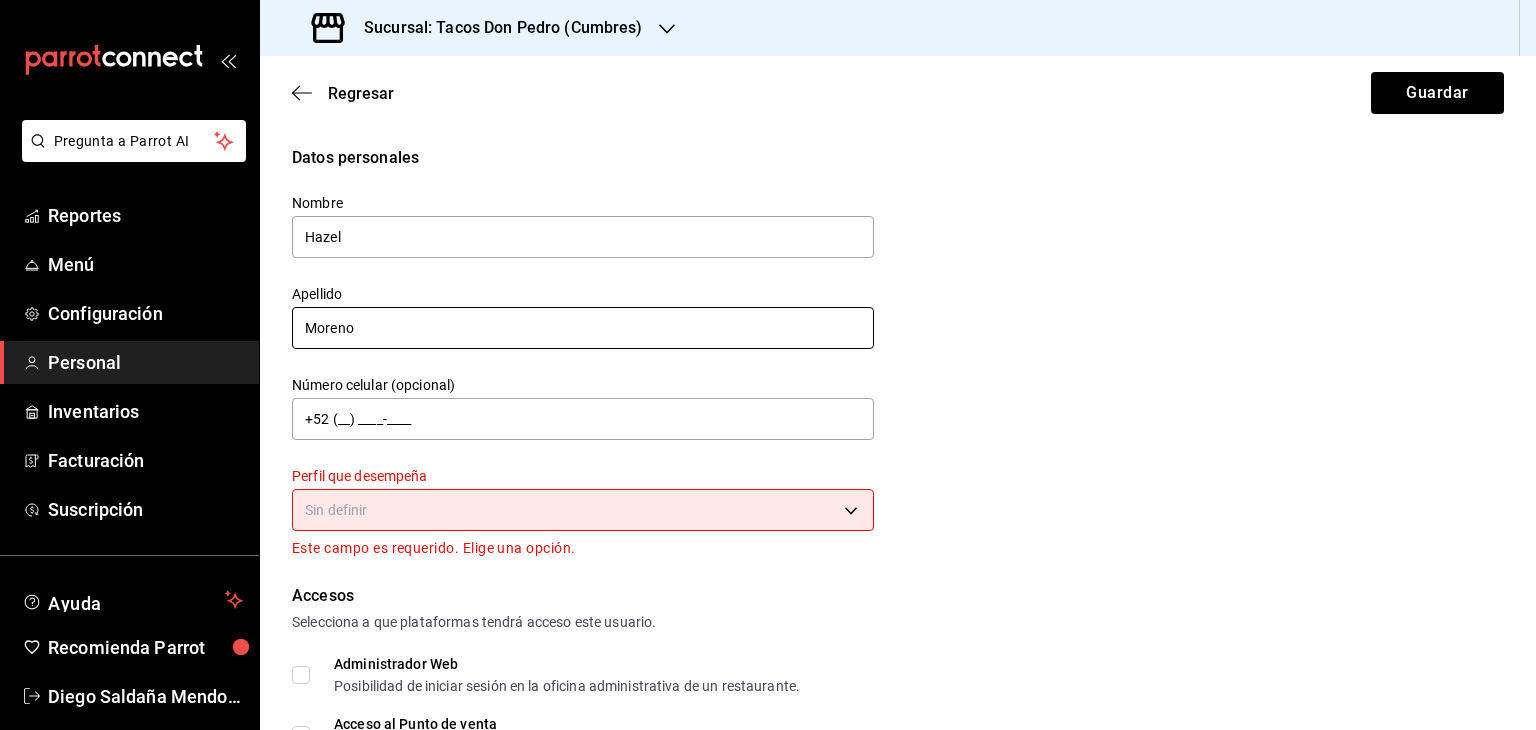 type on "Moreno" 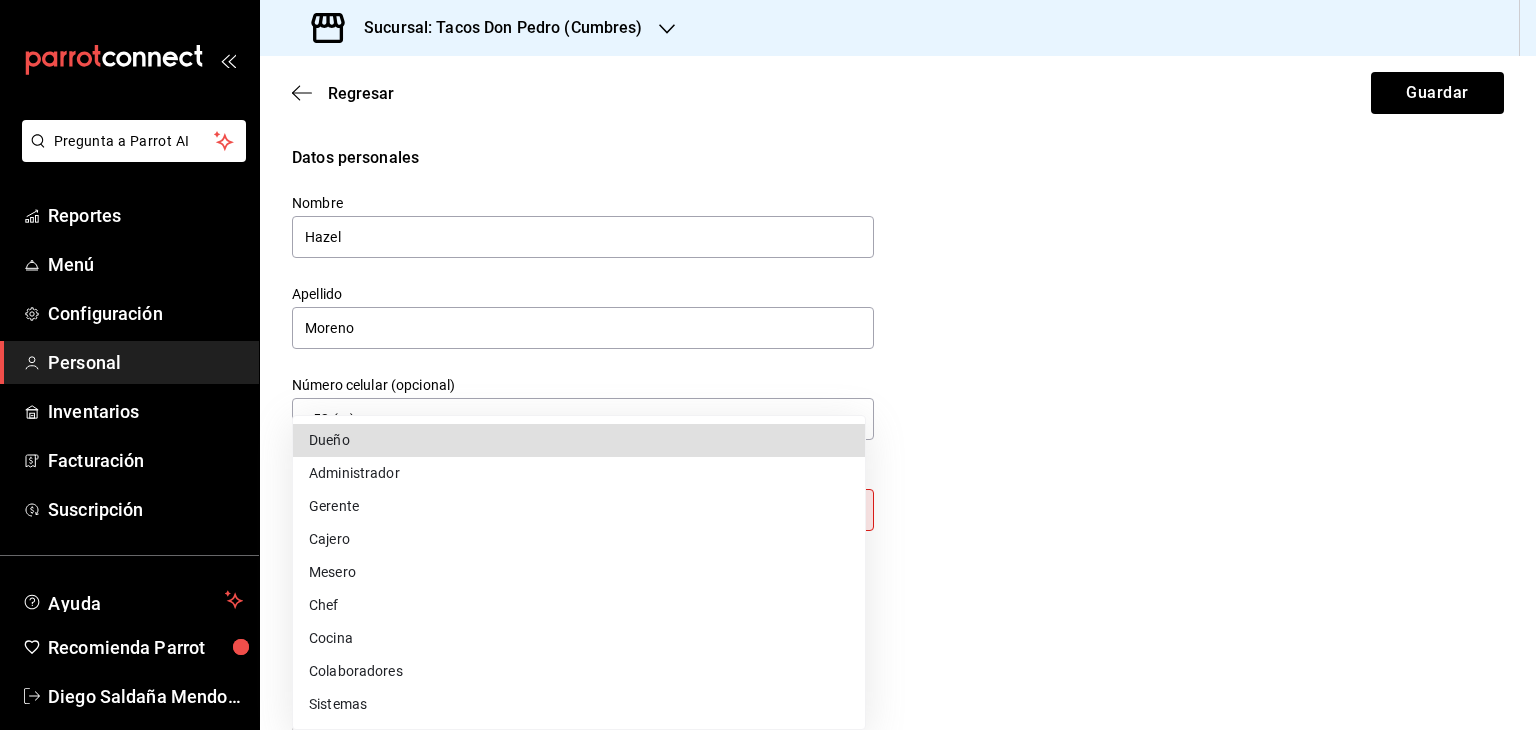 click on "Datos personales Nombre [FIRST] Apellido [LAST] Número celular (opcional) +52 (__) ____-____ Perfil que desempeña Sin definir Este campo es requerido. Elige una opción. Accesos Selecciona a que plataformas tendrá acceso este usuario. Administrador Web Posibilidad de iniciar sesión en la oficina administrativa de un restaurante. Acceso al Punto de venta Posibilidad de autenticarse en el POS mediante PIN. Iniciar sesión en terminal (correo electrónico o QR) Los usuarios podrán iniciar sesión y aceptar términos y condiciones en la terminal. Acceso uso de terminal Los usuarios podrán acceder y utilizar la terminal para visualizar y procesar pagos de sus órdenes. Correo electrónico Se volverá obligatorio al tener ciertos accesos activados. Contraseña Contraseña" at bounding box center [768, 365] 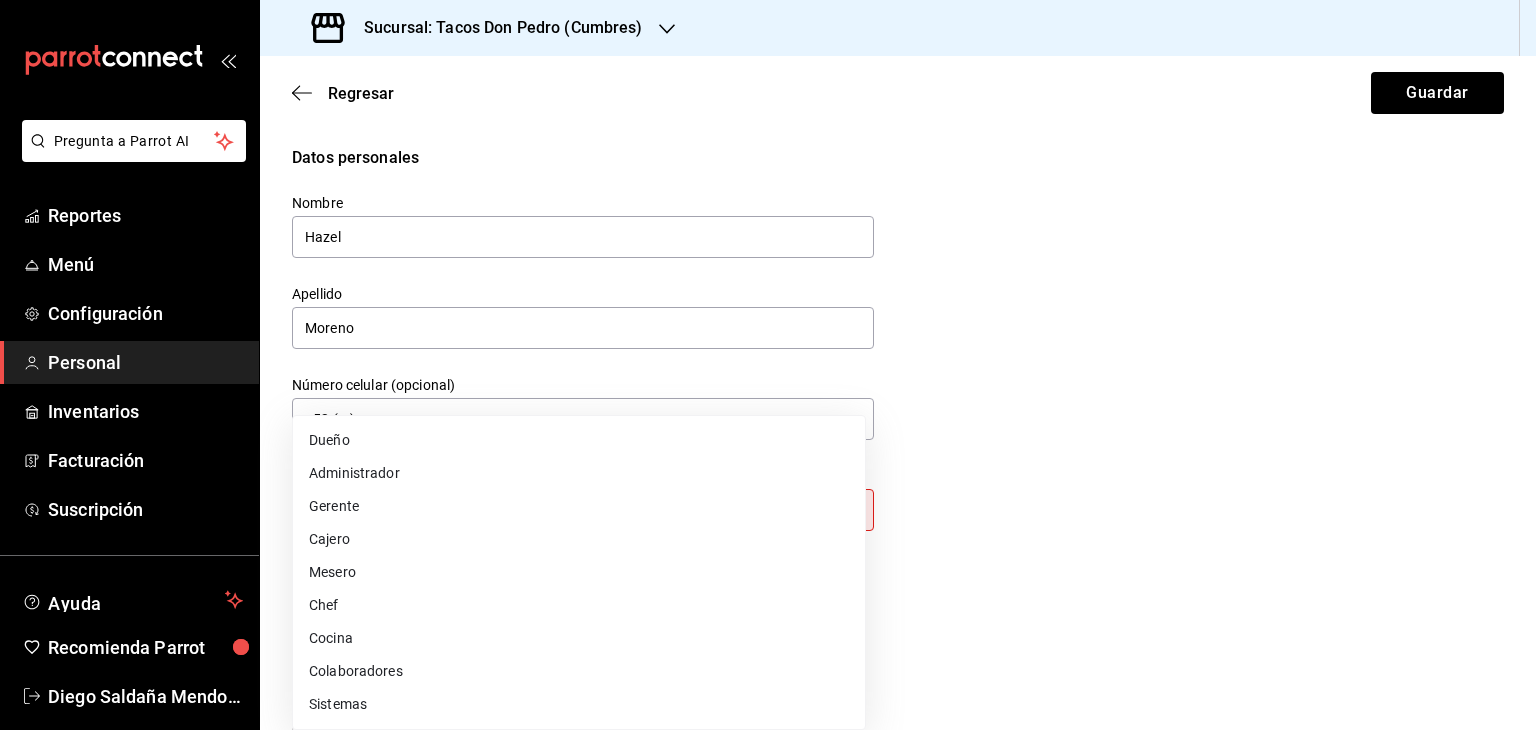 click on "Cajero" at bounding box center (579, 539) 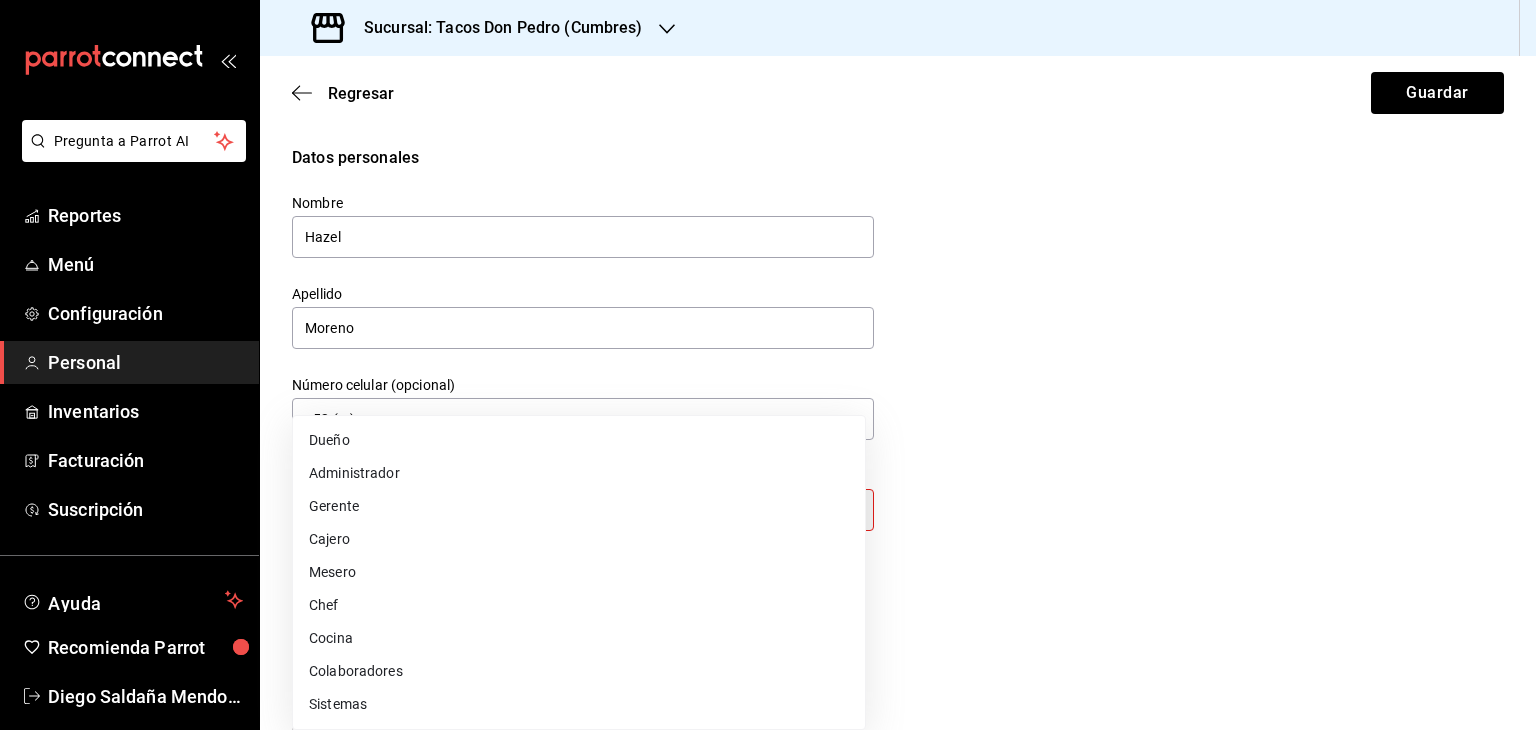 type on "CASHIER" 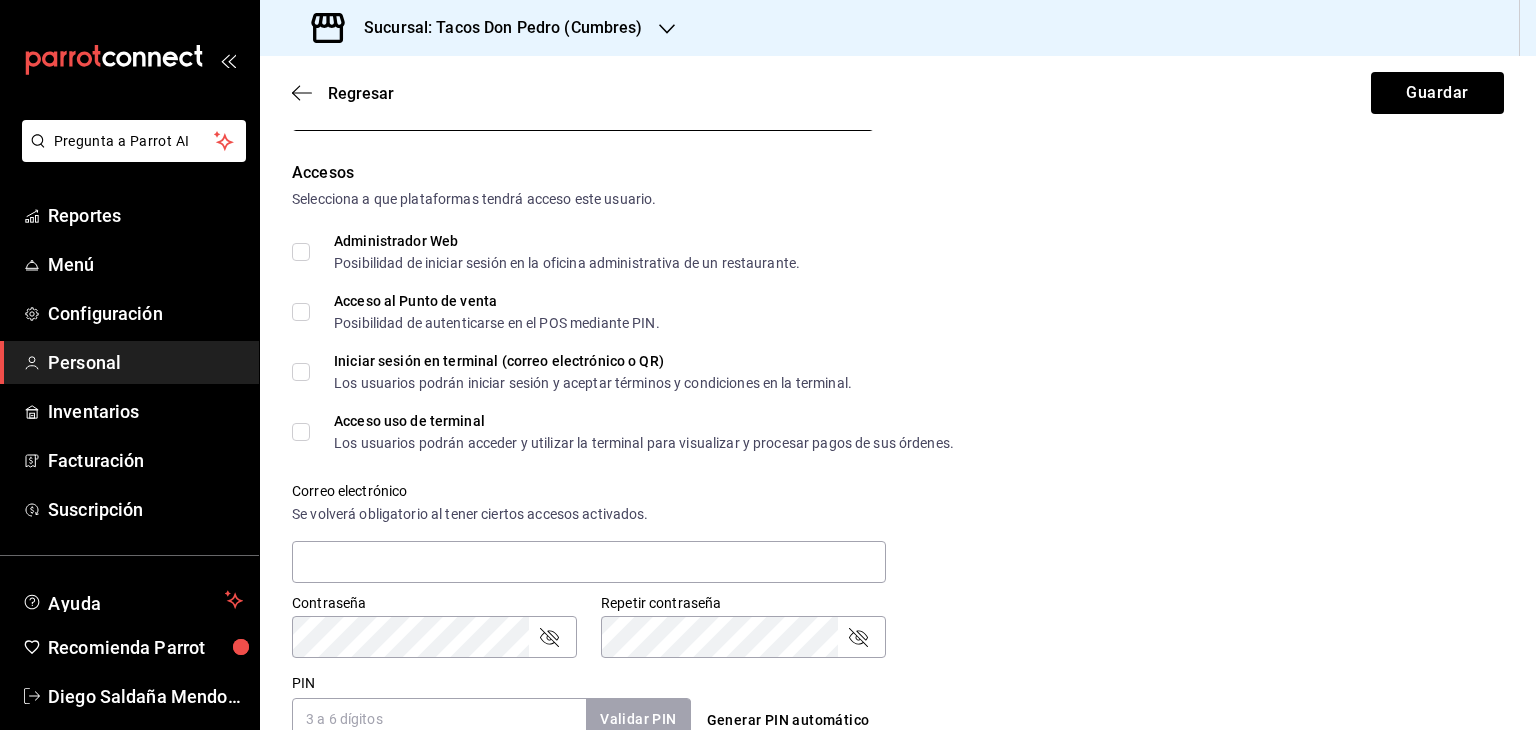 scroll, scrollTop: 381, scrollLeft: 0, axis: vertical 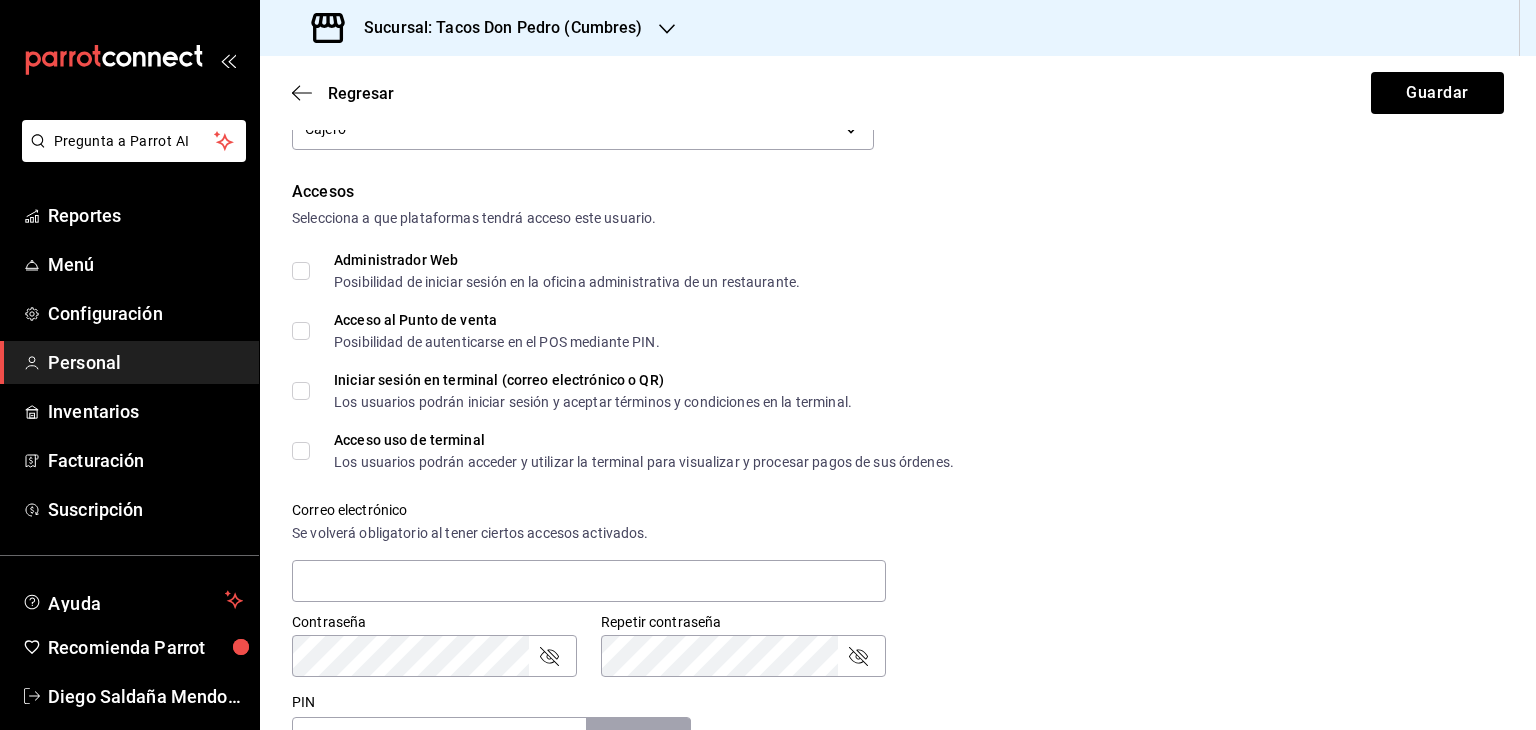 click on "Acceso al Punto de venta Posibilidad de autenticarse en el POS mediante PIN." at bounding box center (301, 331) 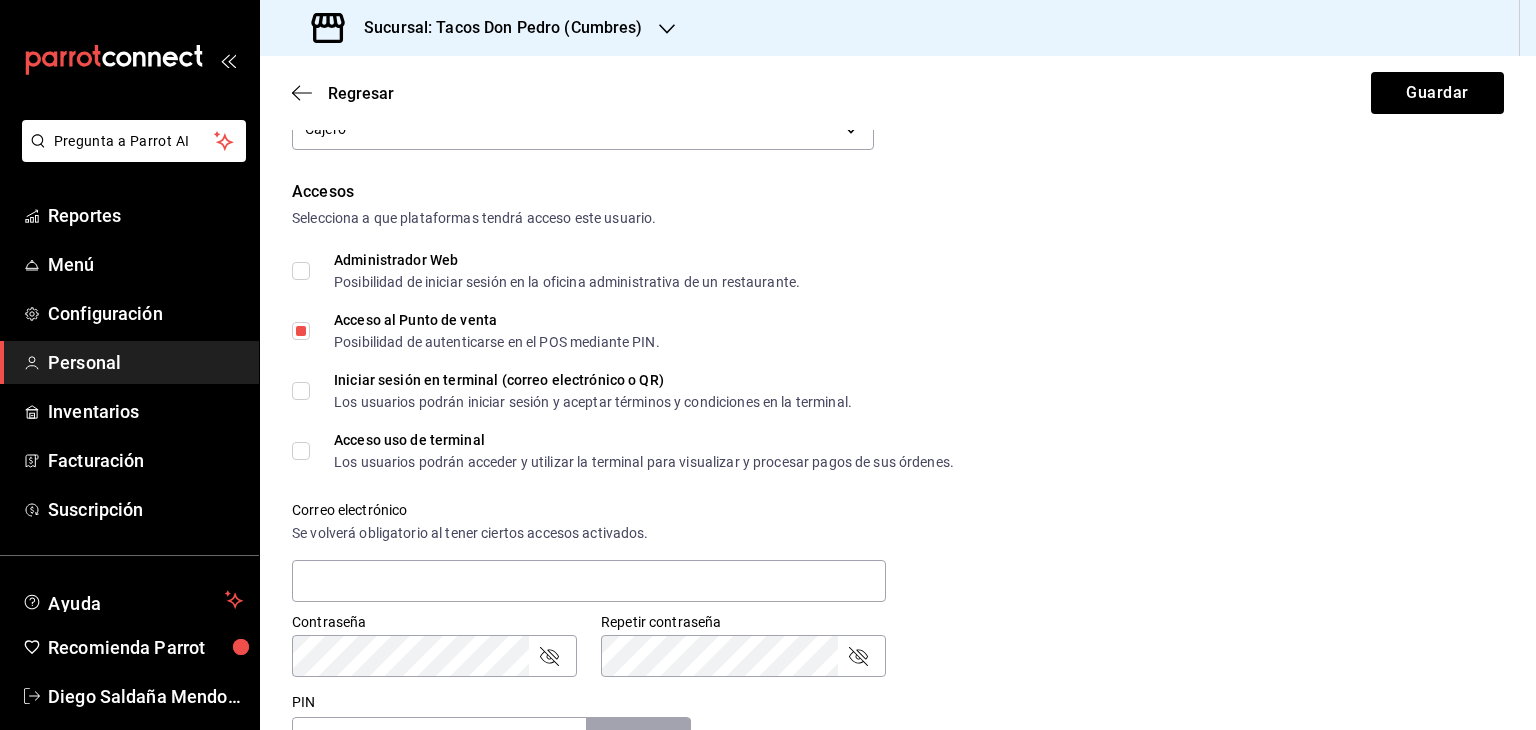 click on "Acceso uso de terminal Los usuarios podrán acceder y utilizar la terminal para visualizar y procesar pagos de sus órdenes." at bounding box center (301, 451) 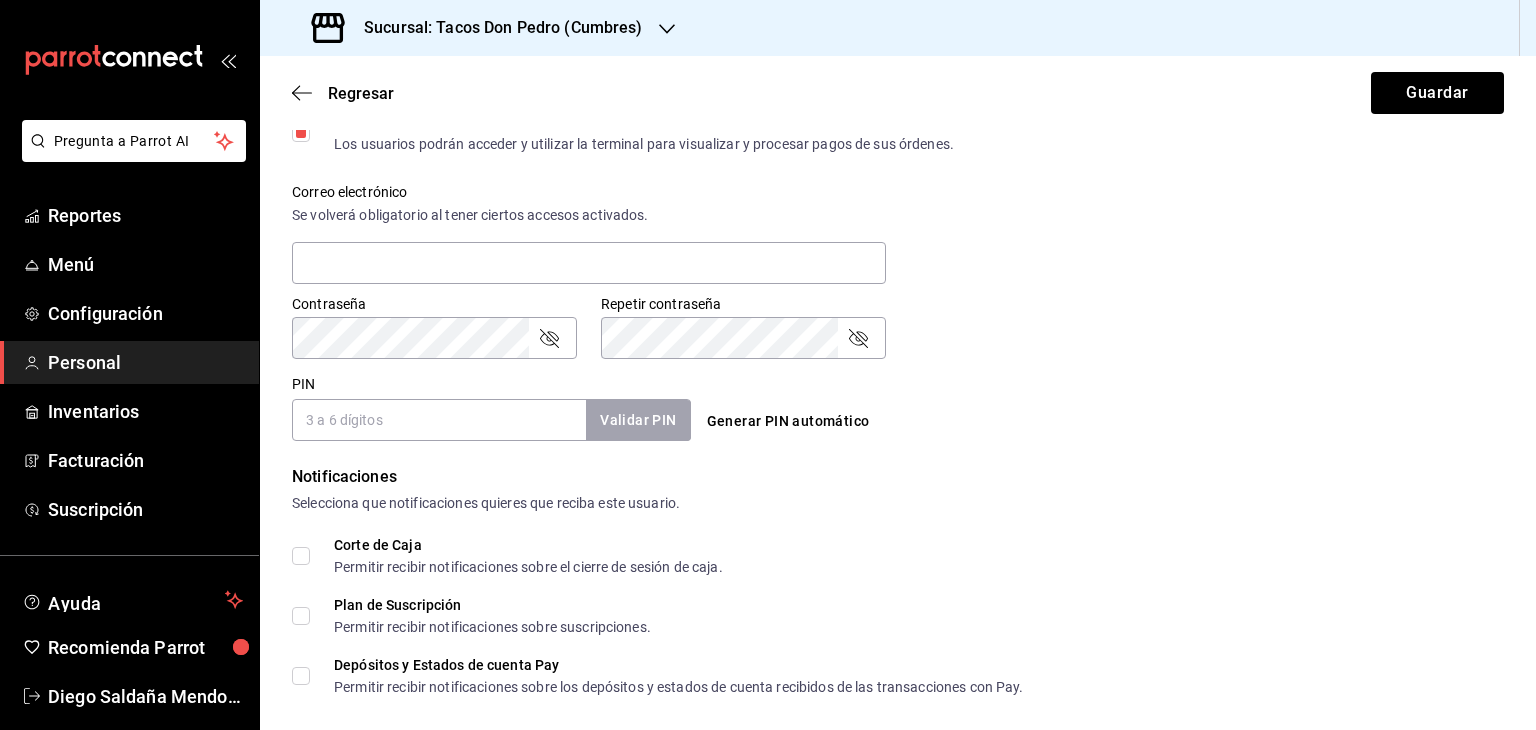 scroll, scrollTop: 741, scrollLeft: 0, axis: vertical 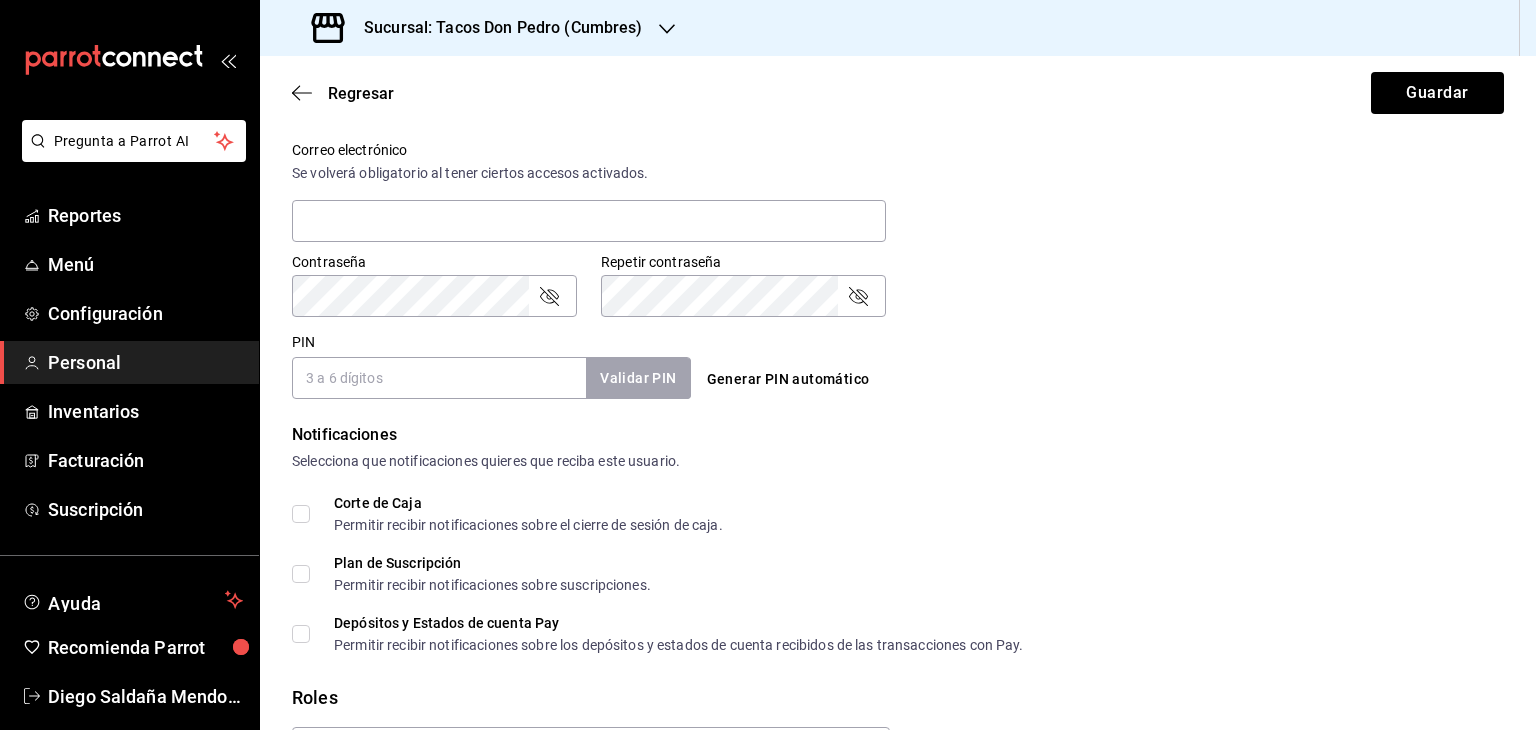 click on "PIN" at bounding box center (439, 378) 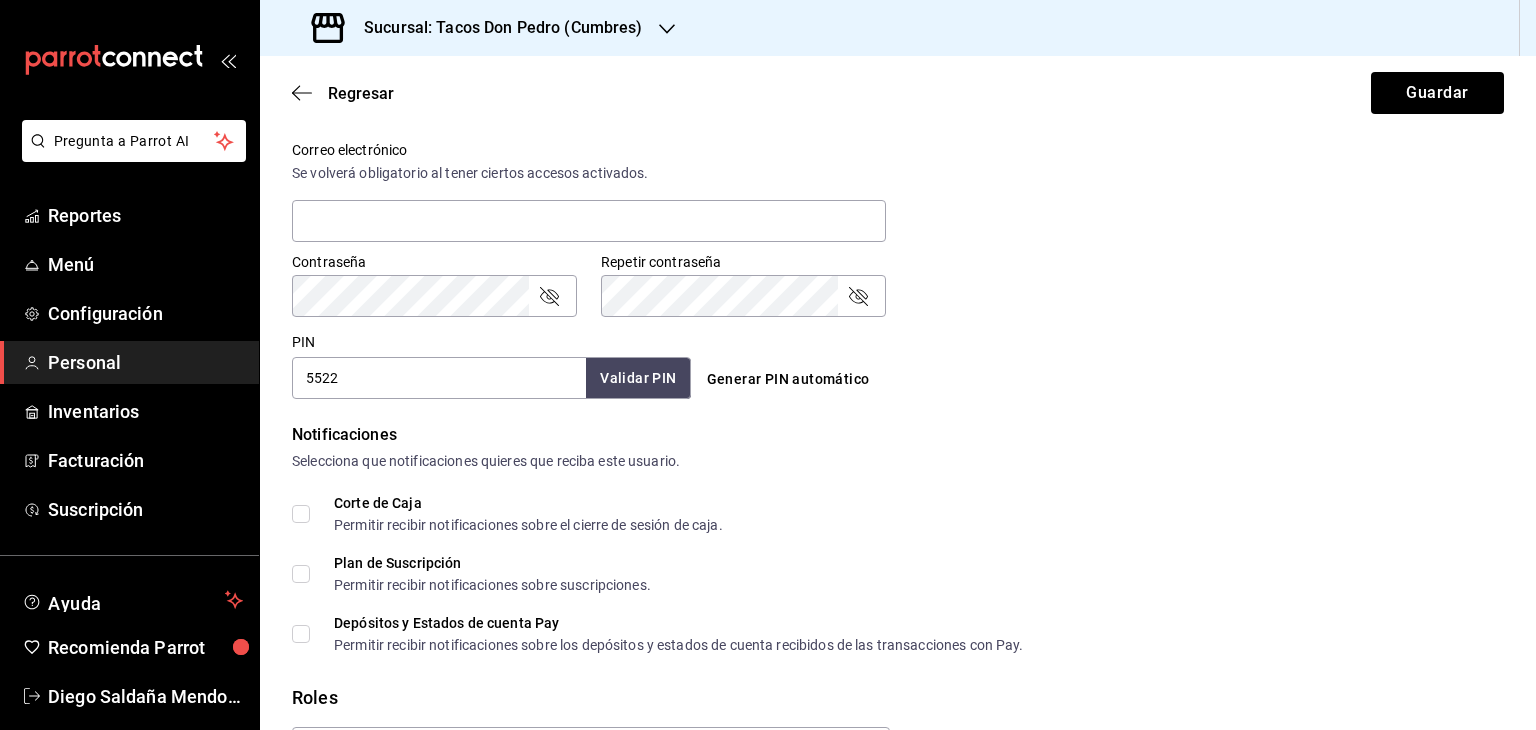 type on "5522" 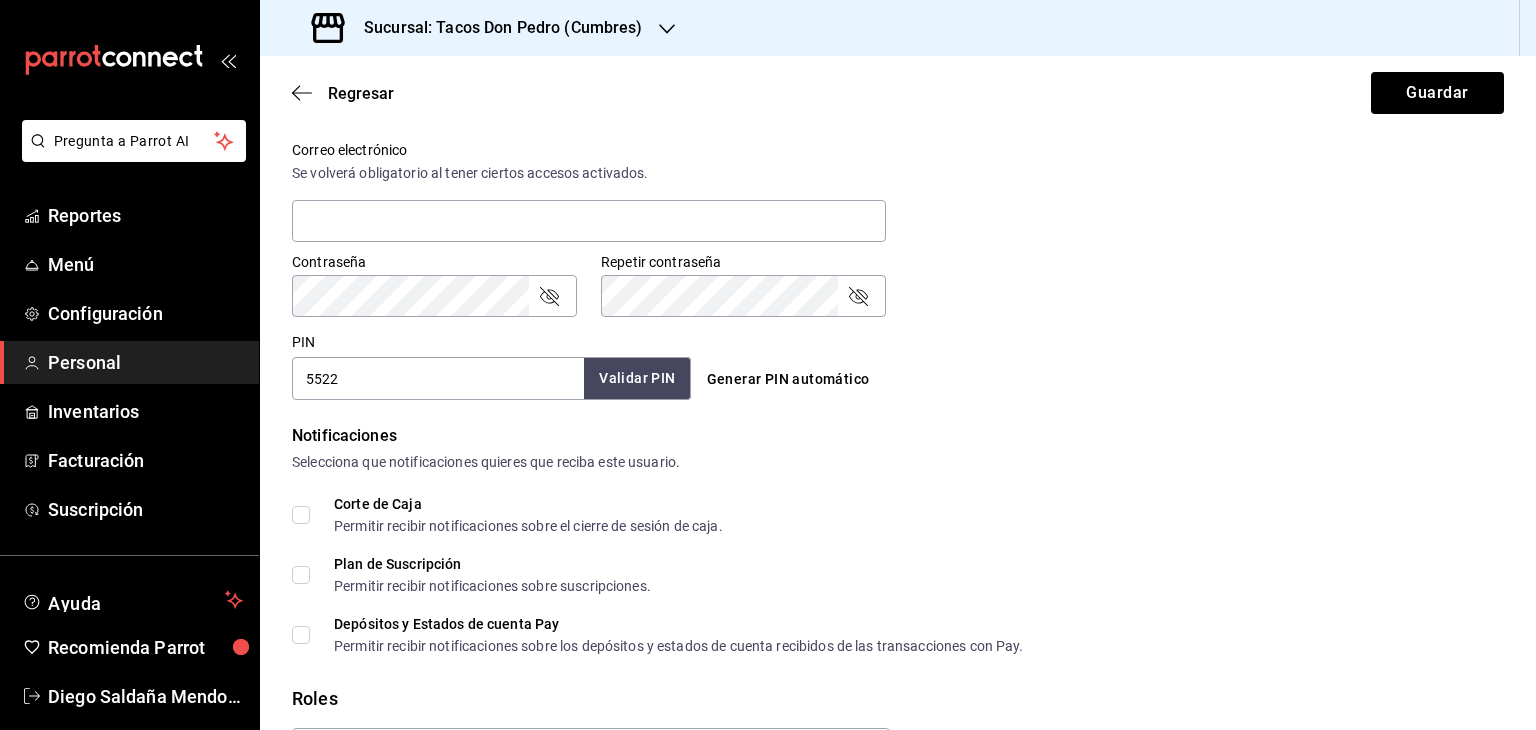 click on "Validar PIN" at bounding box center (637, 378) 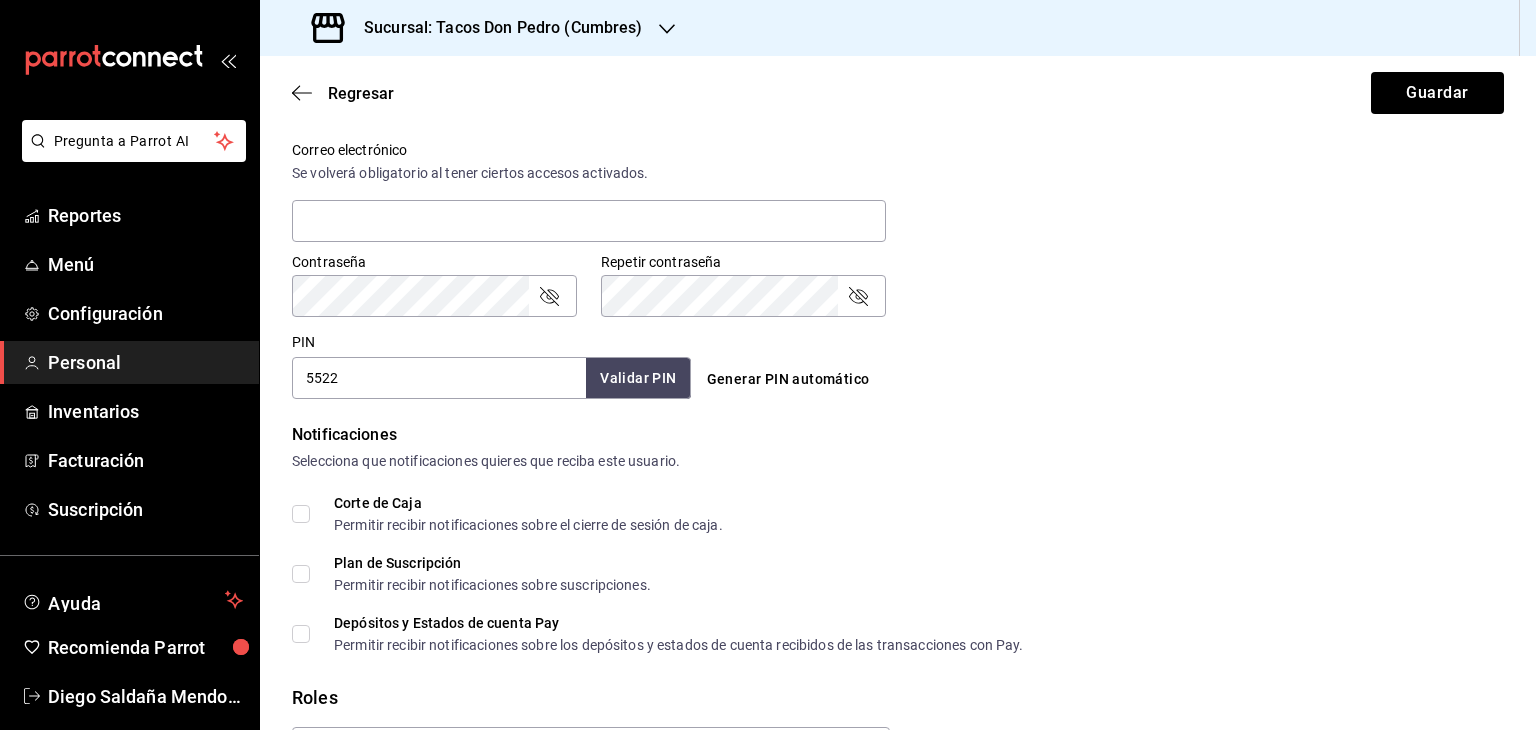 scroll, scrollTop: 868, scrollLeft: 0, axis: vertical 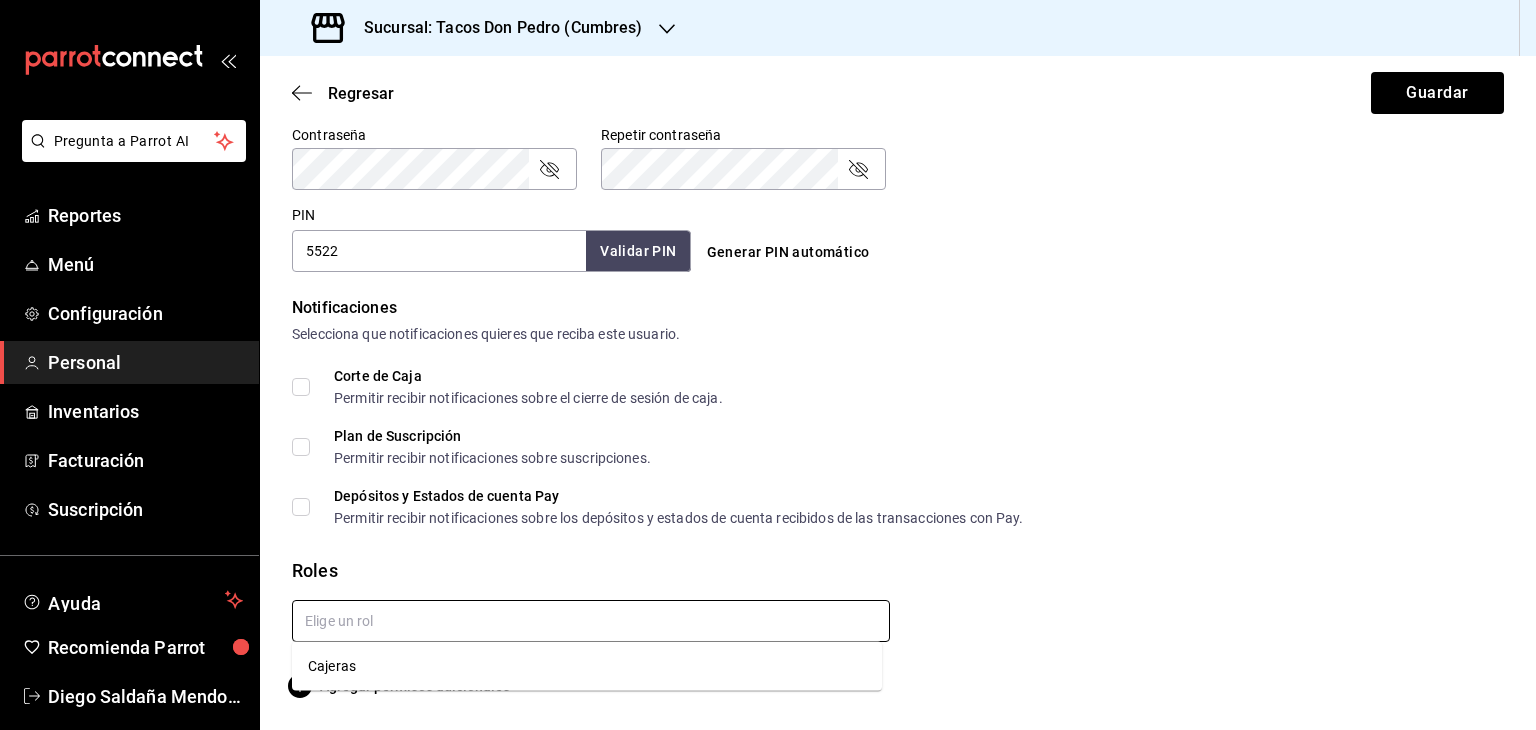 click at bounding box center [591, 621] 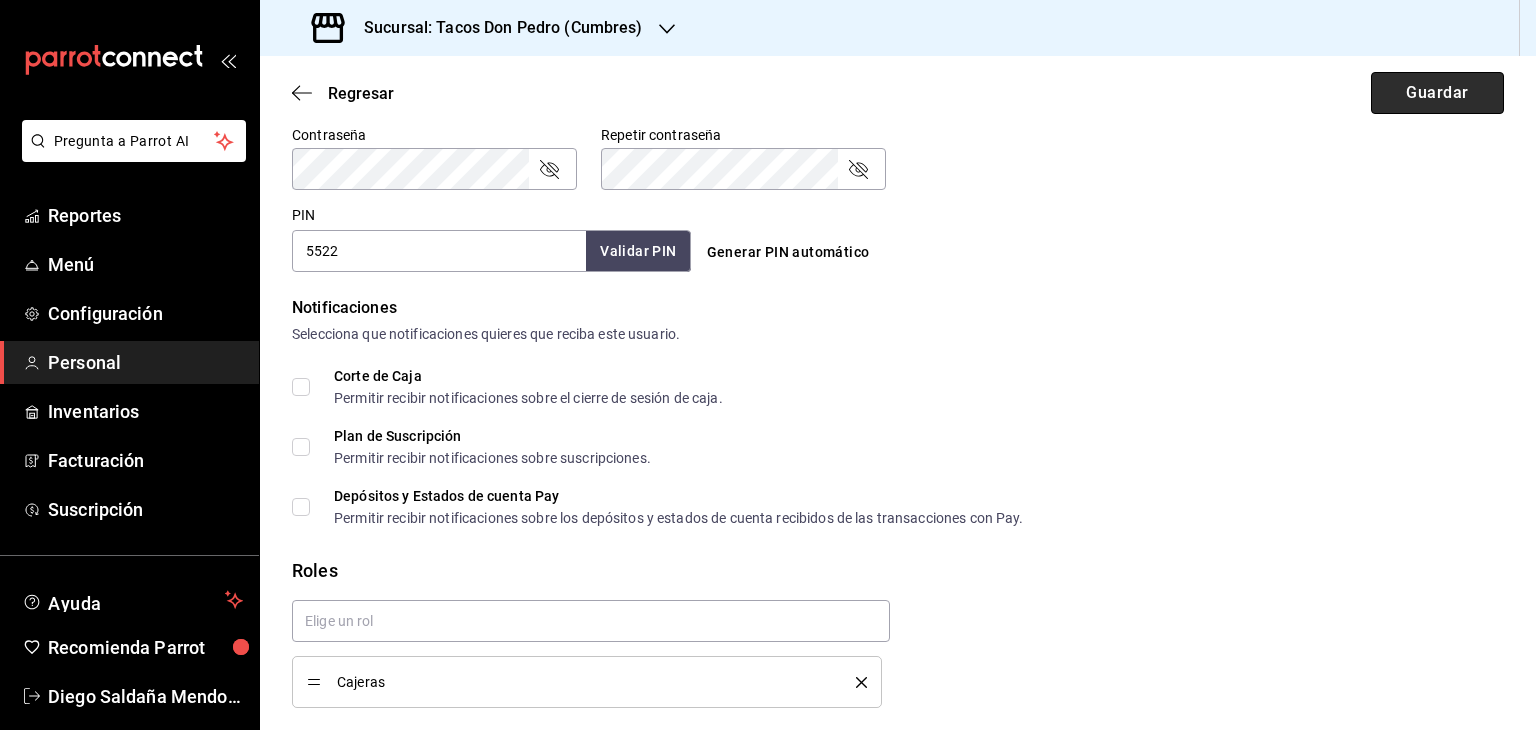click on "Guardar" at bounding box center [1437, 93] 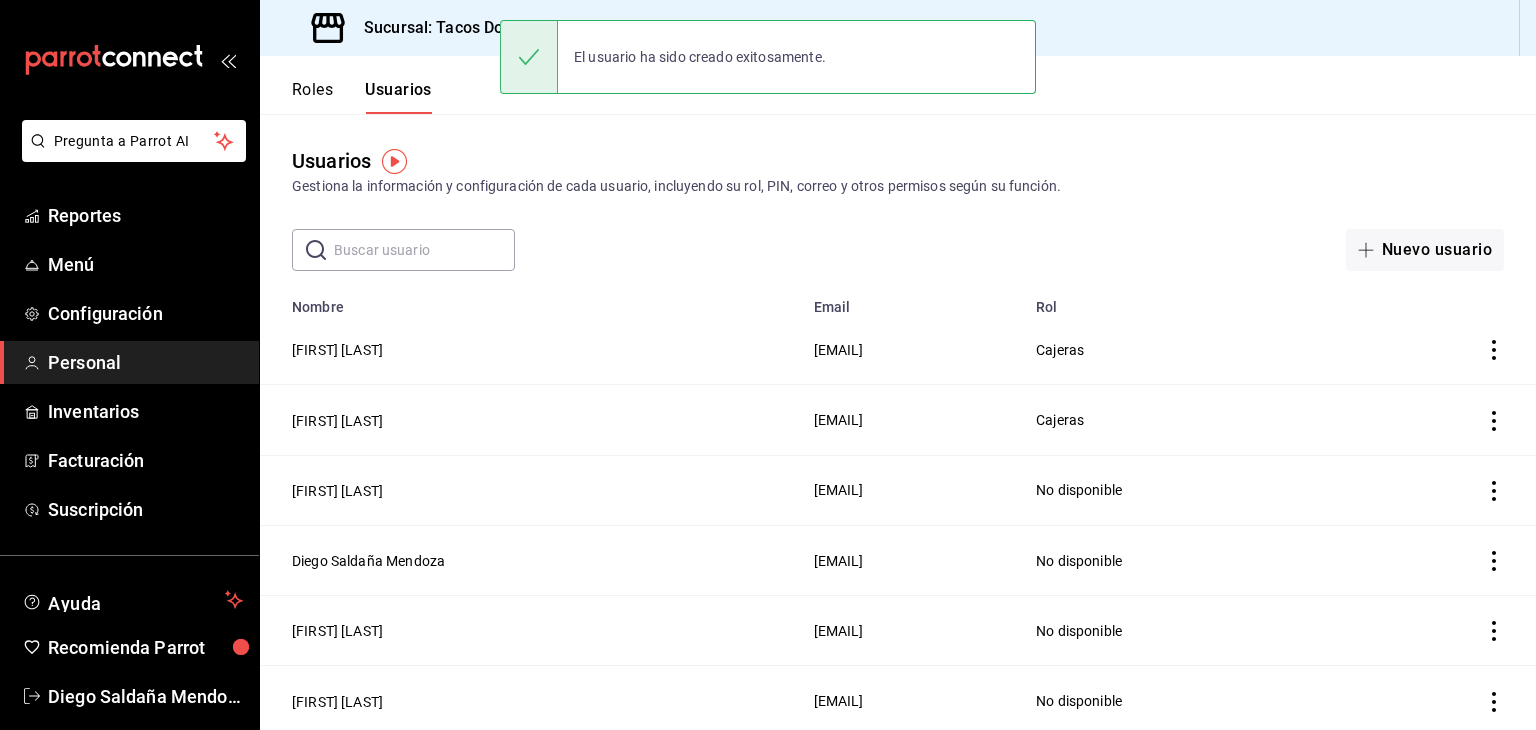 click 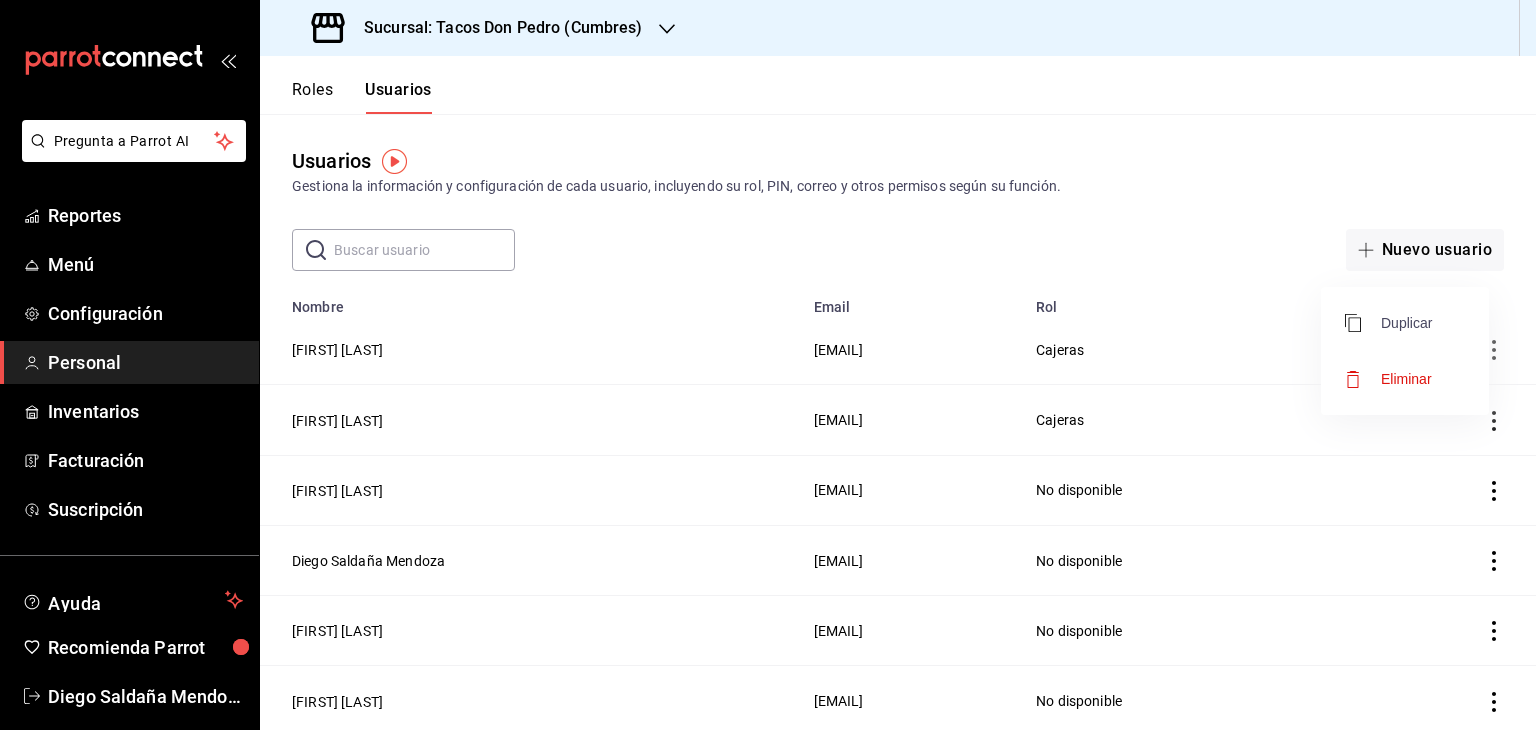 click on "Duplicar" at bounding box center (1388, 323) 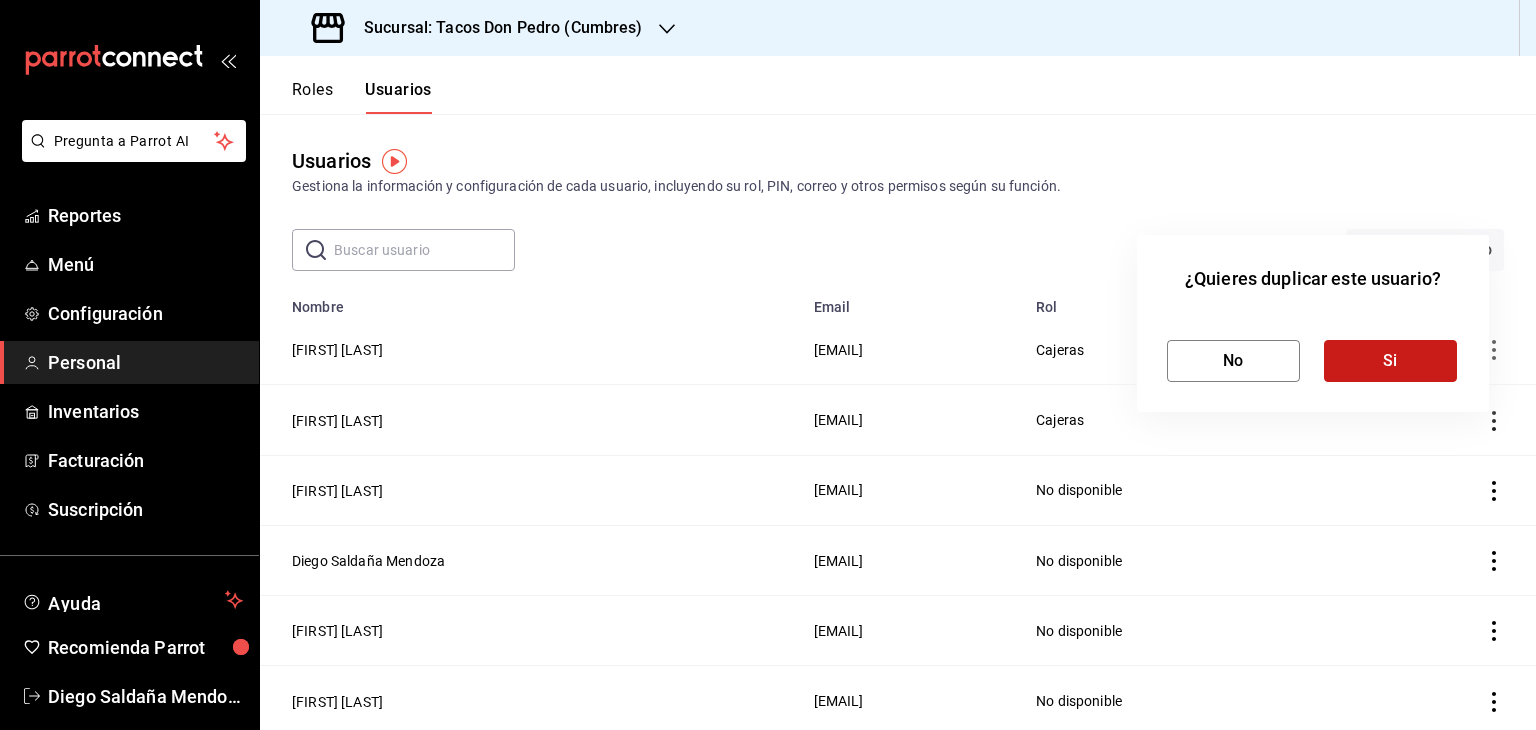 click on "Si" at bounding box center [1390, 361] 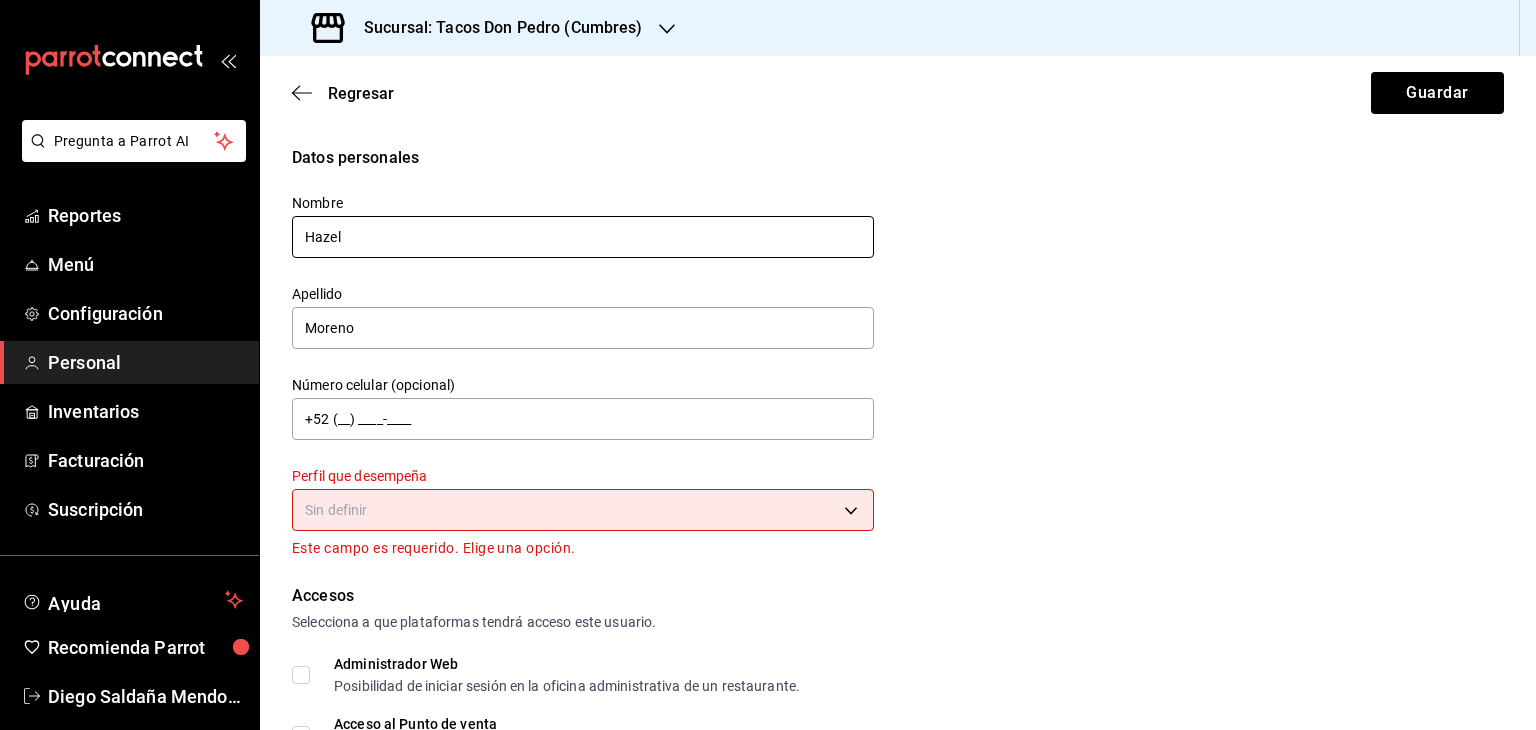click on "Hazel" at bounding box center (583, 237) 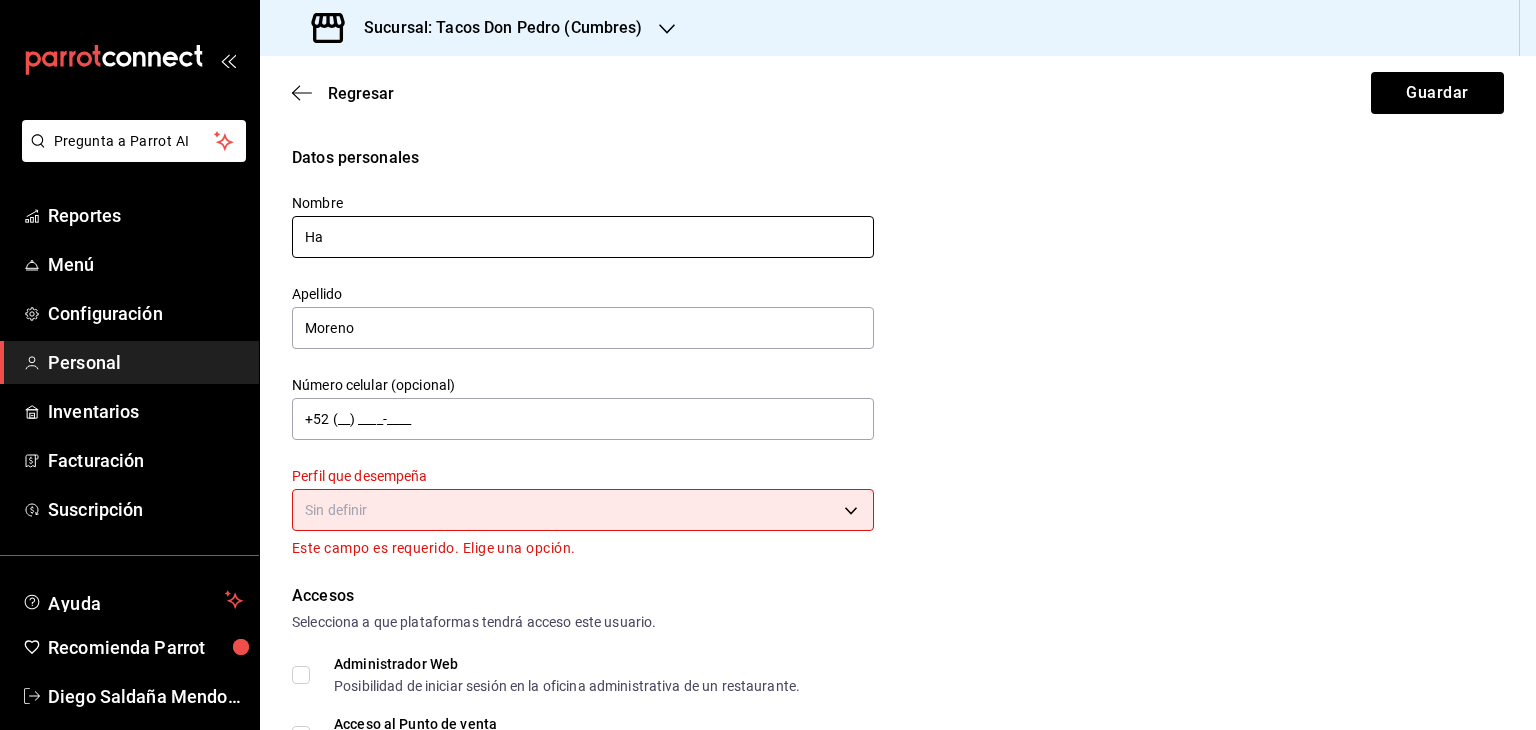 type on "H" 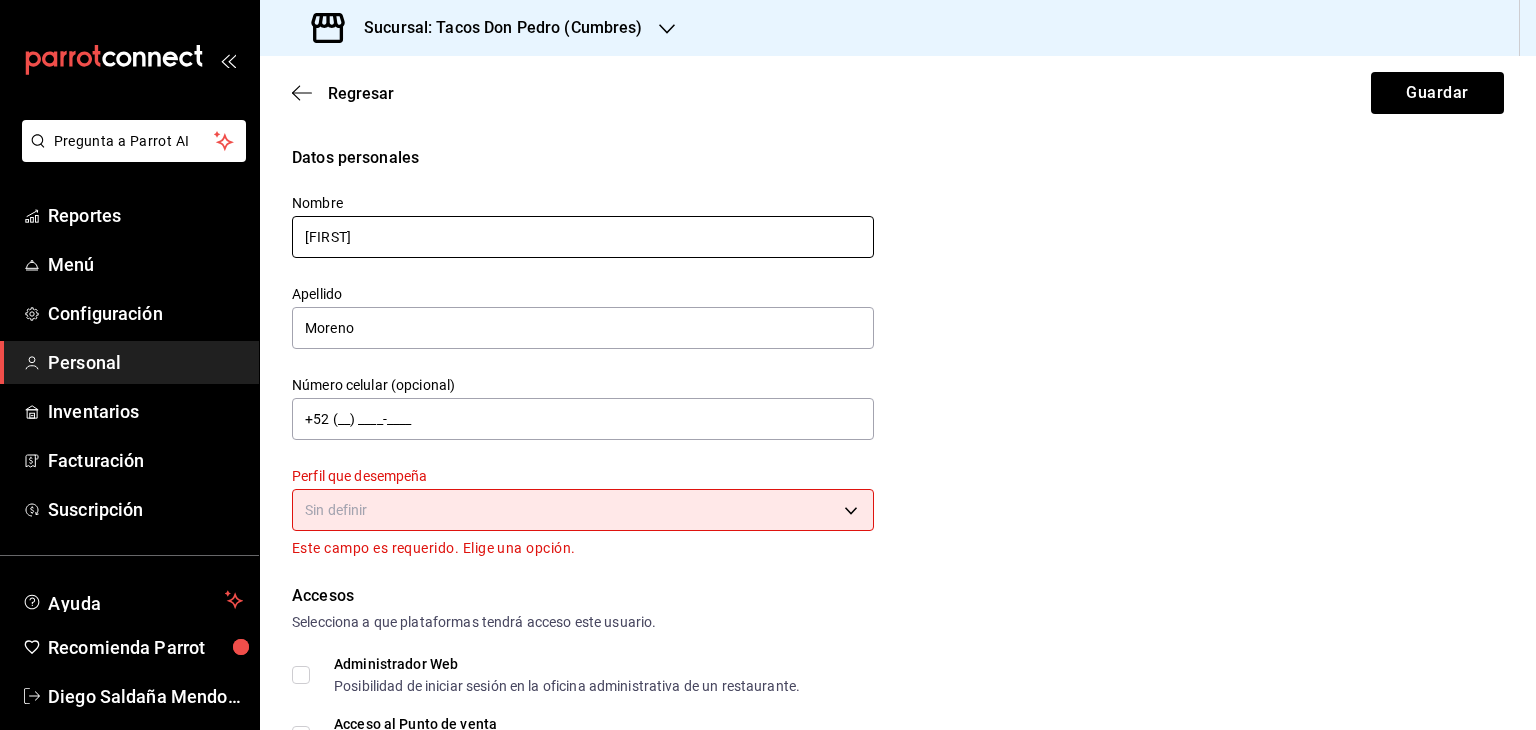 type on "[FIRST]" 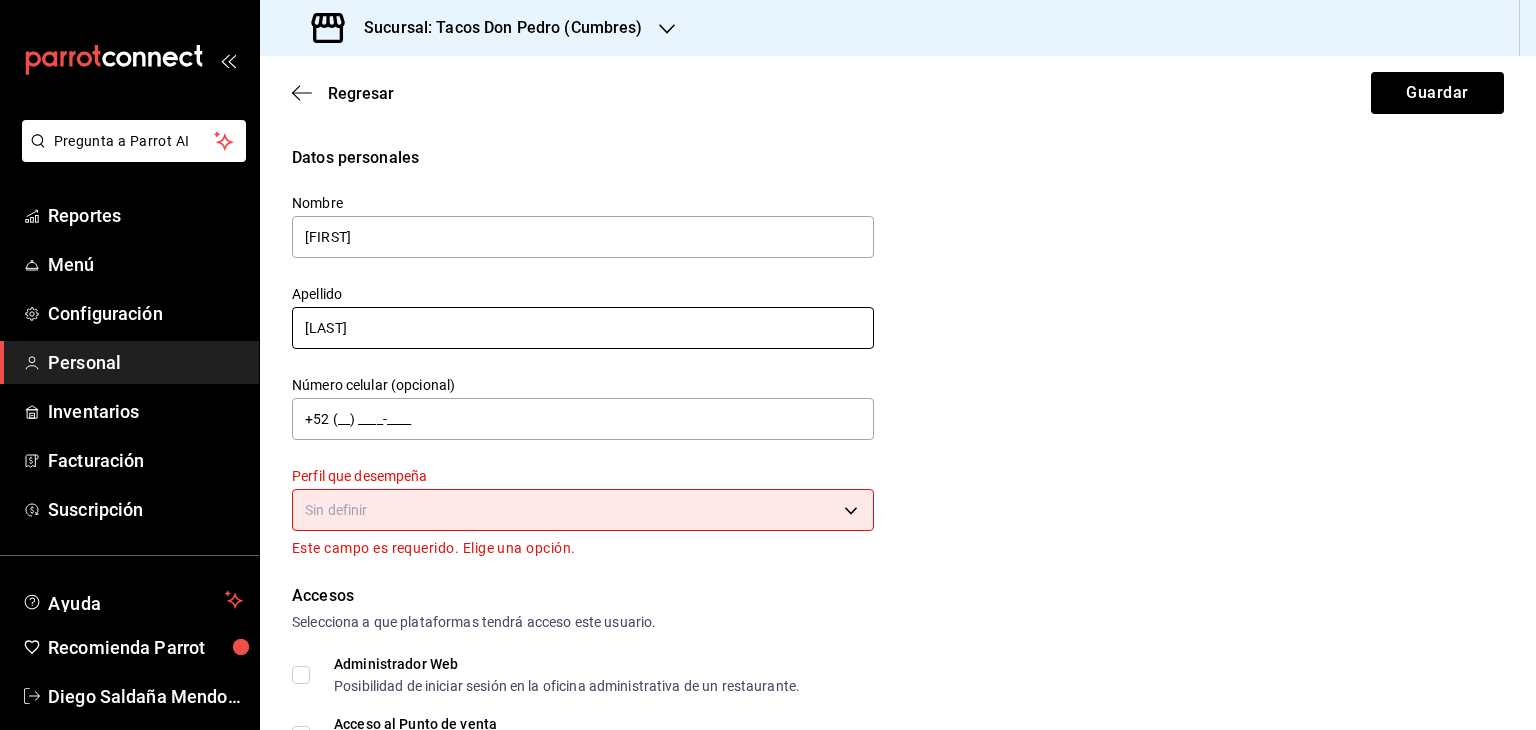 type on "[LAST]" 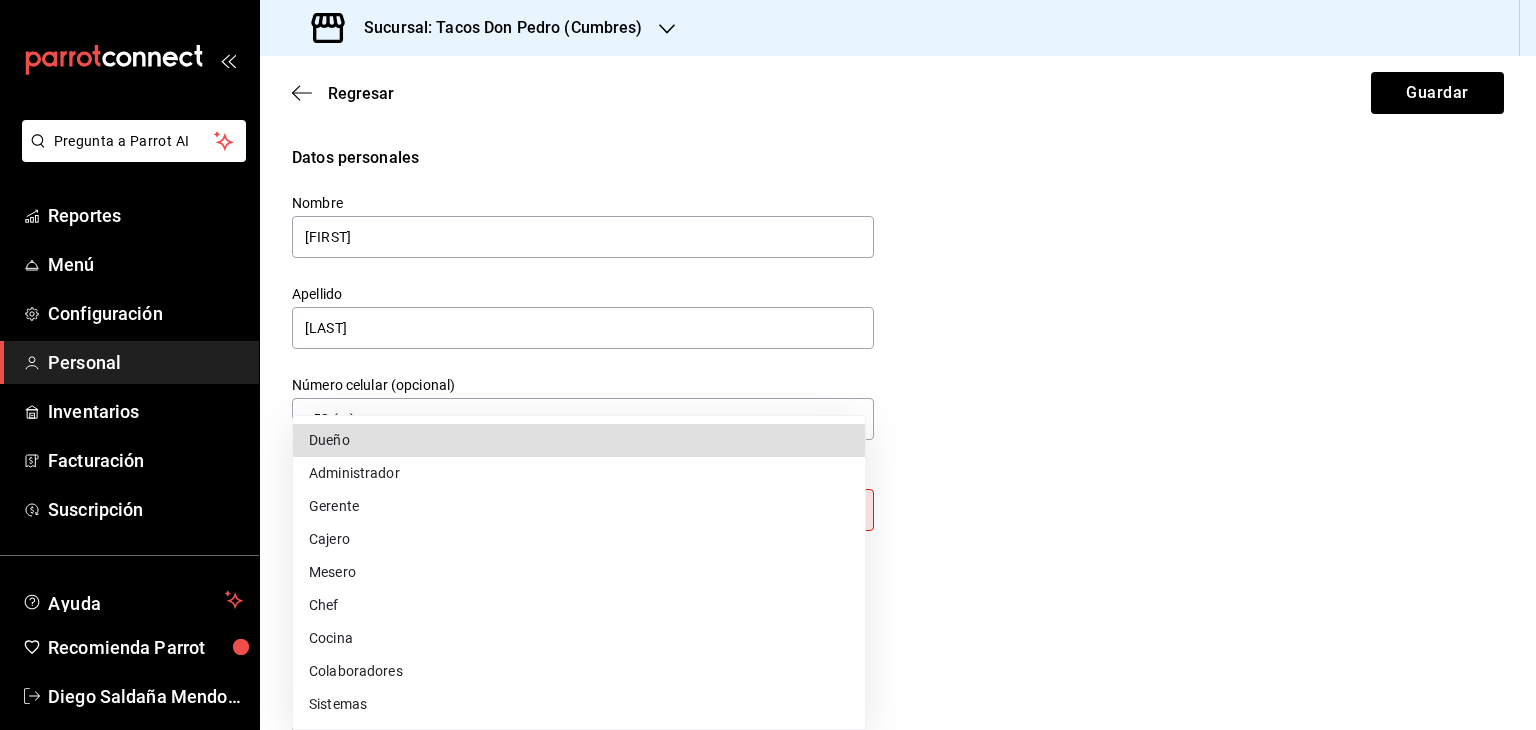 click on "Datos personales Nombre [FIRST] Apellido [LAST] Número celular (opcional) +52 (__) ____-____ Perfil que desempeña Sin definir Este campo es requerido. Elige una opción. Accesos Selecciona a que plataformas tendrá acceso este usuario. Administrador Web Posibilidad de iniciar sesión en la oficina administrativa de un restaurante. Acceso al Punto de venta Posibilidad de autenticarse en el POS mediante PIN. Iniciar sesión en terminal (correo electrónico o QR) Los usuarios podrán iniciar sesión y aceptar términos y condiciones en la terminal. Acceso uso de terminal Los usuarios podrán acceder y utilizar la terminal para visualizar y procesar pagos de sus órdenes. Correo electrónico Se volverá obligatorio al tener ciertos accesos activados. Contraseña PIN" at bounding box center [768, 365] 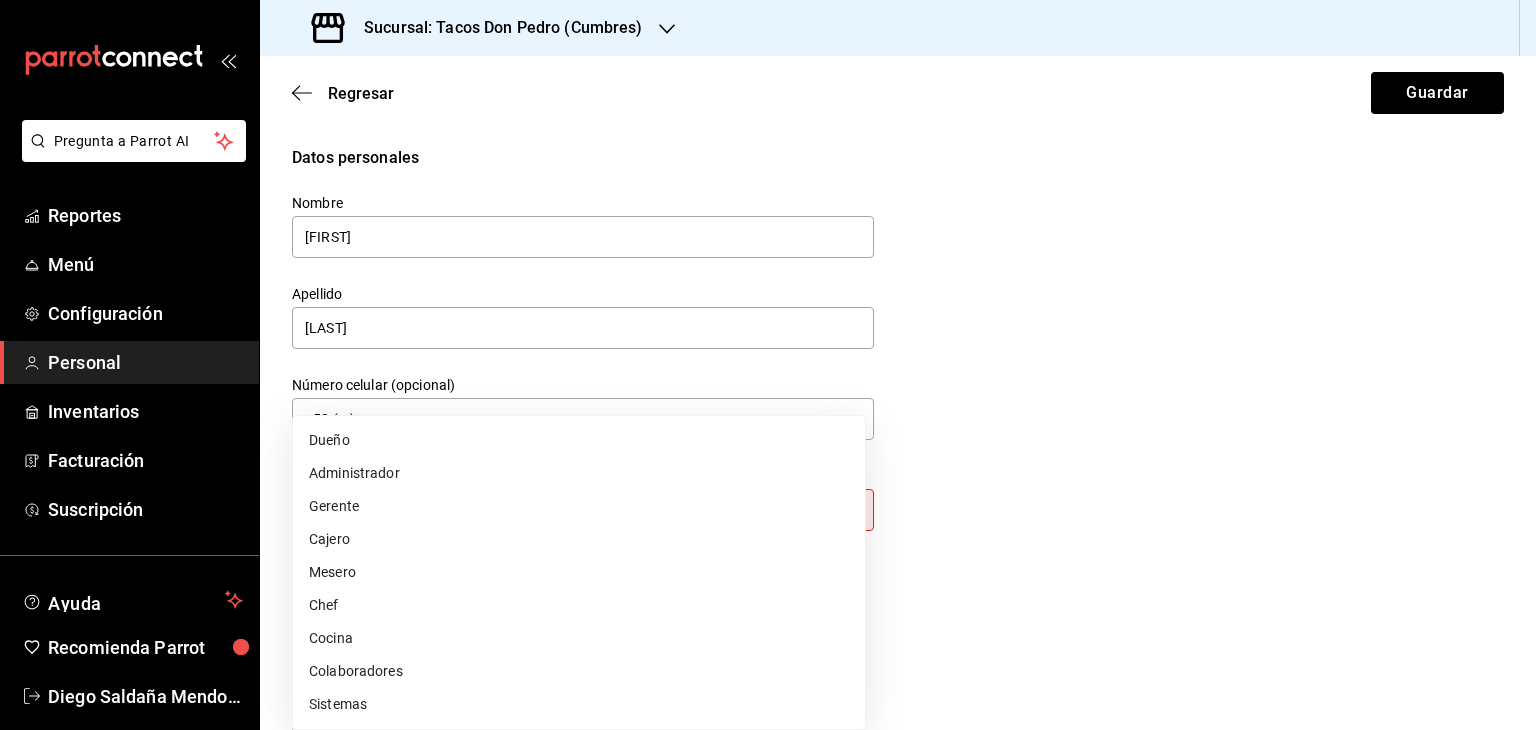 click on "Cajero" at bounding box center (579, 539) 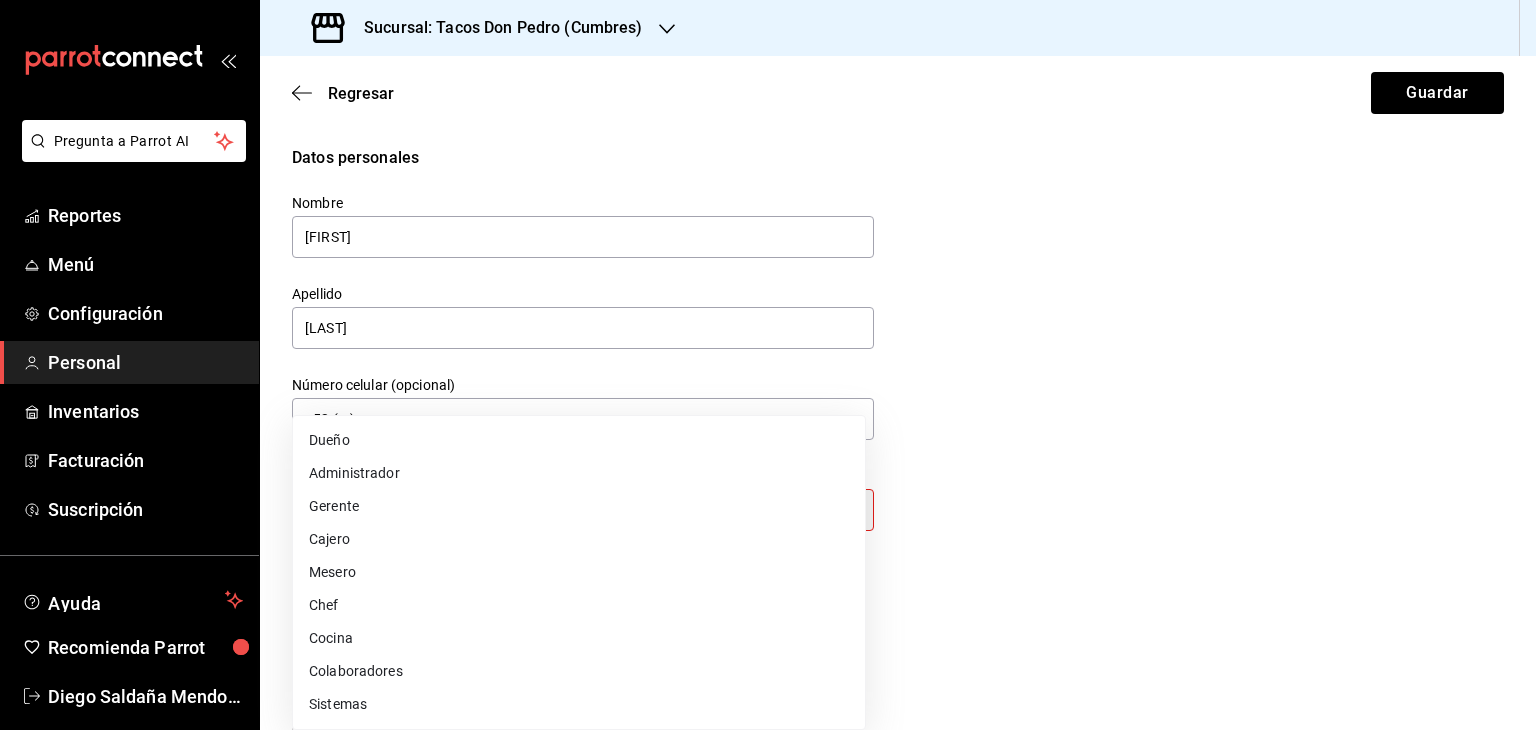 type on "CASHIER" 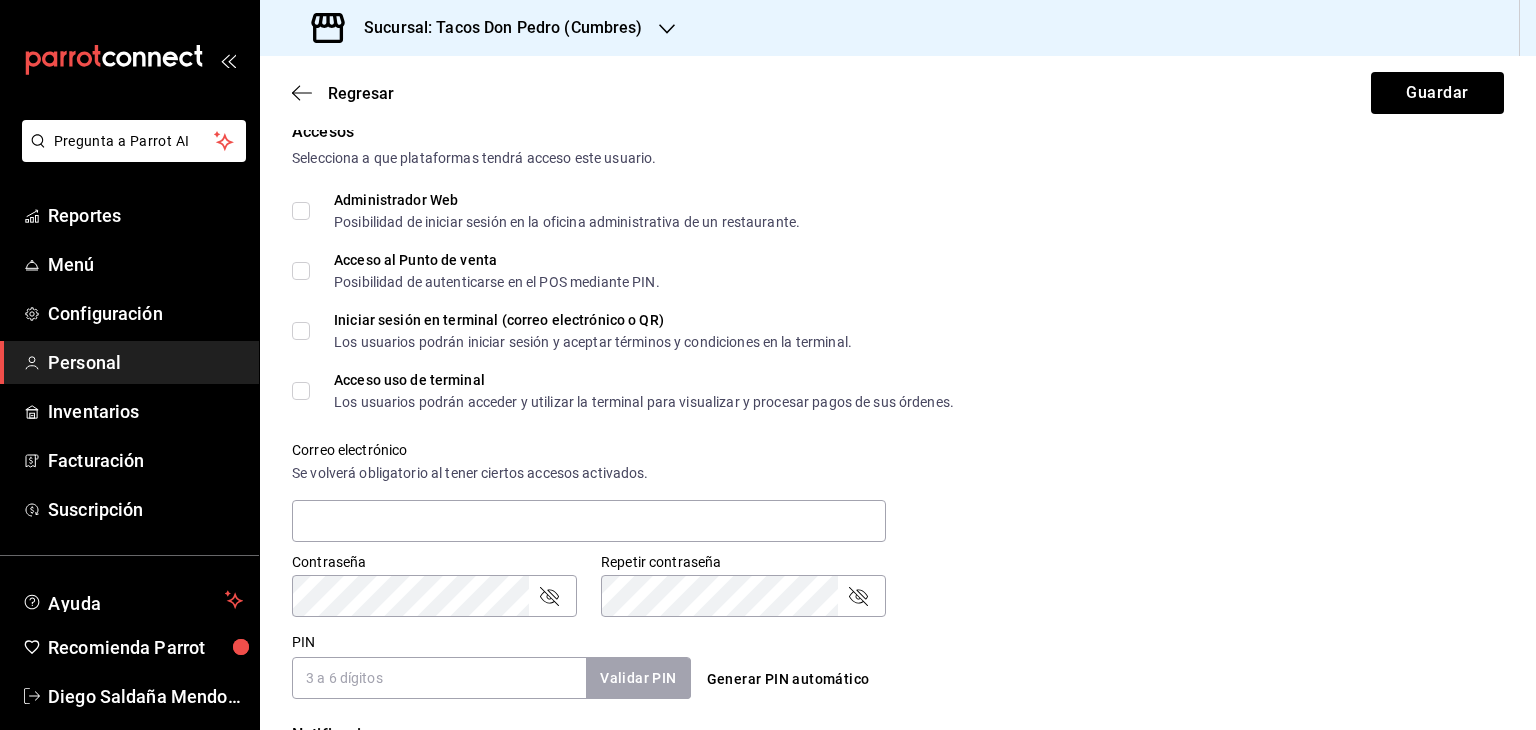 scroll, scrollTop: 453, scrollLeft: 0, axis: vertical 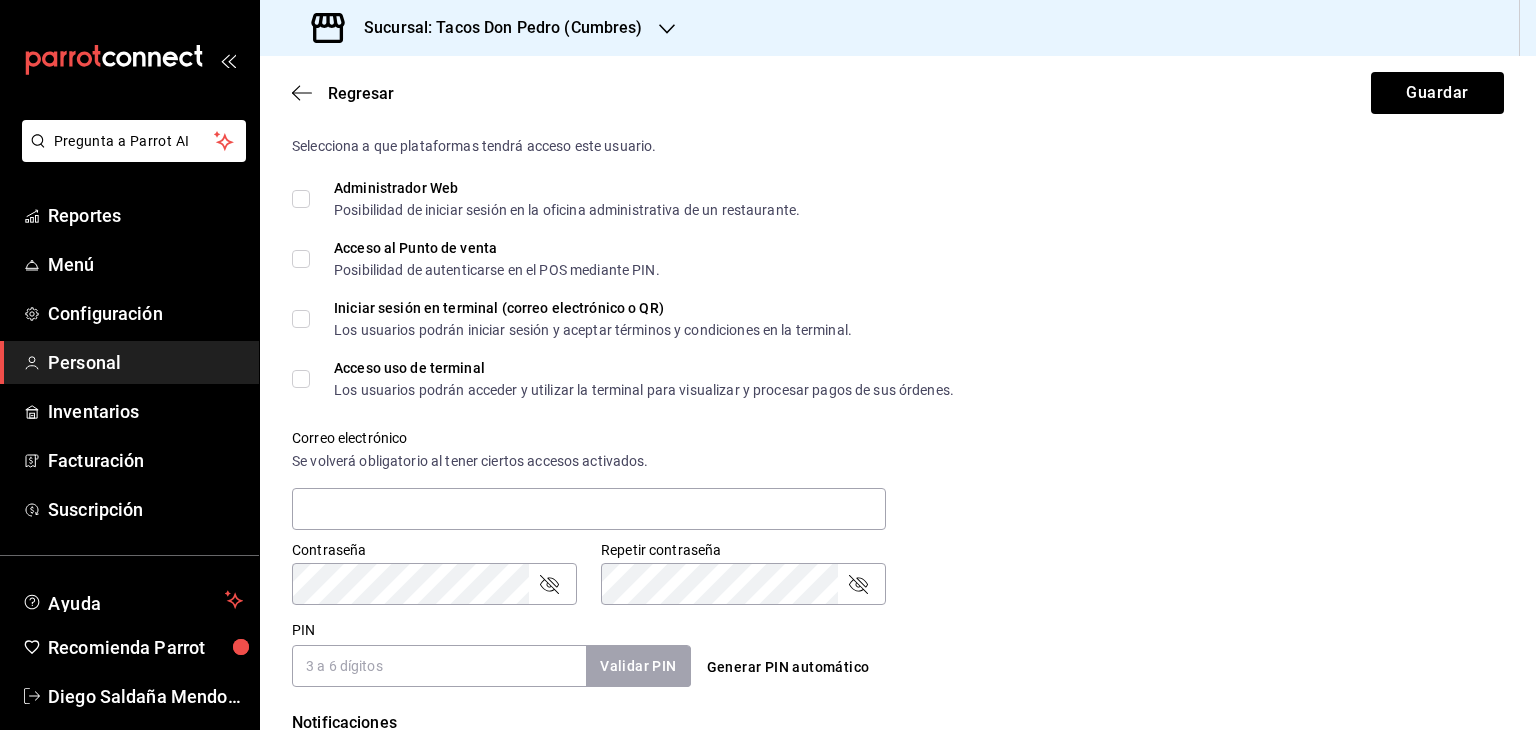 click on "Acceso al Punto de venta Posibilidad de autenticarse en el POS mediante PIN." at bounding box center [301, 259] 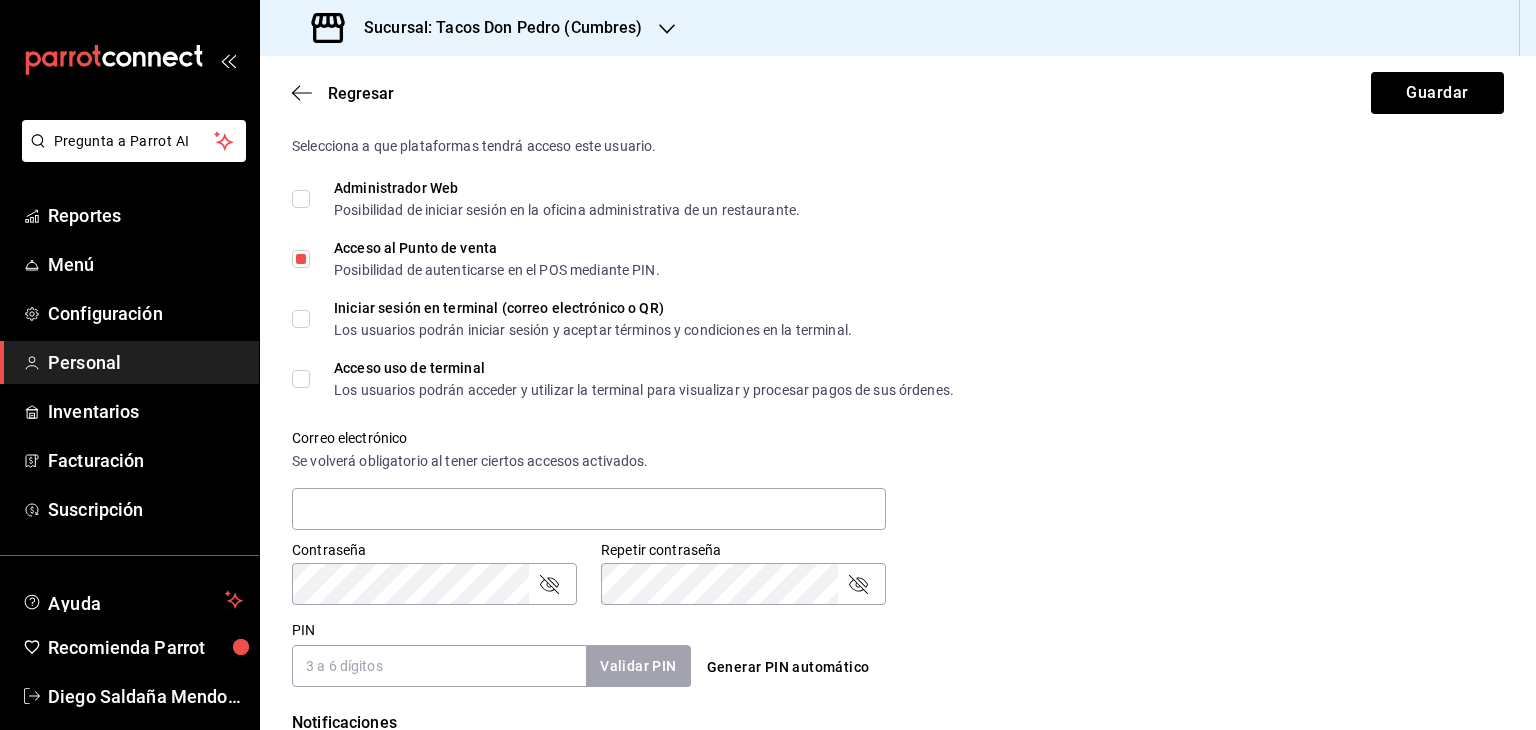 click on "Acceso uso de terminal Los usuarios podrán acceder y utilizar la terminal para visualizar y procesar pagos de sus órdenes." at bounding box center (301, 379) 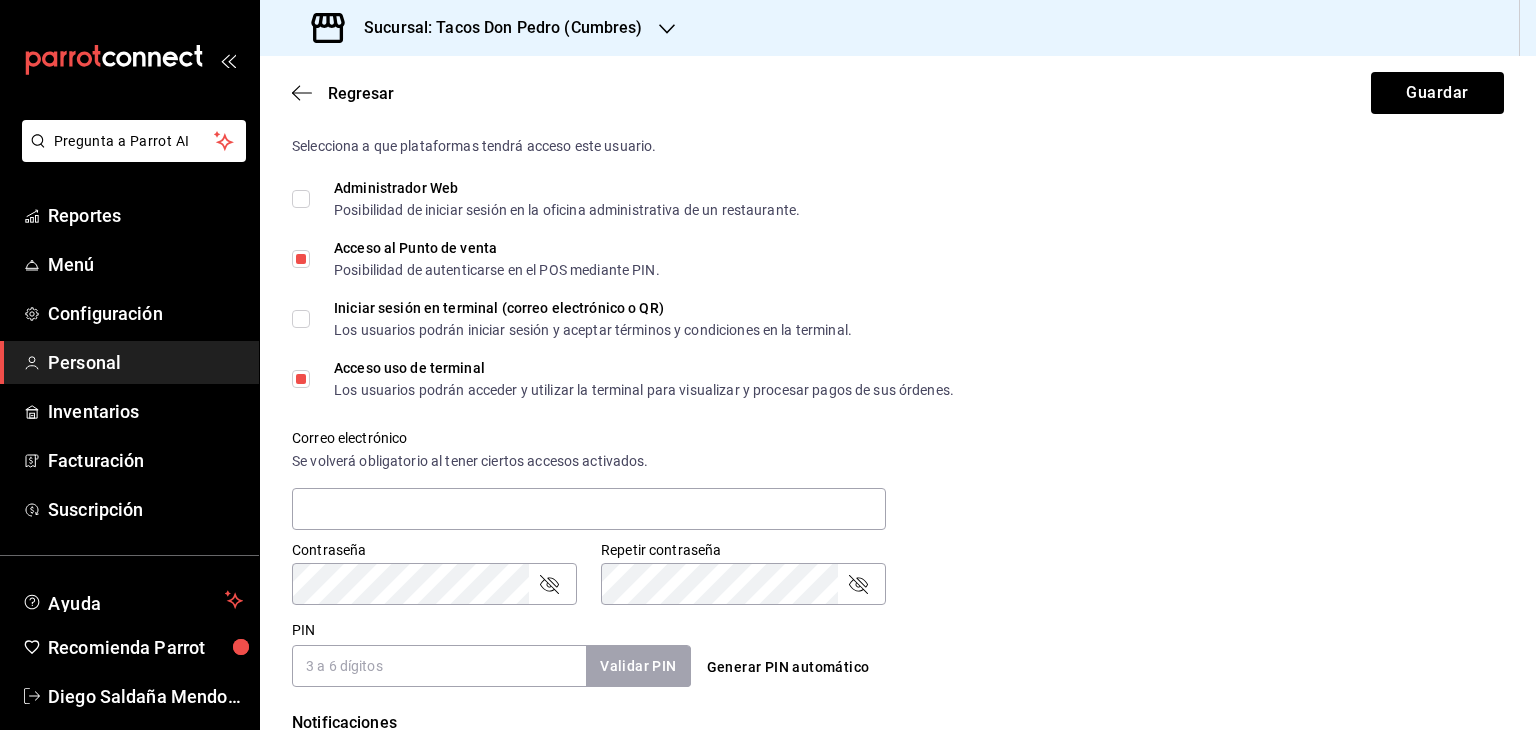 click on "PIN" at bounding box center [439, 666] 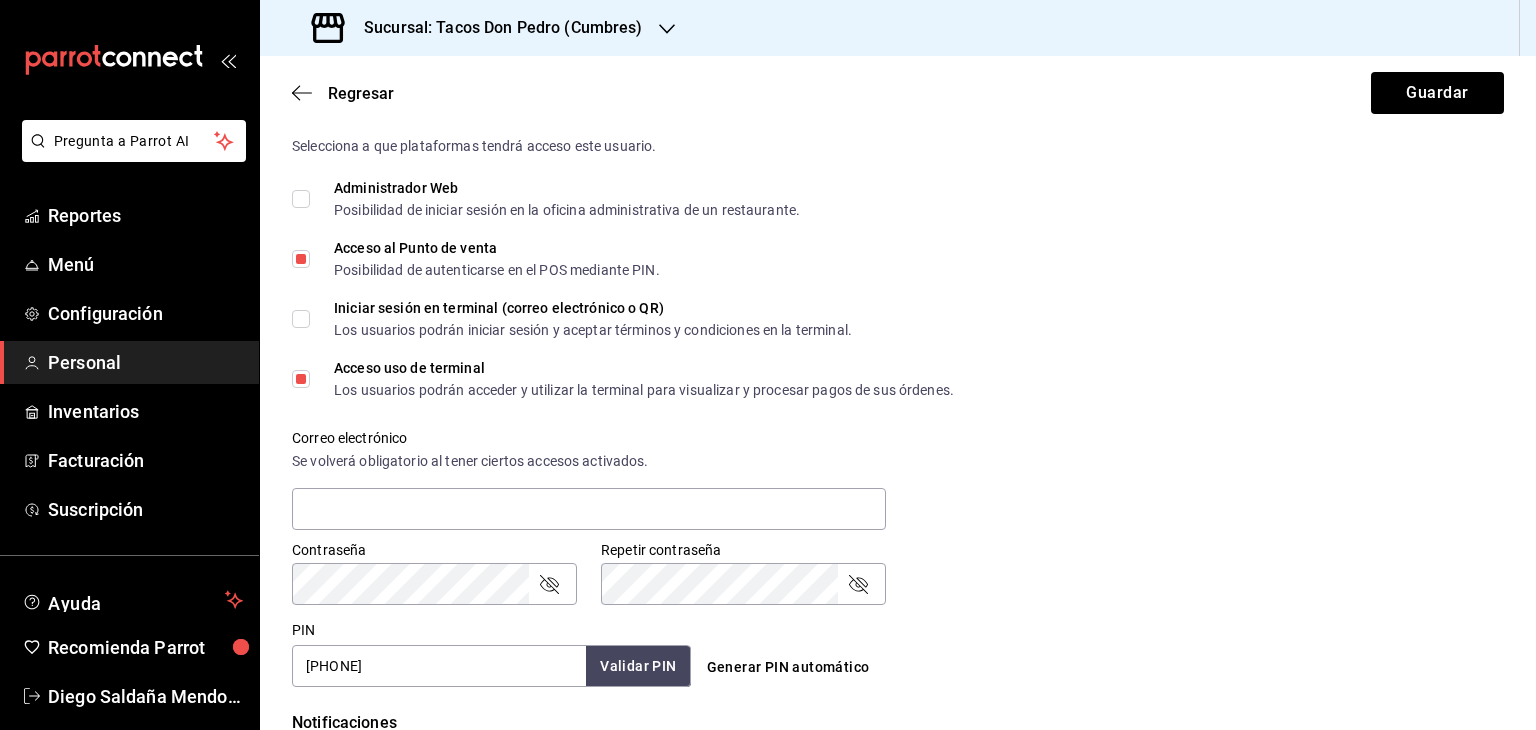 type on "[PHONE]" 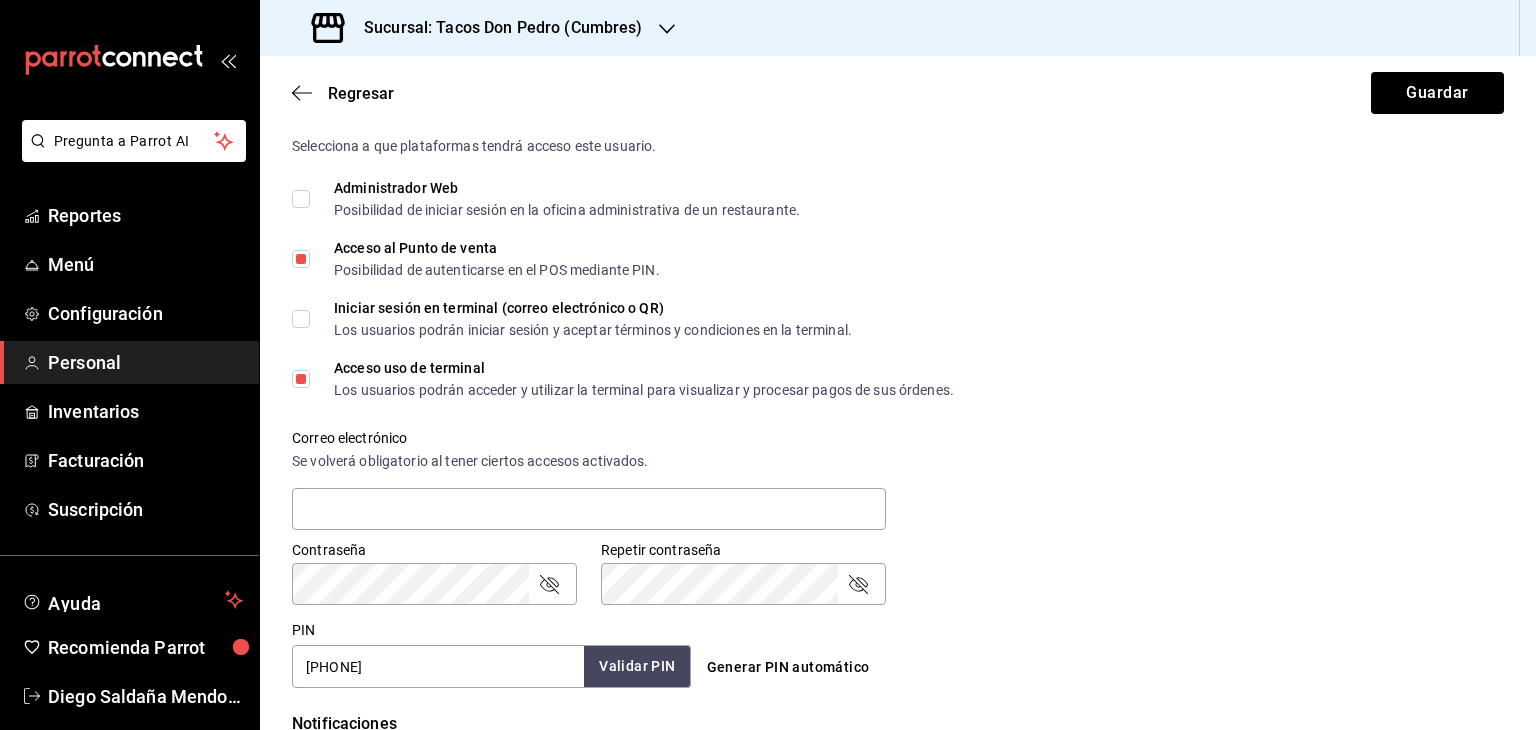 click on "Validar PIN" at bounding box center [637, 666] 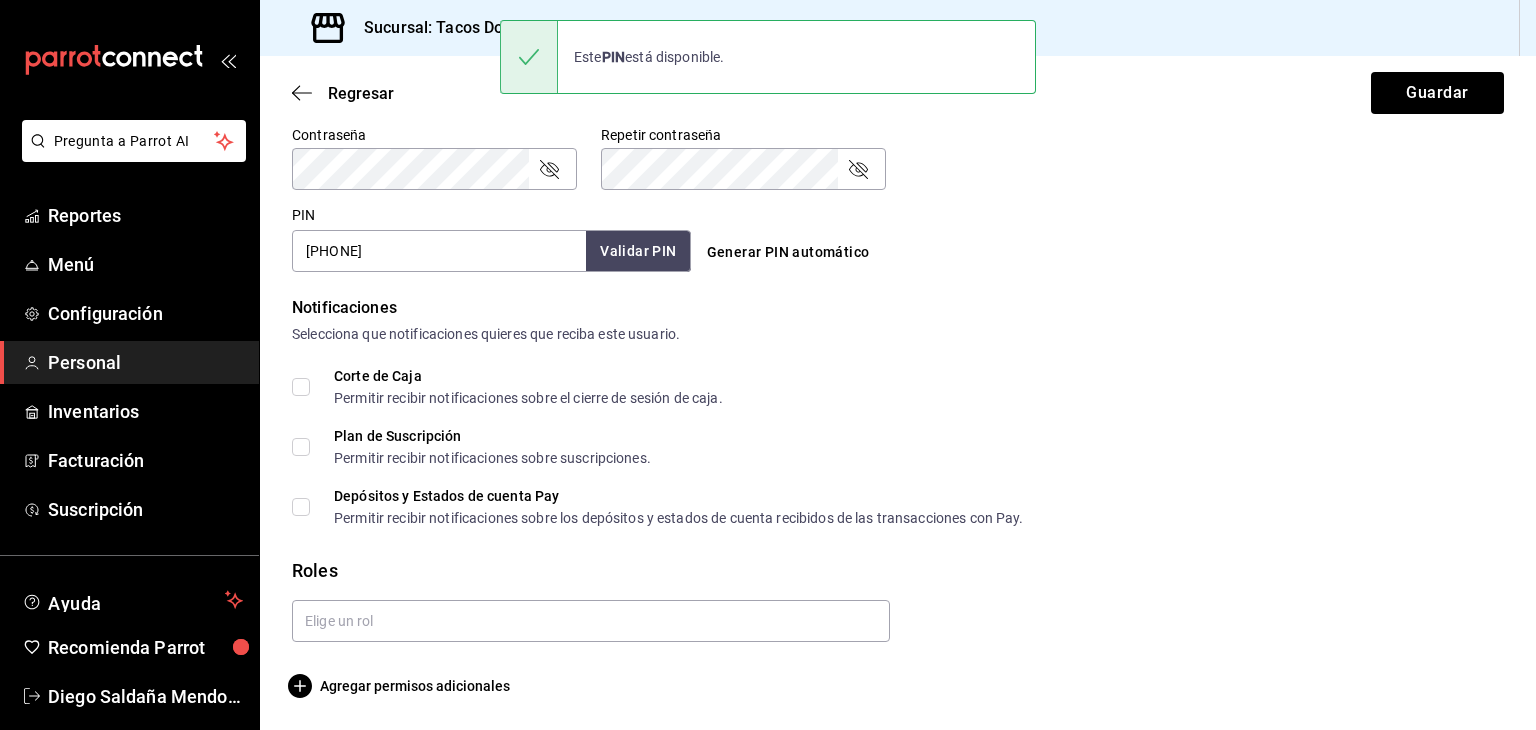 scroll, scrollTop: 868, scrollLeft: 0, axis: vertical 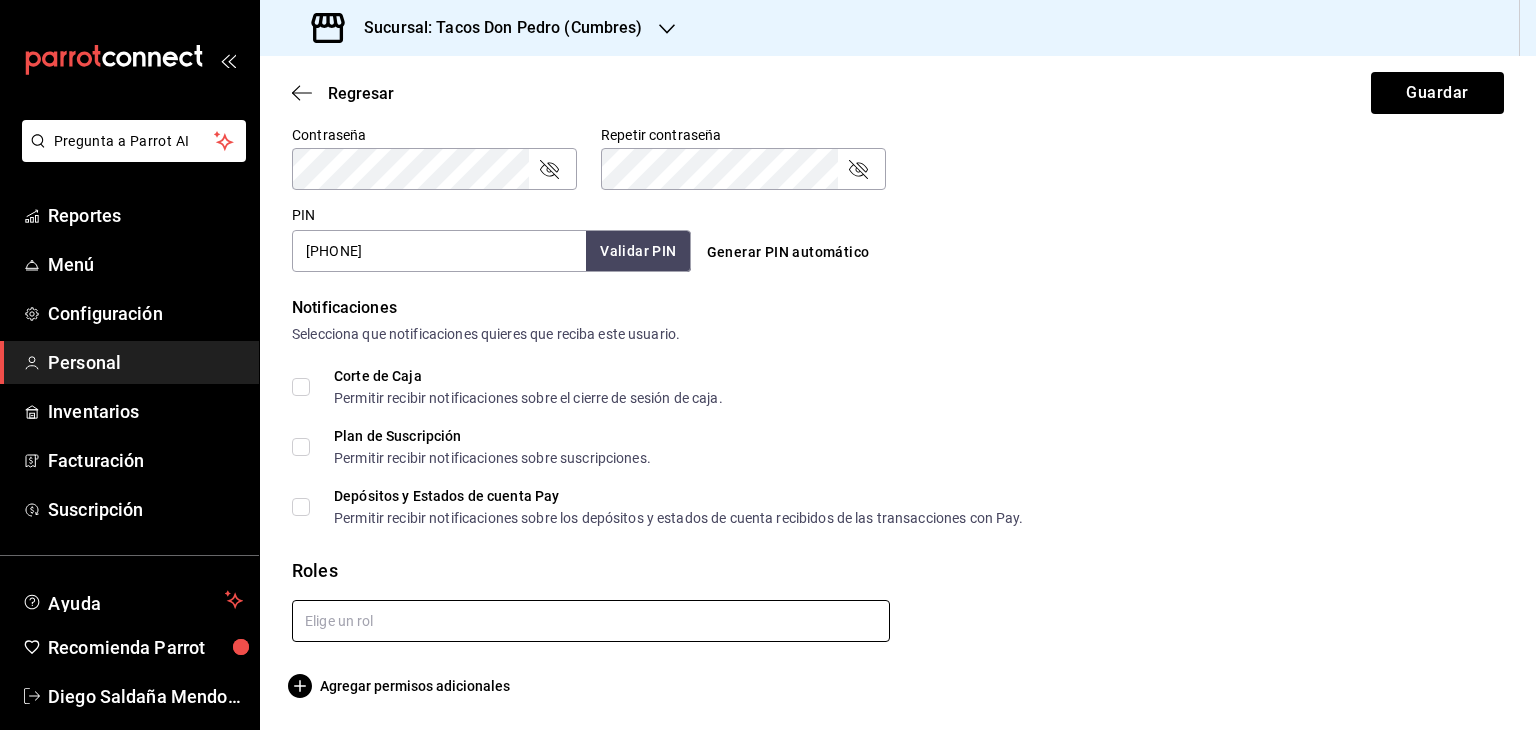 click at bounding box center (591, 621) 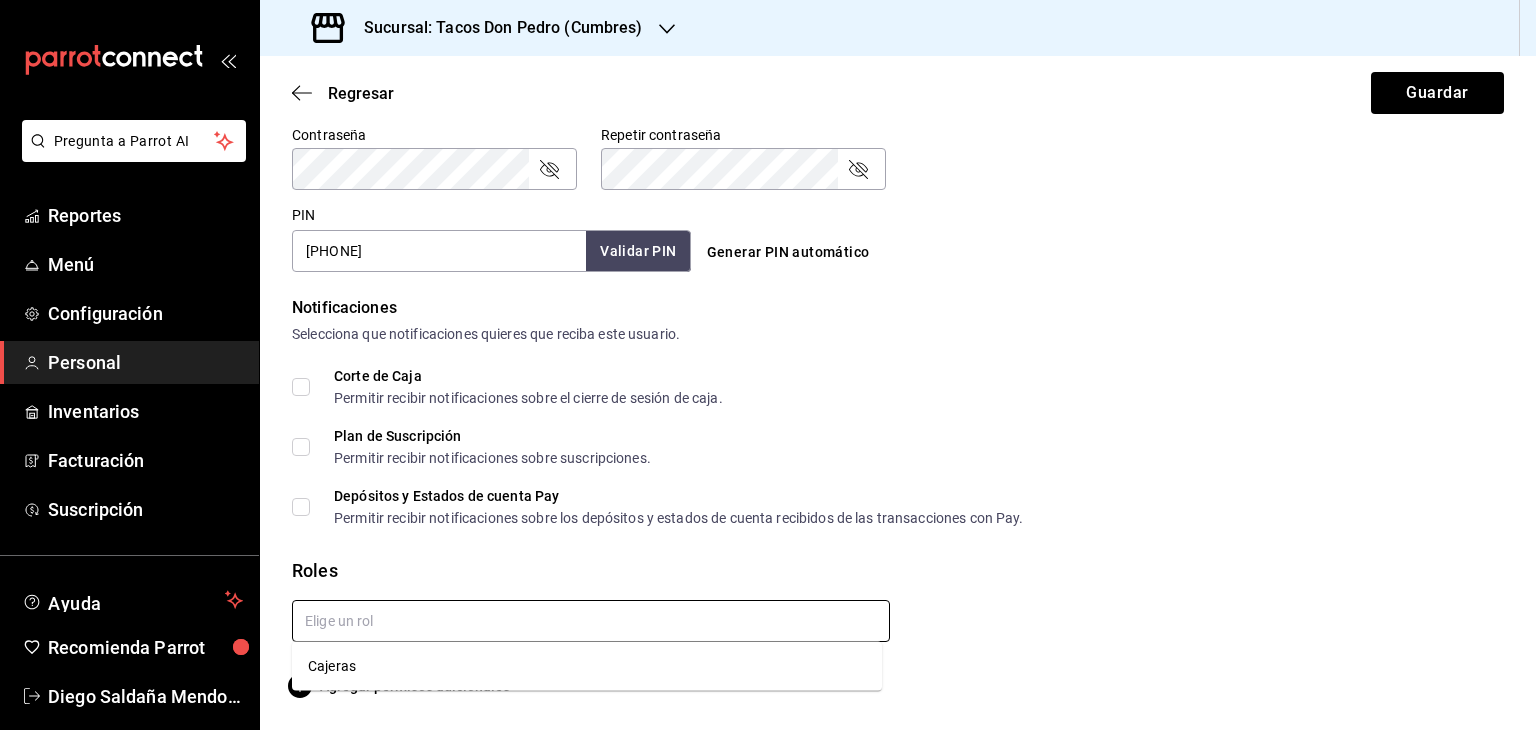 click on "Cajeras" at bounding box center (587, 666) 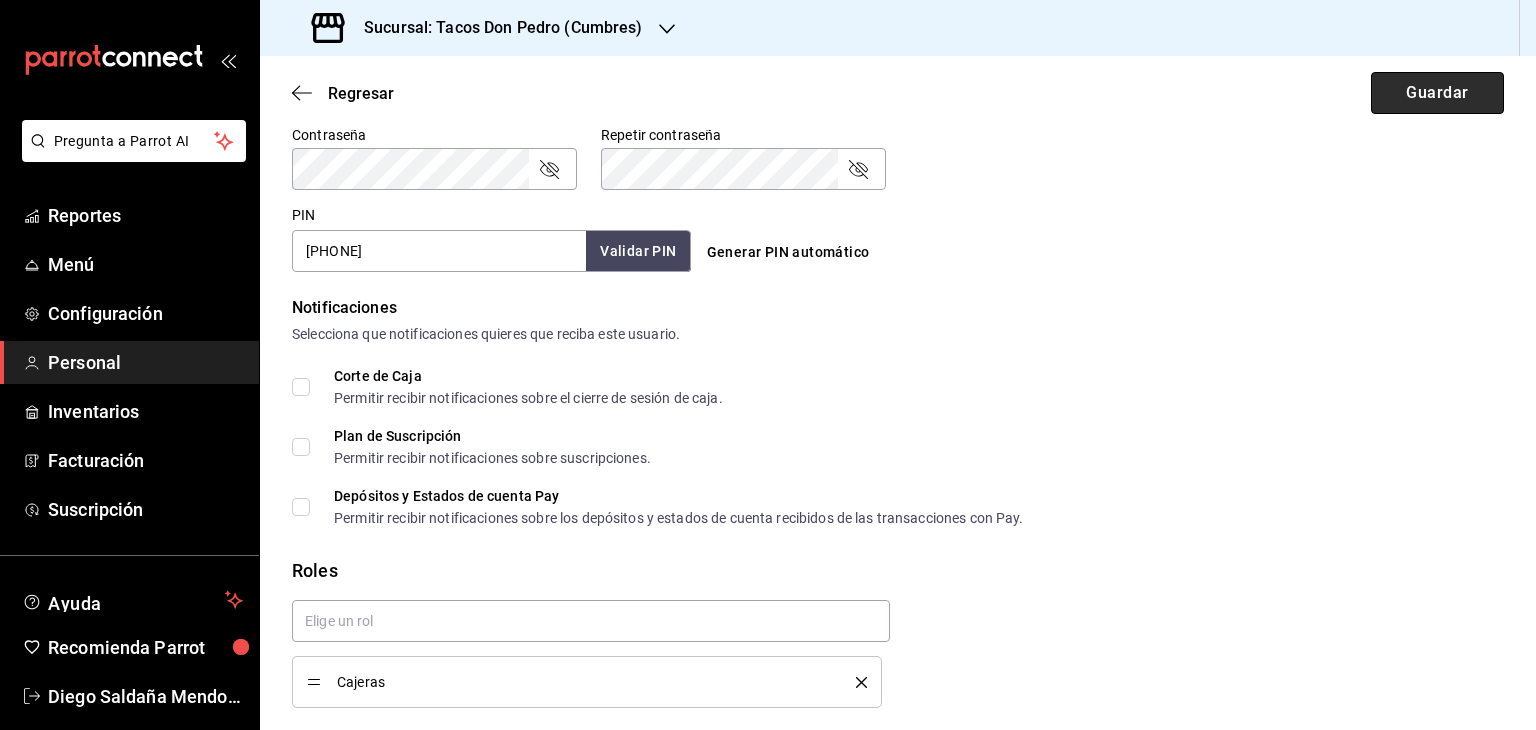 click on "Guardar" at bounding box center [1437, 93] 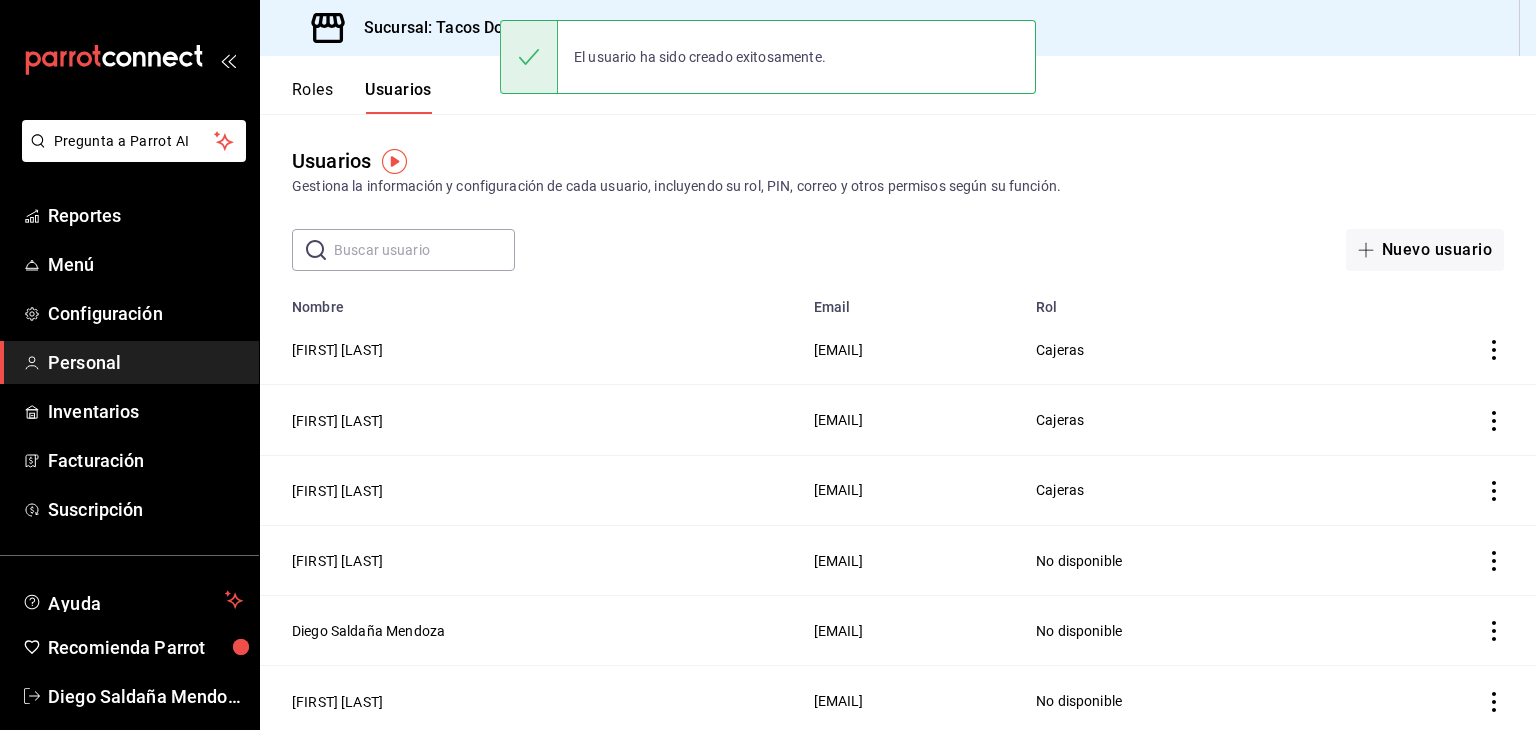 click on "Roles" at bounding box center [312, 97] 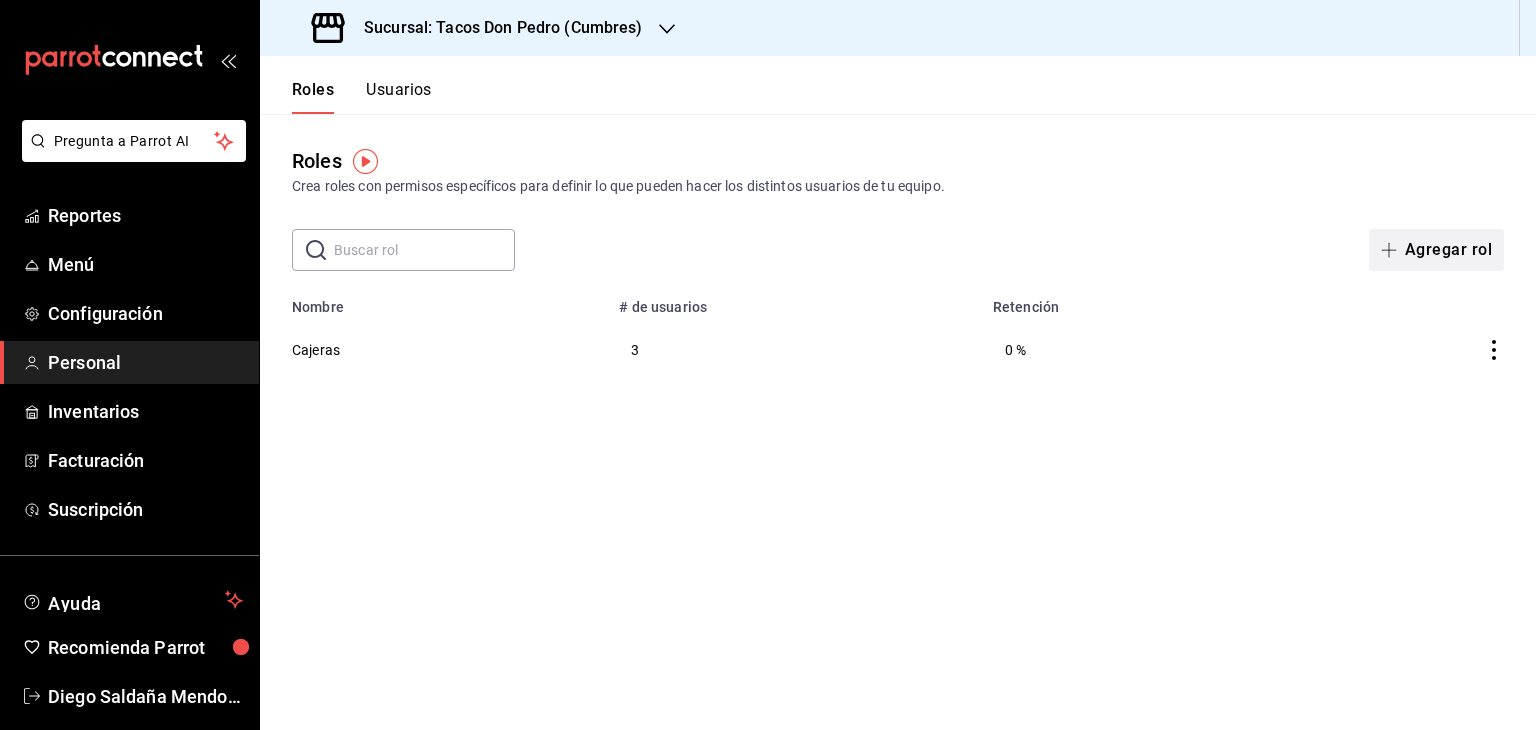 click at bounding box center (1393, 250) 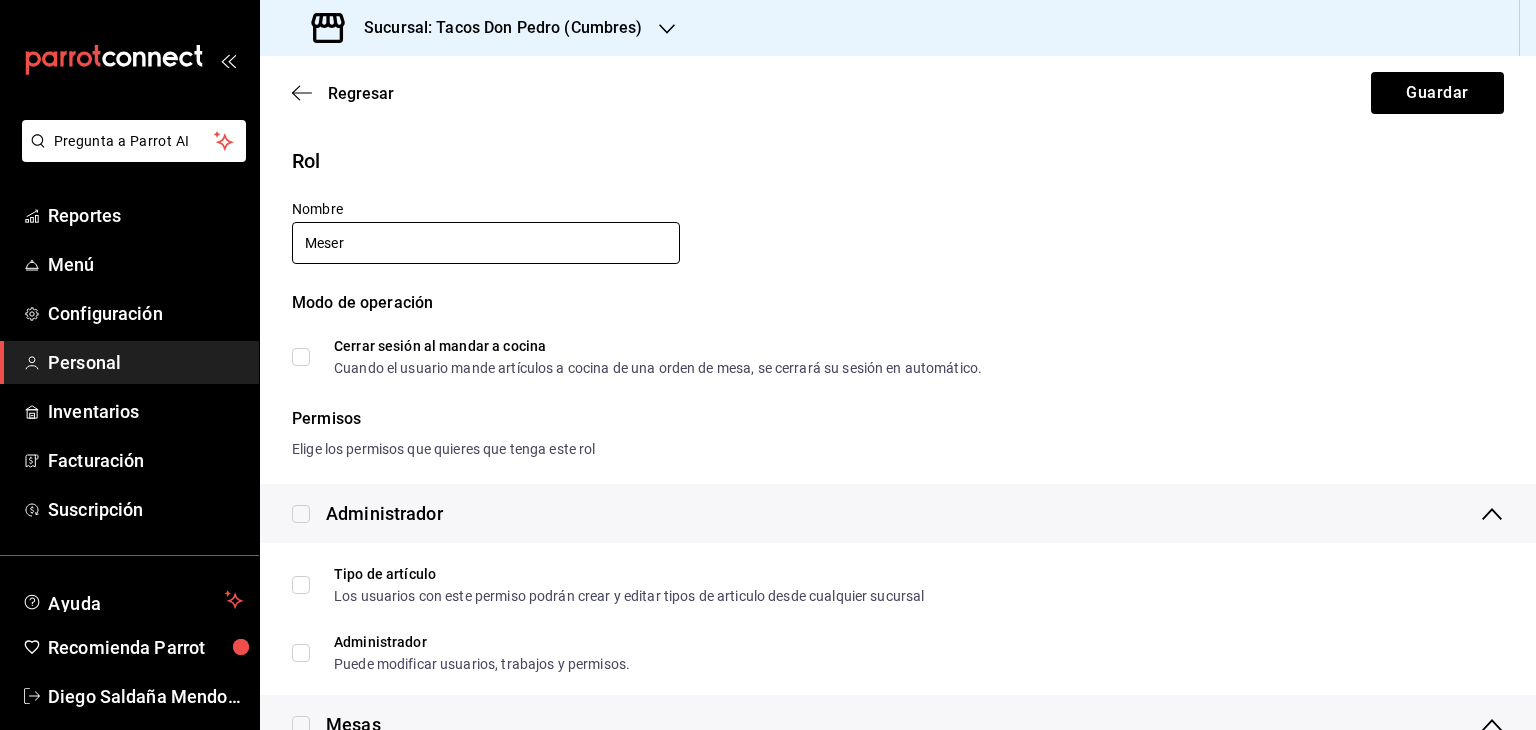 type on "Meseros" 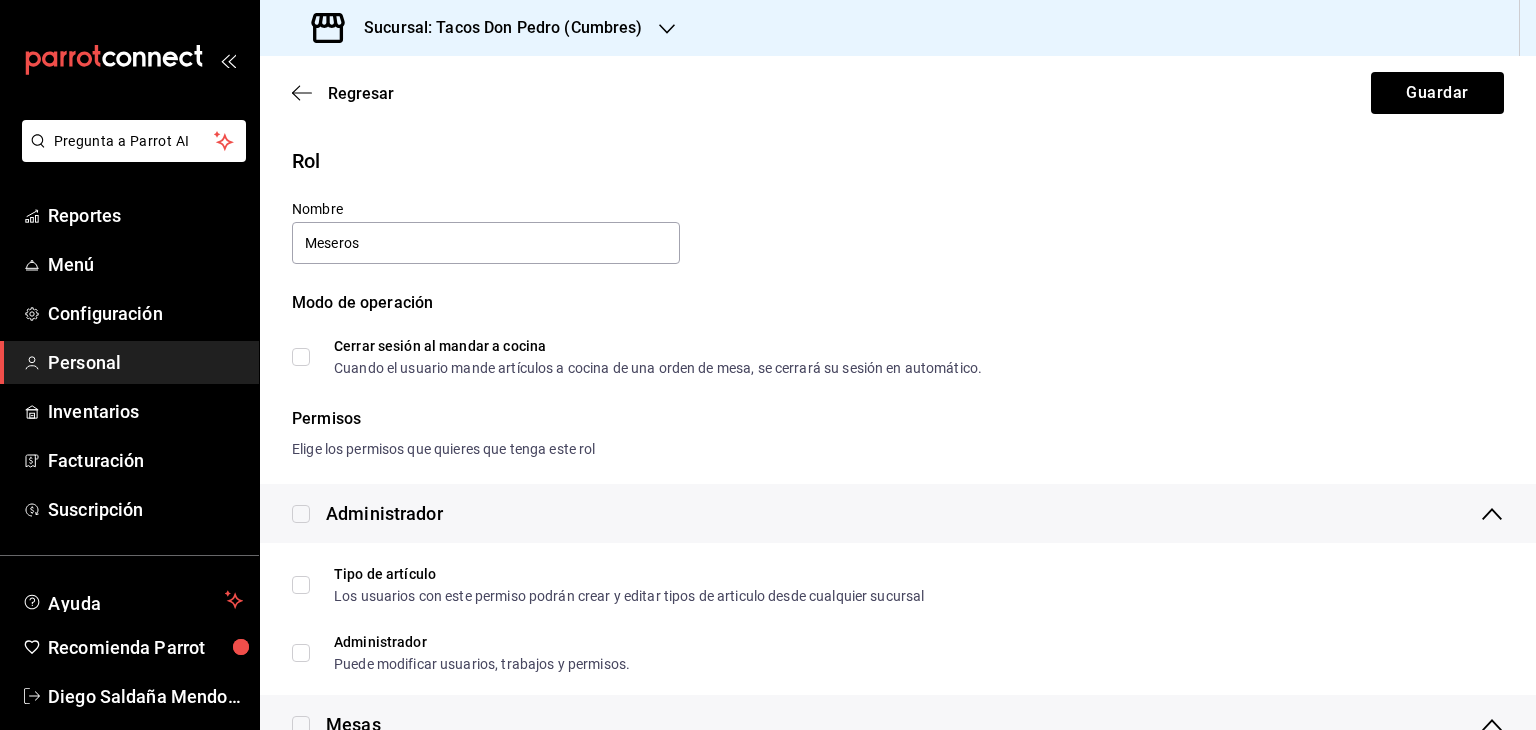 click on "Cerrar sesión al mandar a cocina Cuando el usuario mande artículos a cocina de una orden de mesa, se cerrará su sesión en automático." at bounding box center [301, 357] 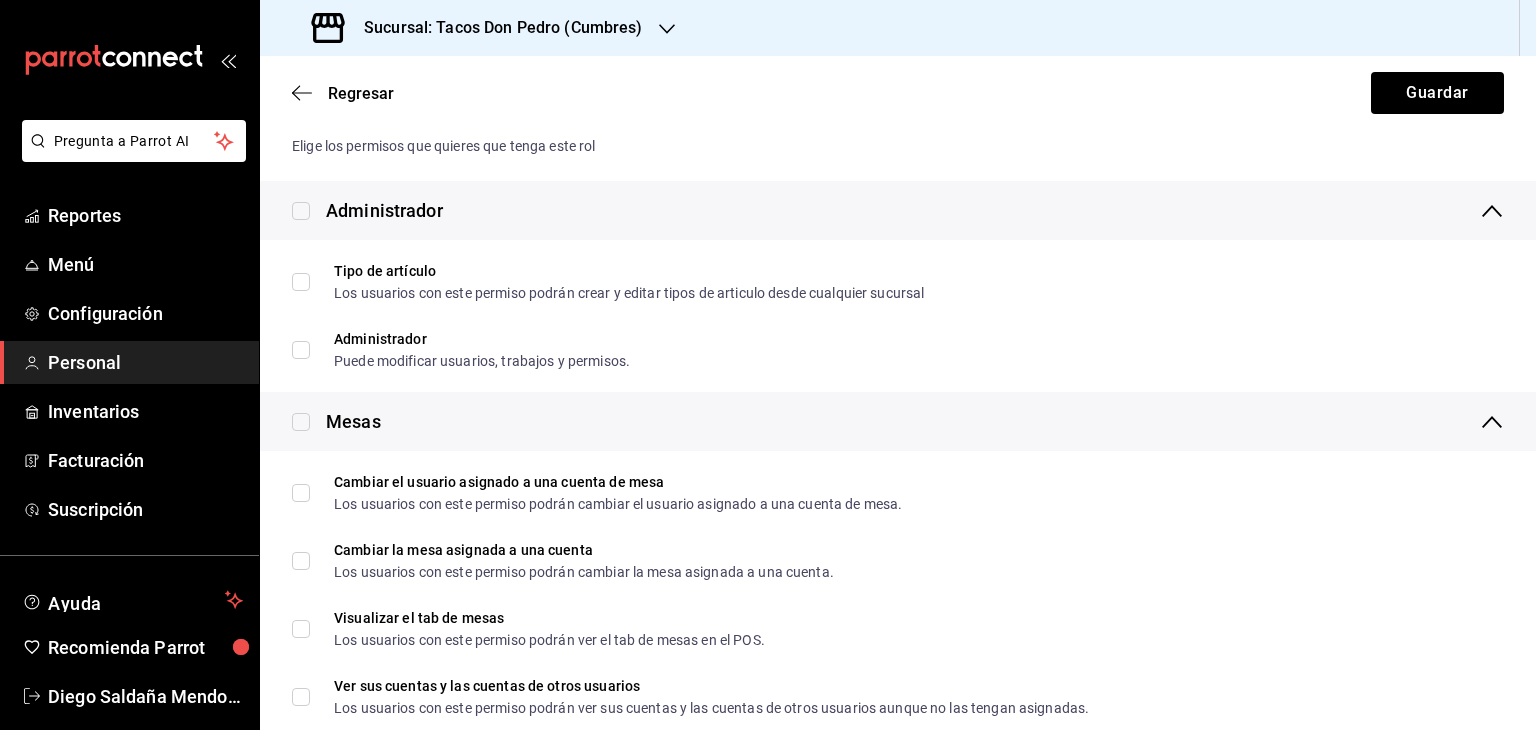 scroll, scrollTop: 313, scrollLeft: 0, axis: vertical 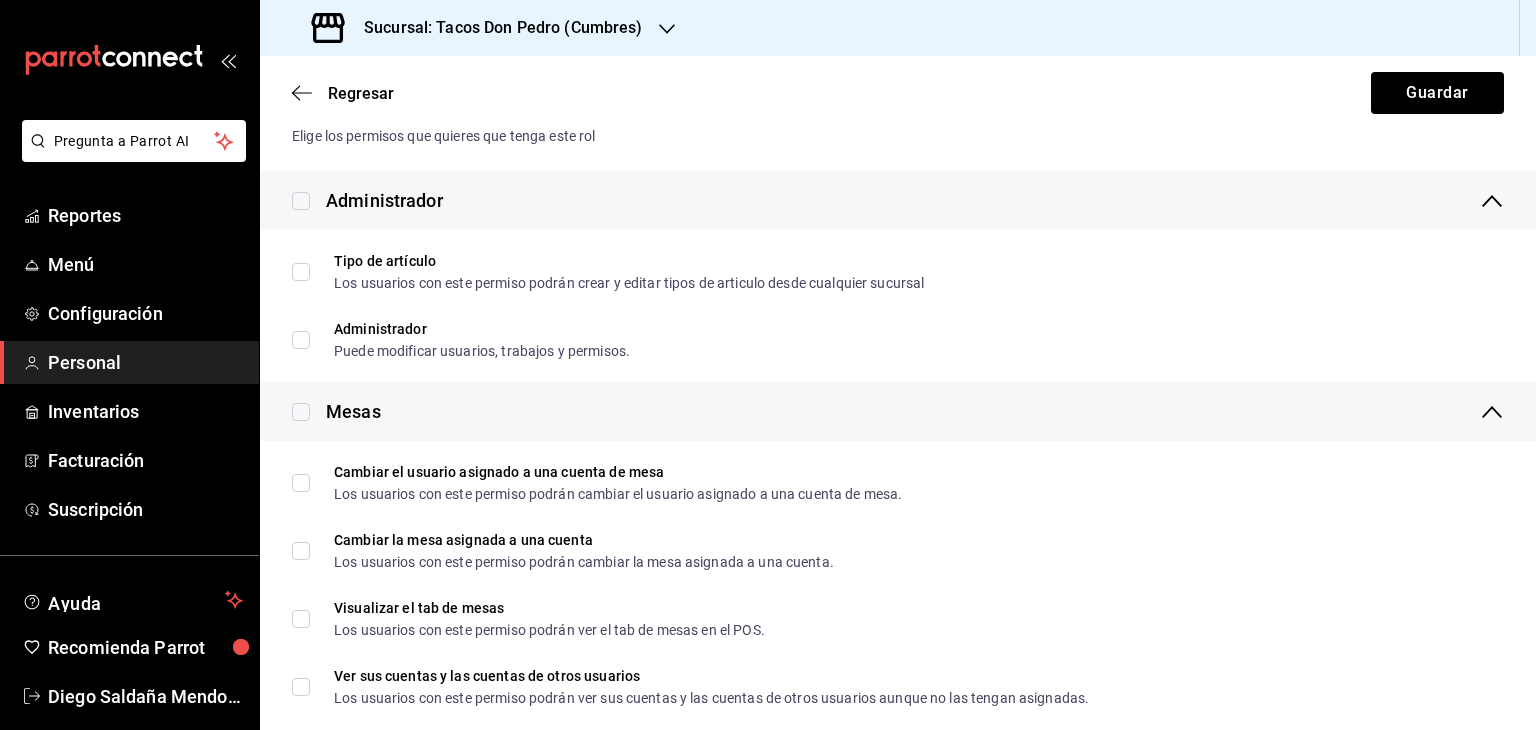 click 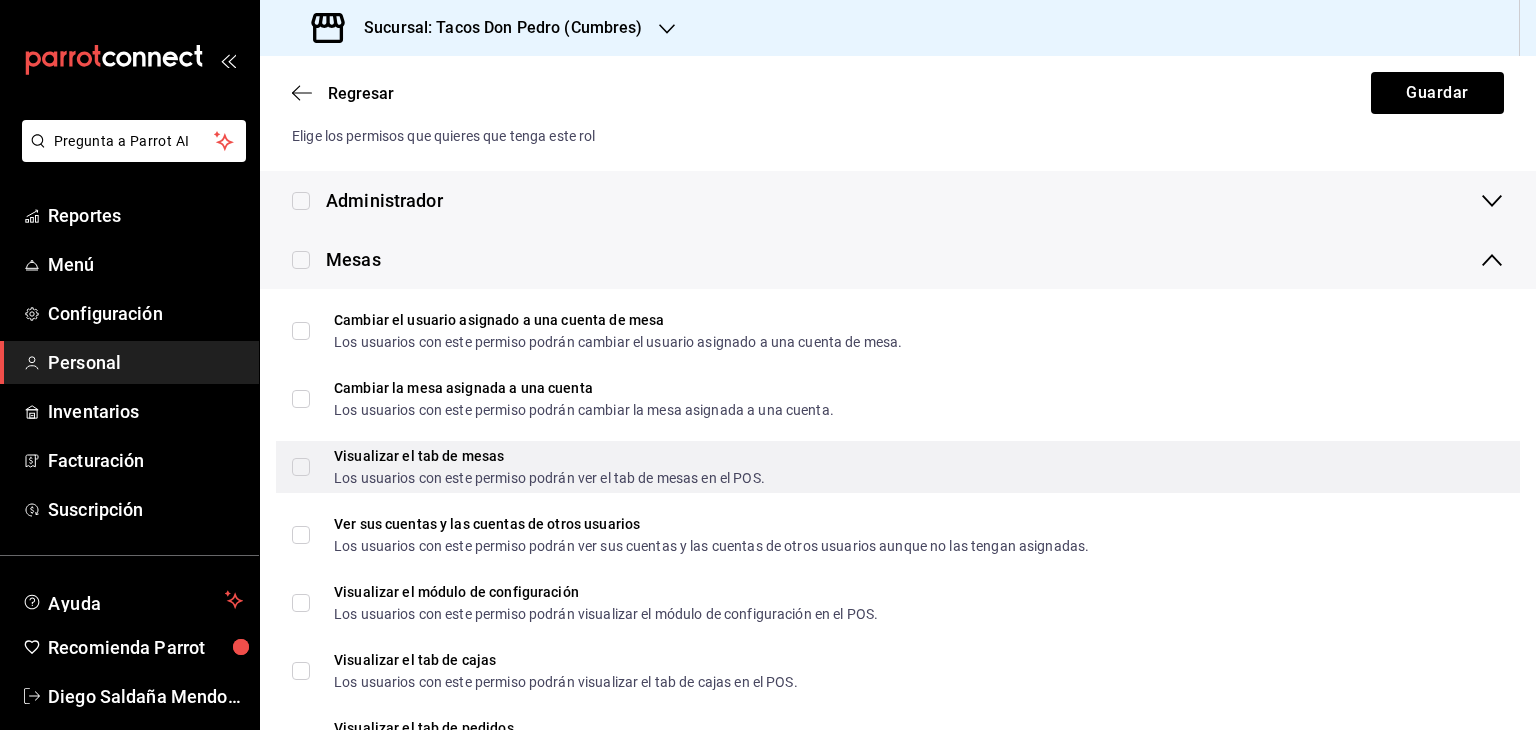 click on "Visualizar el tab de mesas Los usuarios con este permiso podrán ver el tab de mesas en el POS." at bounding box center (301, 467) 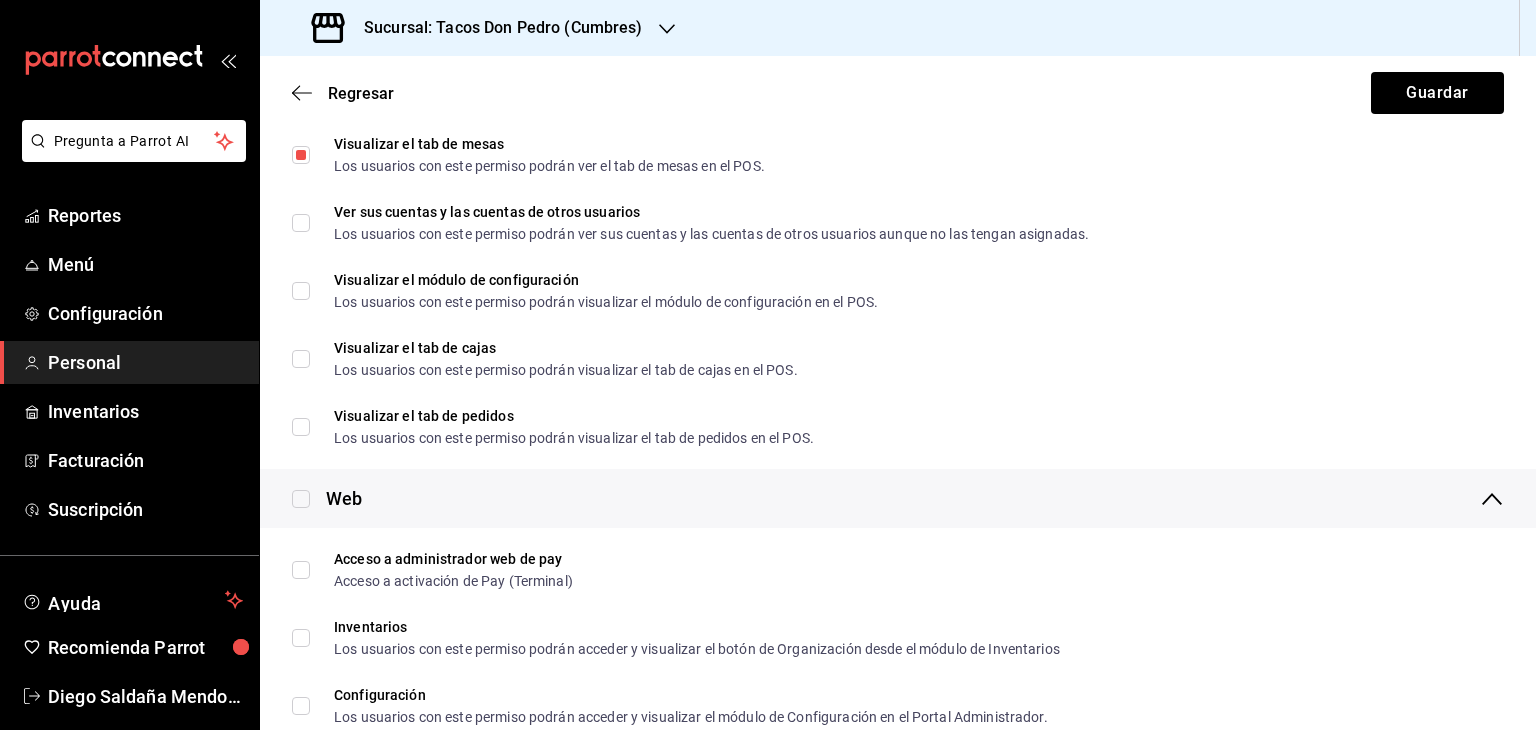 scroll, scrollTop: 690, scrollLeft: 0, axis: vertical 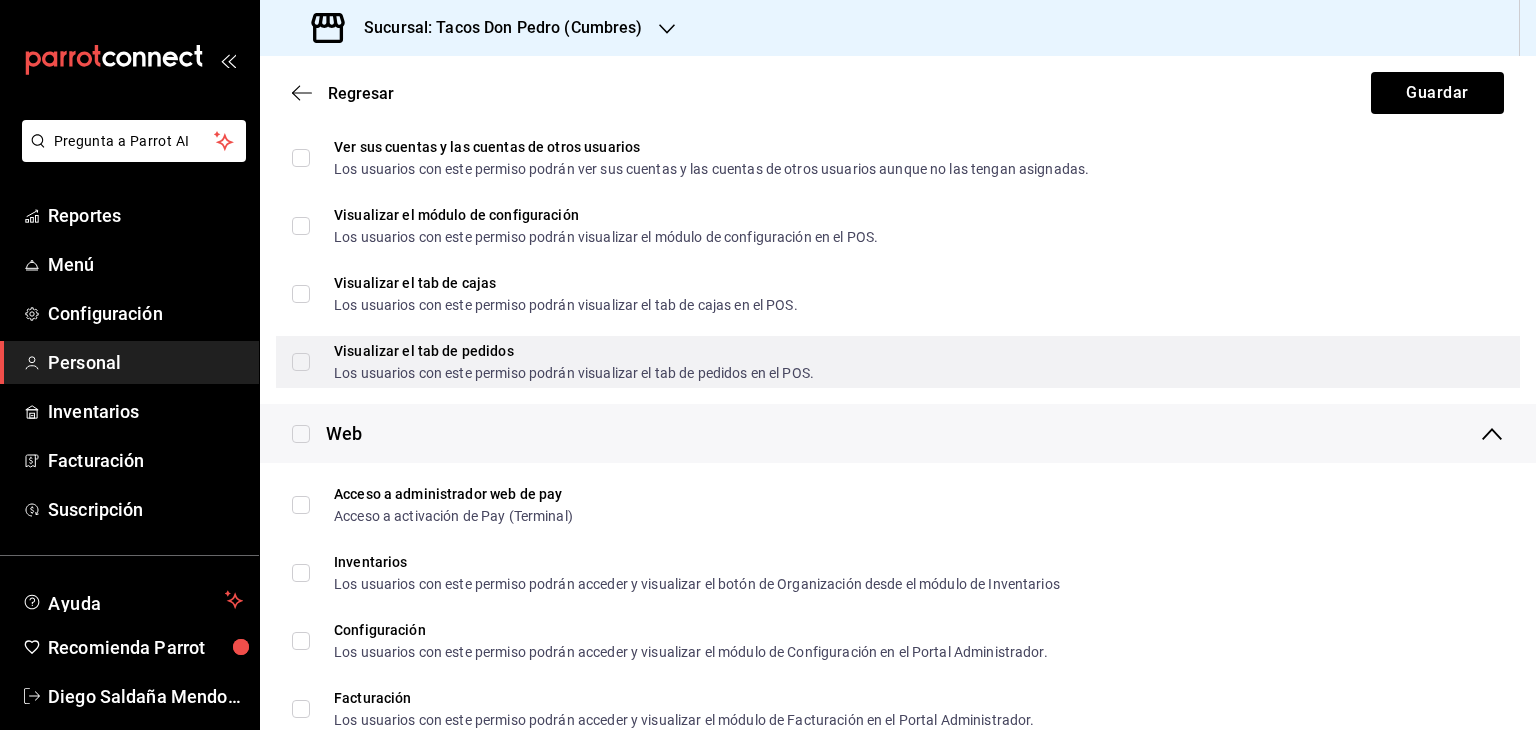 click on "Visualizar el tab de pedidos Los usuarios con este permiso podrán visualizar el tab de pedidos en el POS." at bounding box center [301, 362] 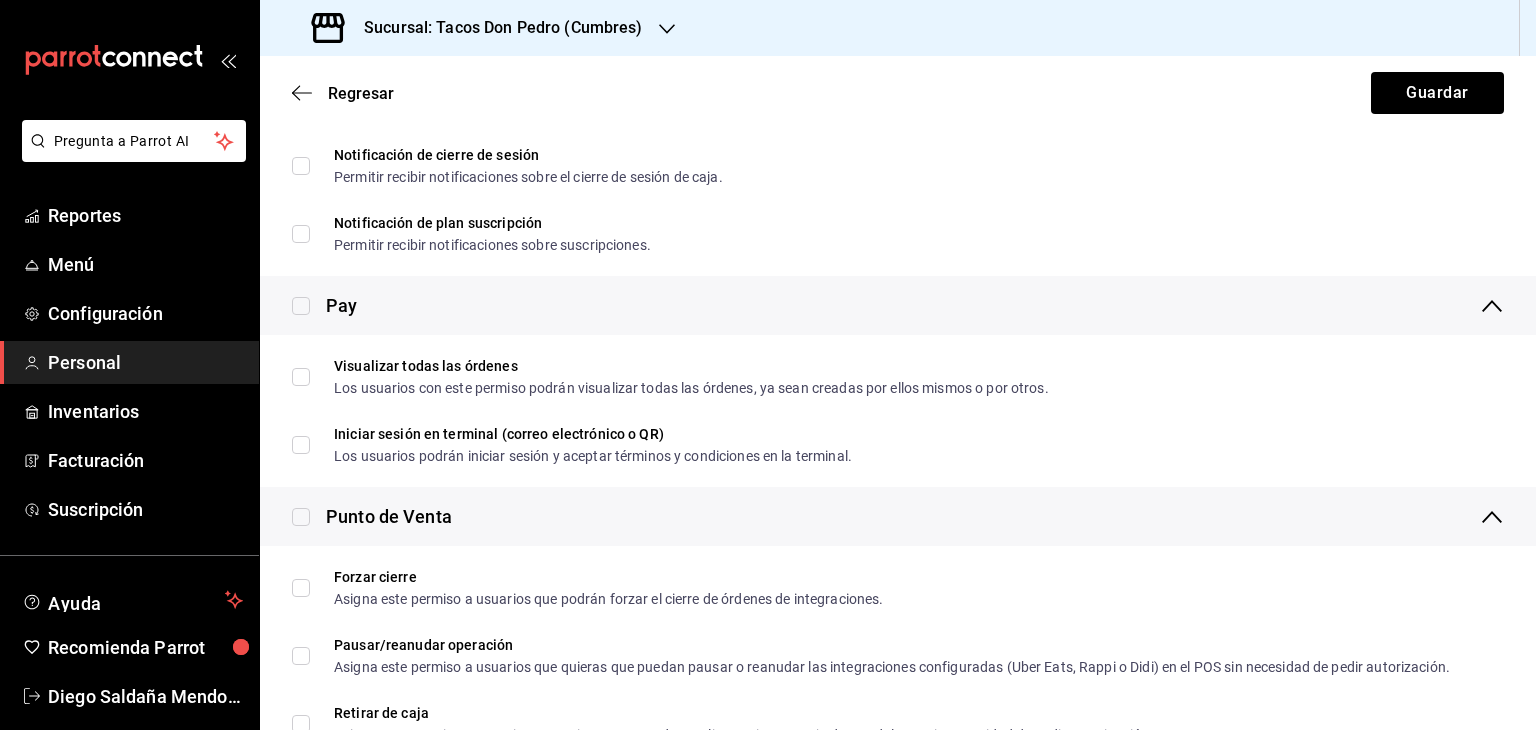 scroll, scrollTop: 1728, scrollLeft: 0, axis: vertical 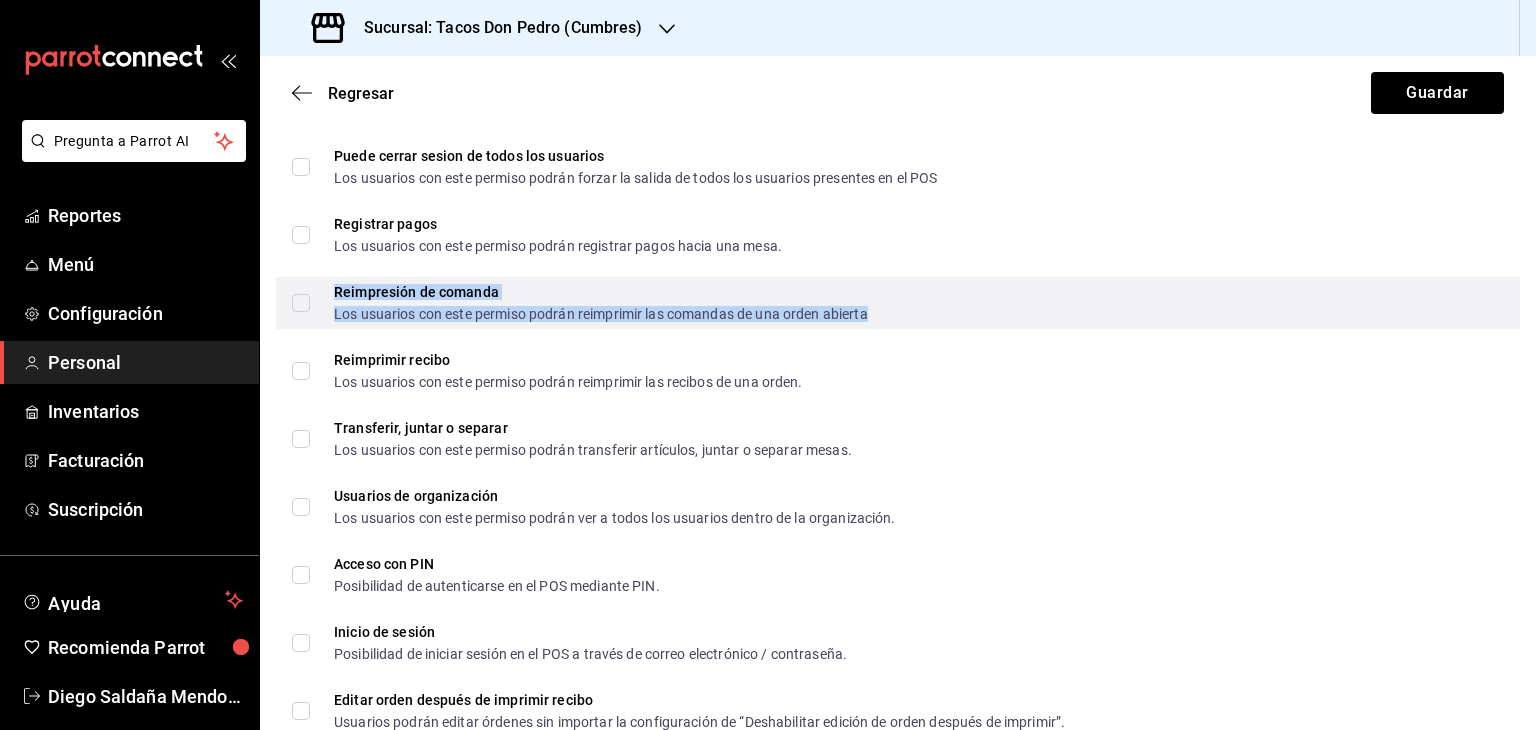 click on "Los usuarios con este permiso podrán reimprimir las comandas de una orden abierta" at bounding box center [601, 314] 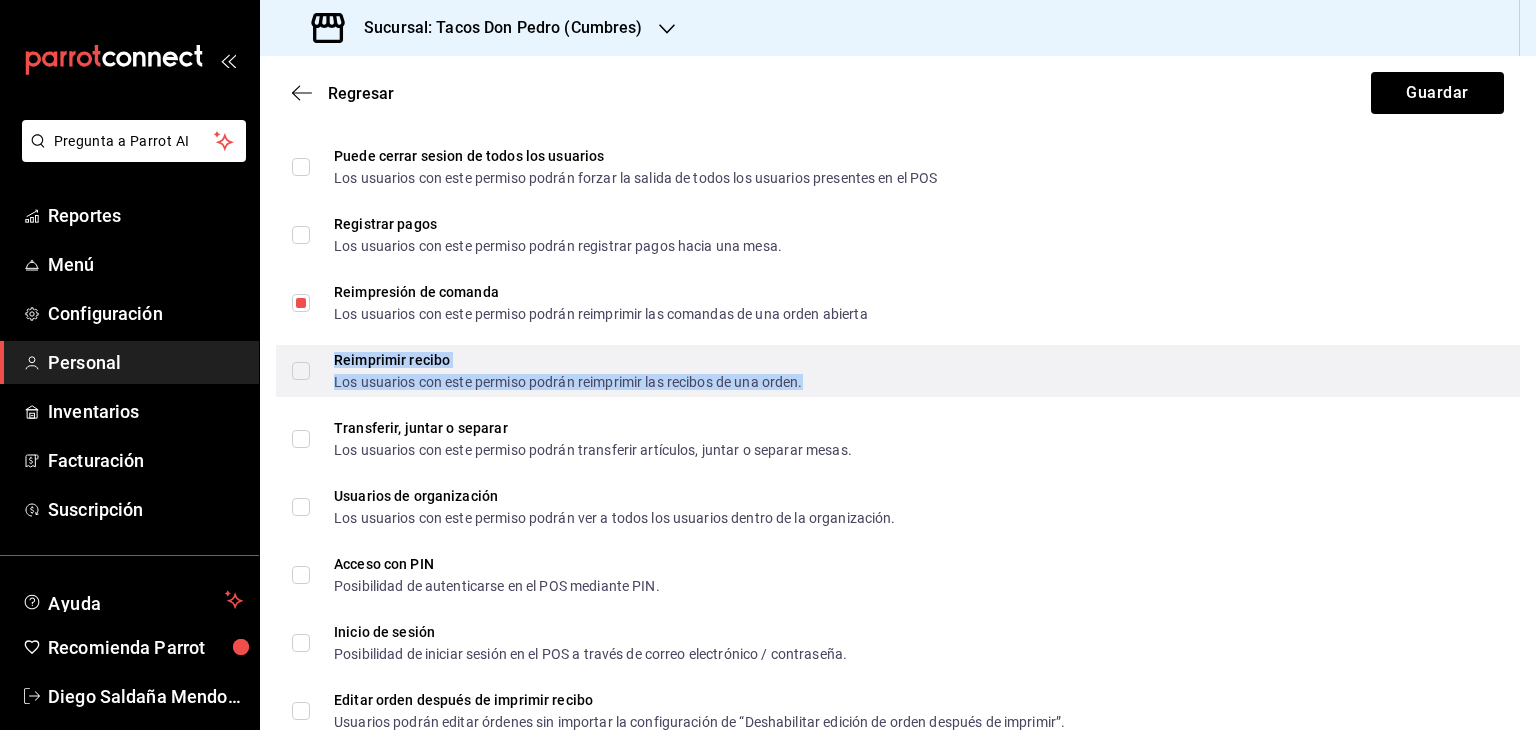 click on "Los usuarios con este permiso podrán reimprimir las recibos de una orden." at bounding box center [568, 382] 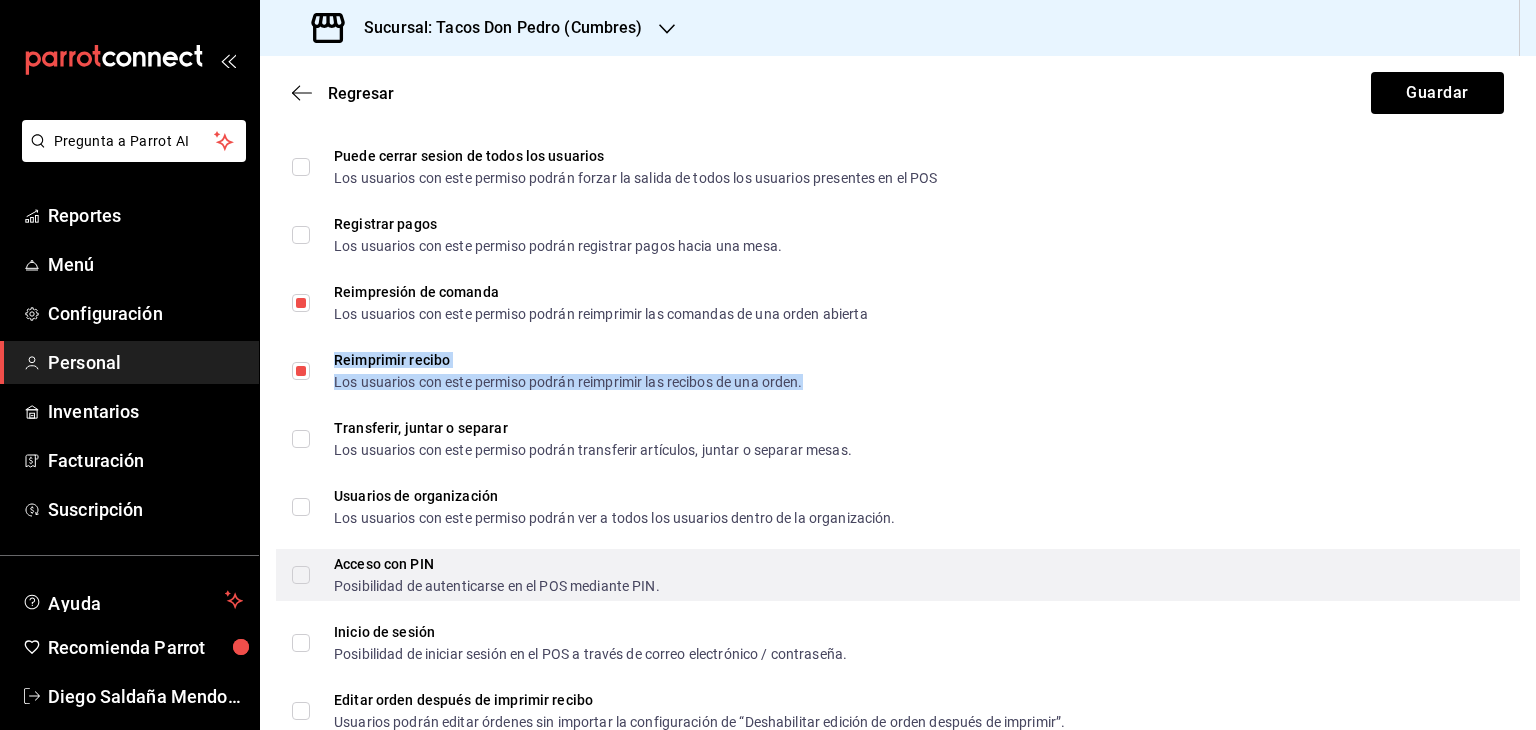 click on "Acceso con PIN Posibilidad de autenticarse en el POS mediante PIN." at bounding box center [301, 575] 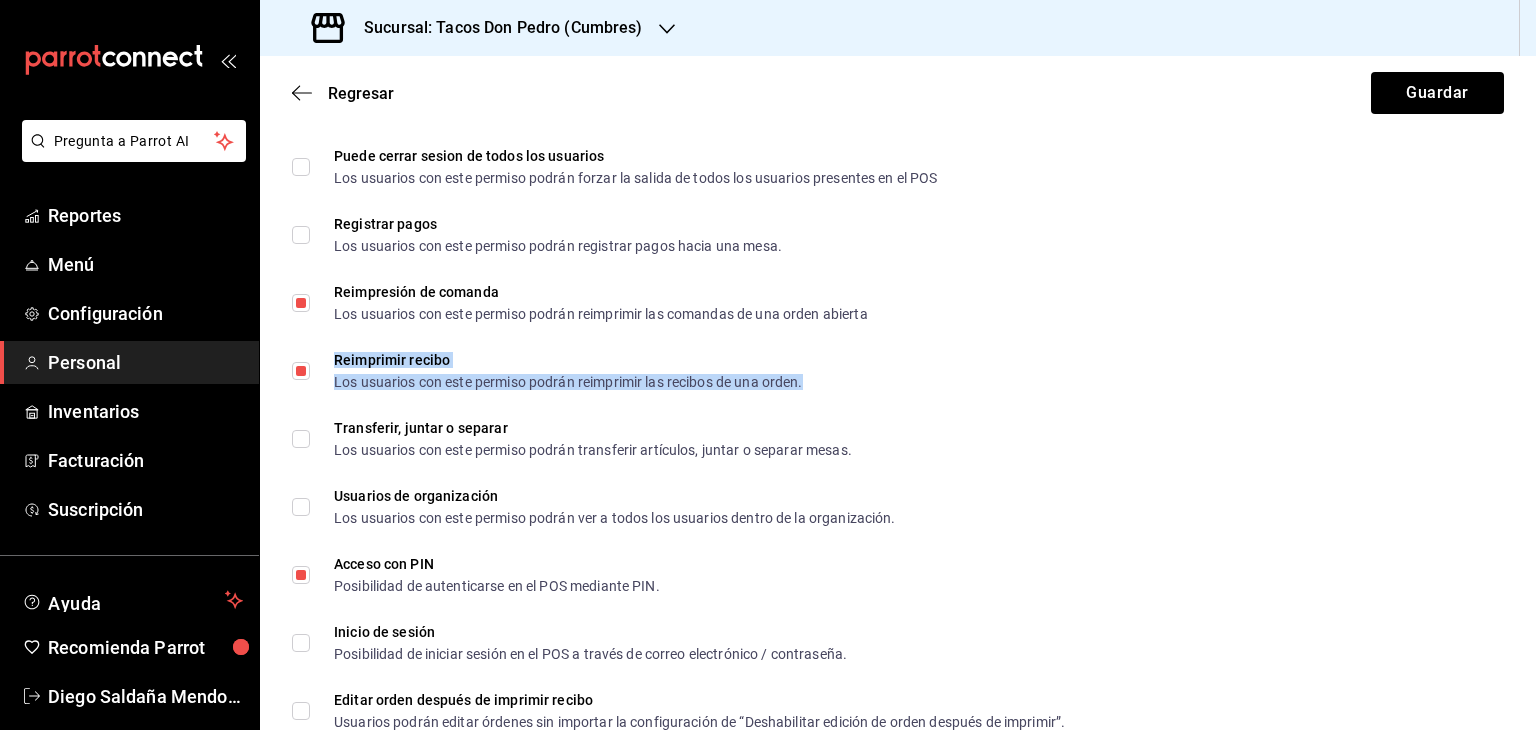 scroll, scrollTop: 3280, scrollLeft: 0, axis: vertical 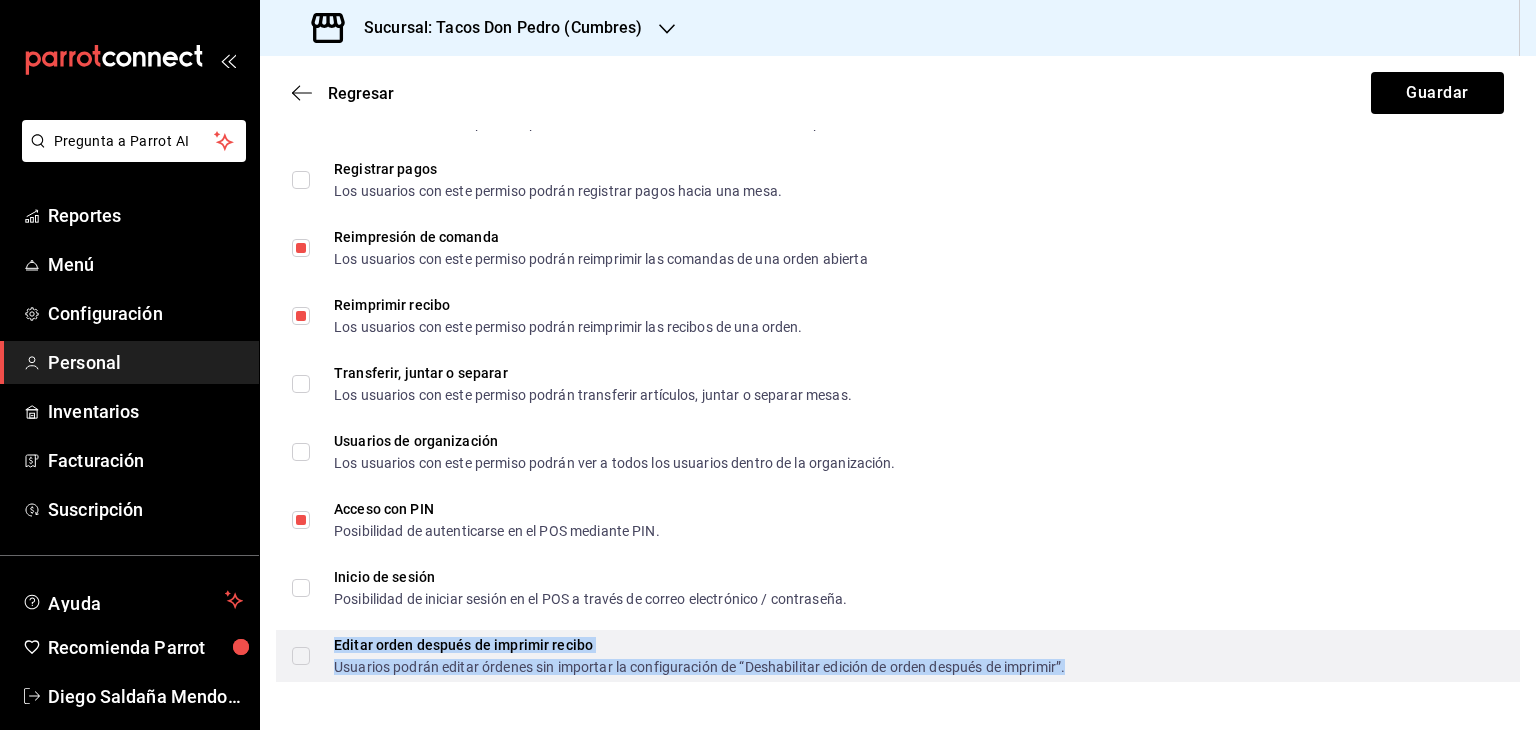 click on "Editar orden después de imprimir recibo Usuarios podrán editar órdenes sin importar la configuración de “Deshabilitar edición de orden después de imprimir”." at bounding box center [699, 656] 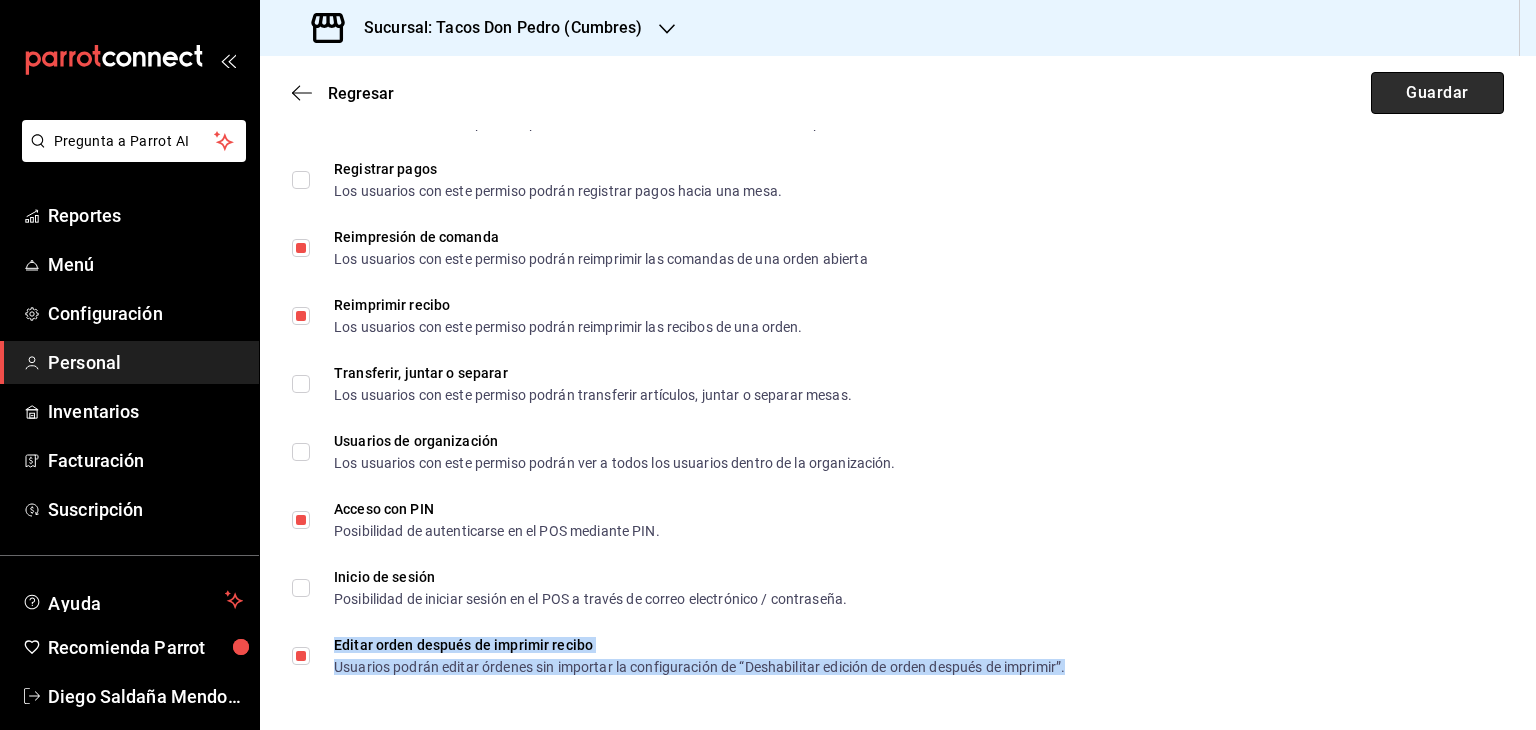 click on "Guardar" at bounding box center (1437, 93) 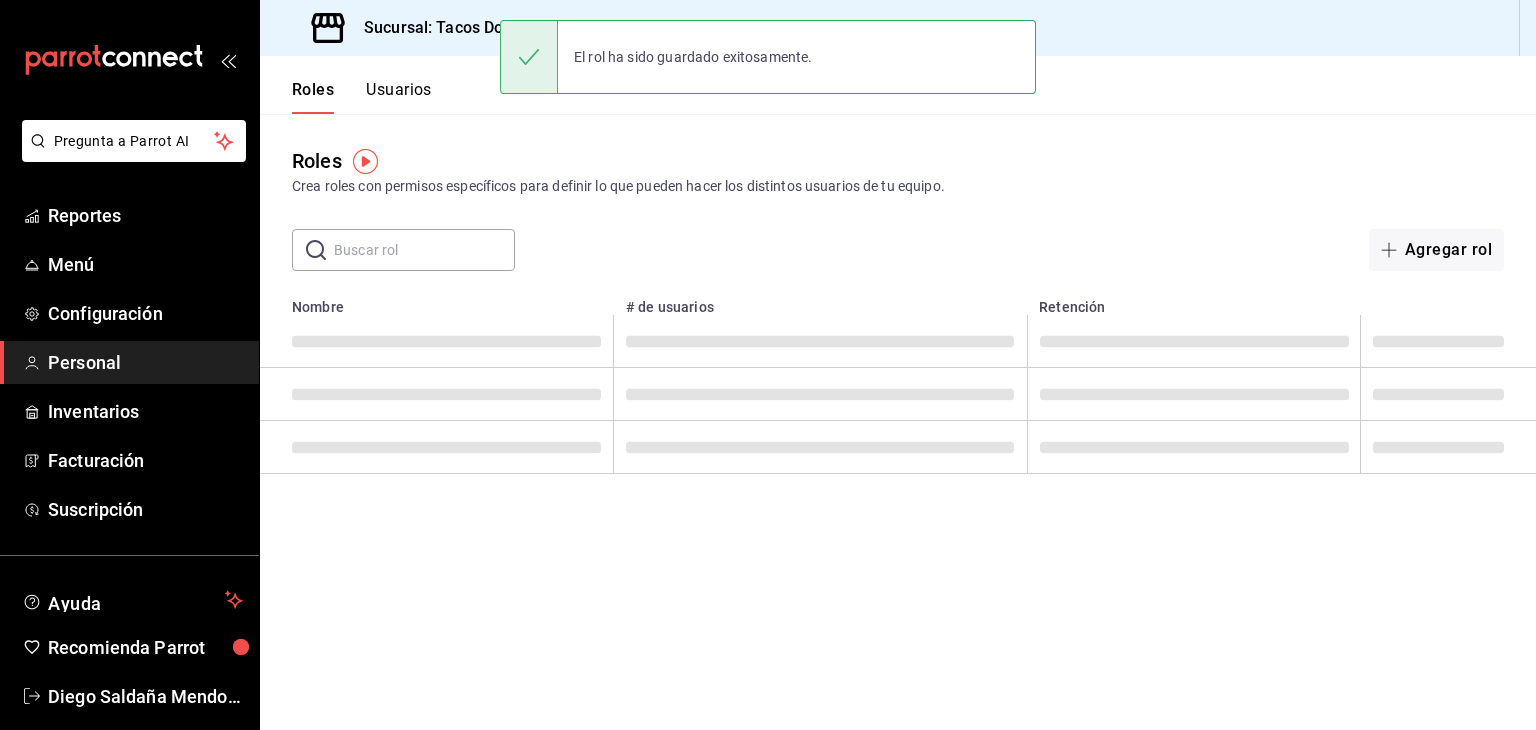 scroll, scrollTop: 0, scrollLeft: 0, axis: both 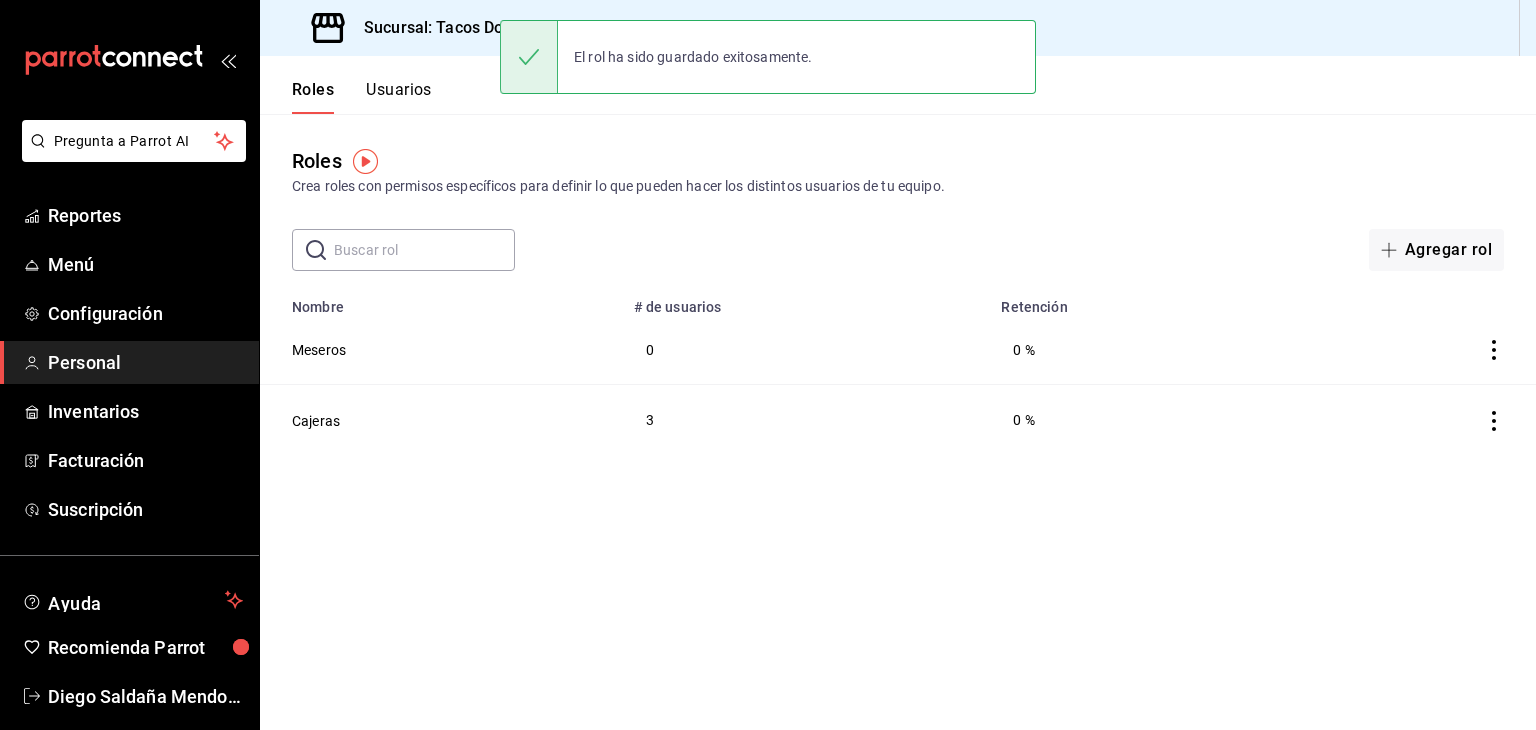 click on "Usuarios" at bounding box center [399, 97] 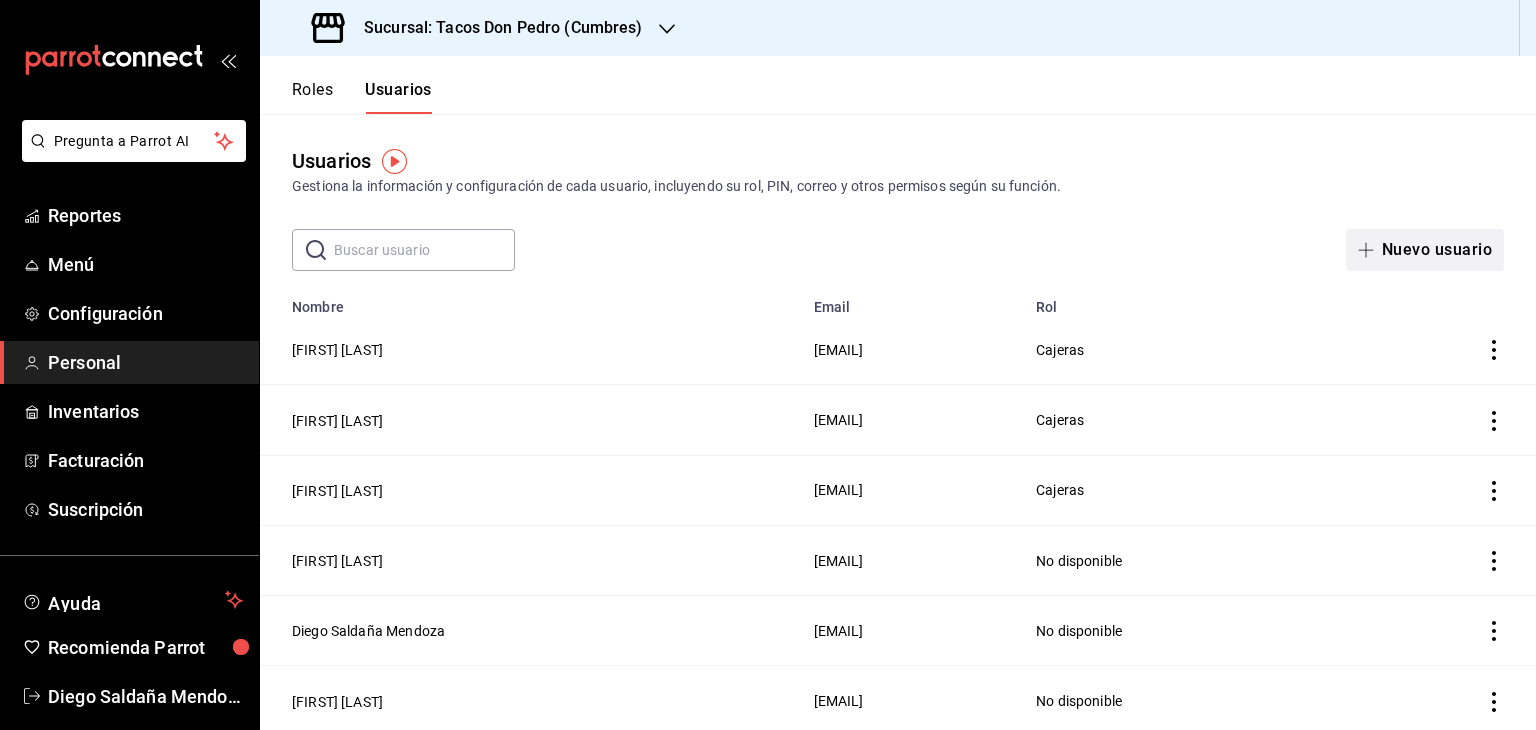 click on "Nuevo usuario" at bounding box center [1425, 250] 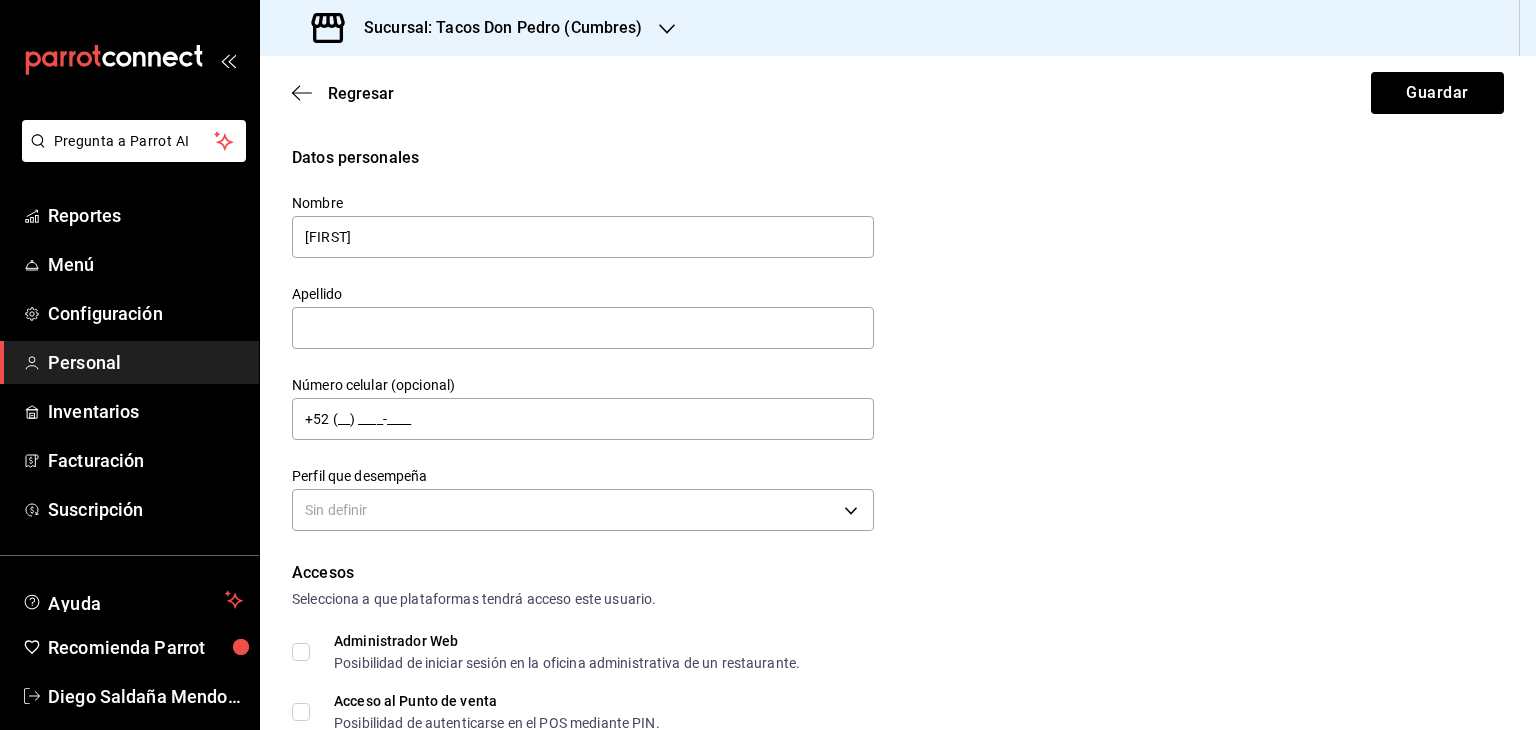 type on "[FIRST]" 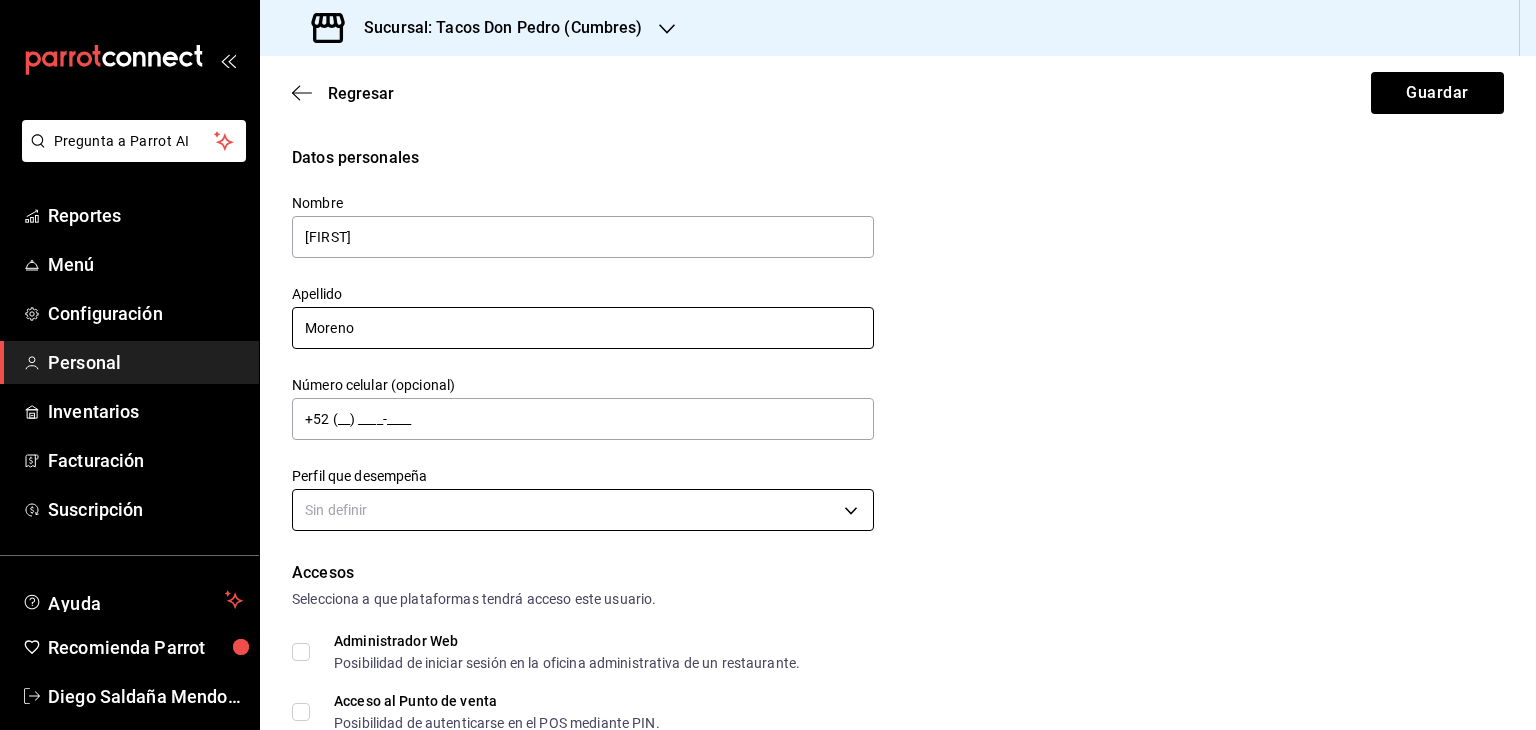 type on "Moreno" 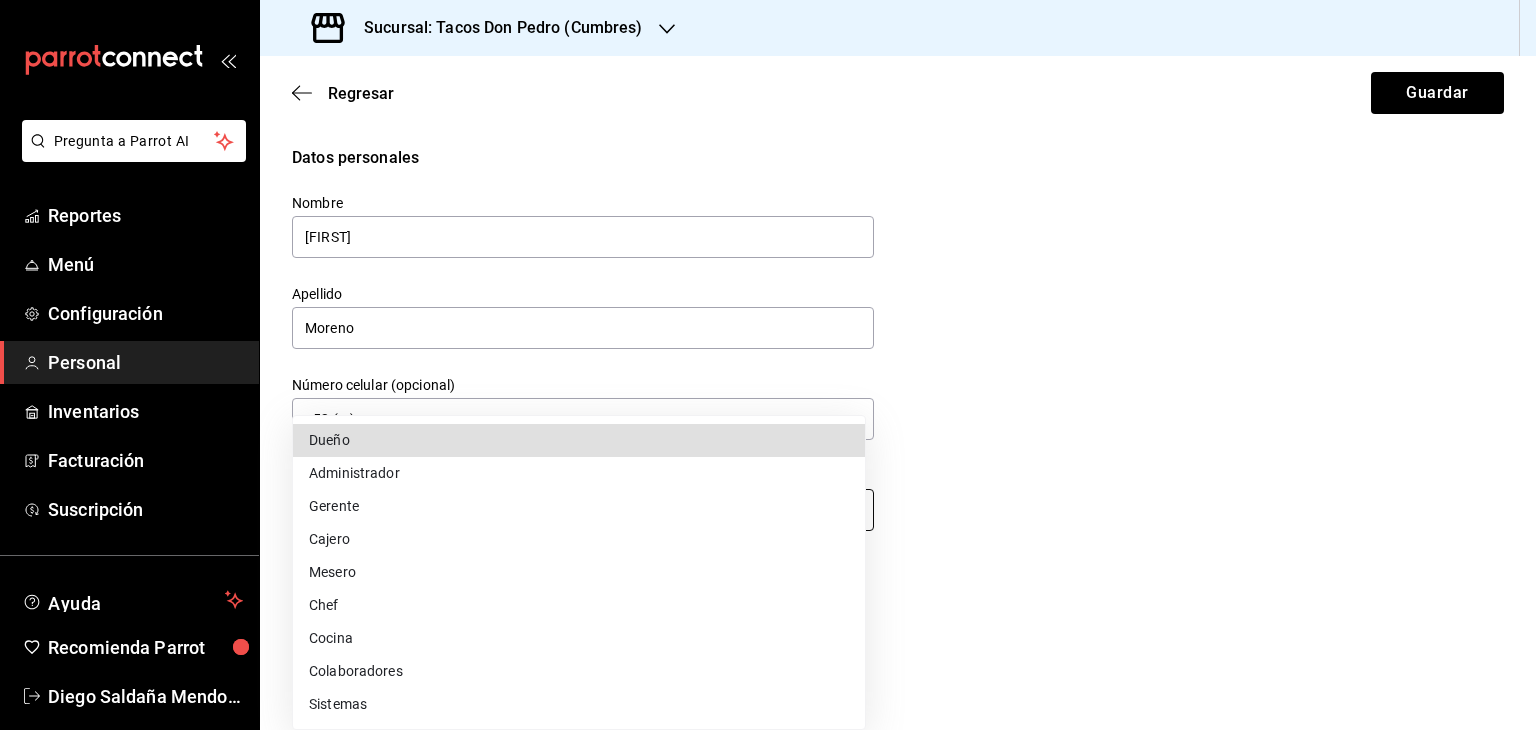 click on "Datos personales Nombre [FIRST] Apellido [LAST] Número celular (opcional) +52 (__) ____-____ Perfil que desempeña Sin definir Accesos Selecciona a que plataformas tendrá acceso este usuario. Administrador Web Posibilidad de iniciar sesión en la oficina administrativa de un restaurante. Acceso al Punto de venta Posibilidad de autenticarse en el POS mediante PIN. Iniciar sesión en terminal (correo electrónico o QR) Los usuarios podrán iniciar sesión y aceptar términos y condiciones en la terminal. Acceso uso de terminal Los usuarios podrán acceder y utilizar la terminal para visualizar y procesar pagos de sus órdenes. Correo electrónico Se volverá obligatorio al tener ciertos accesos activados. Contraseña Contraseña Repetir contraseña Repetir contraseña PIN" at bounding box center (768, 365) 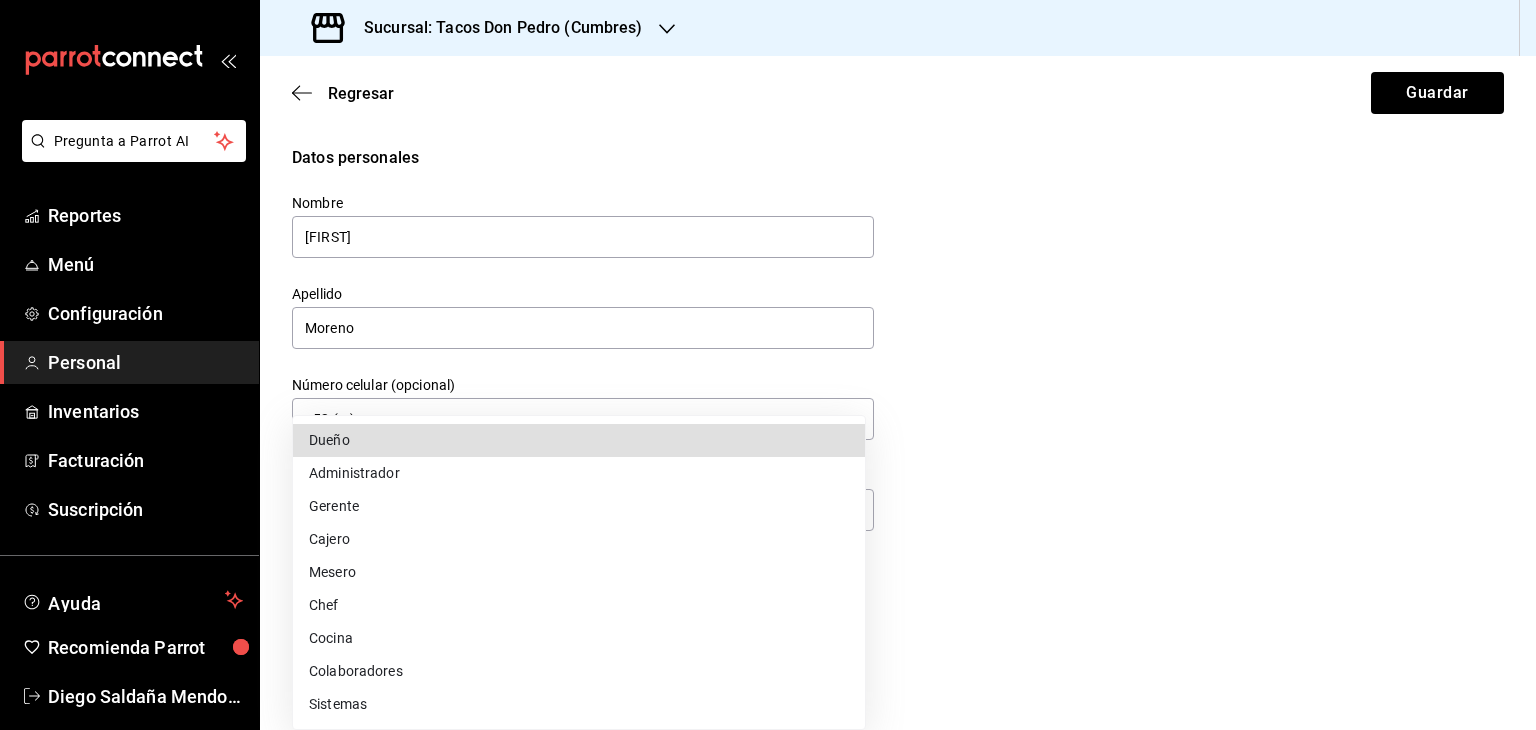 click on "Mesero" at bounding box center (579, 572) 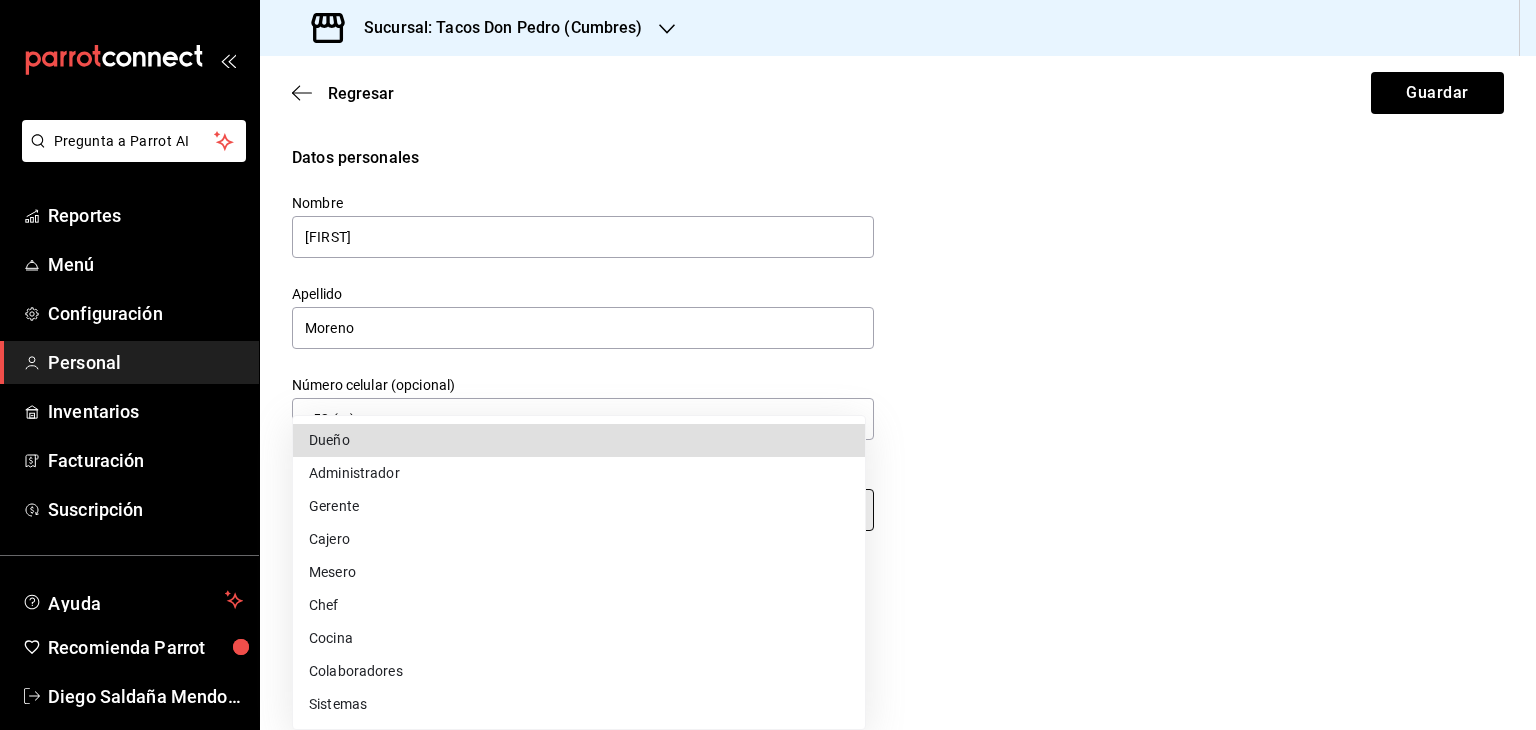 type on "WAITER" 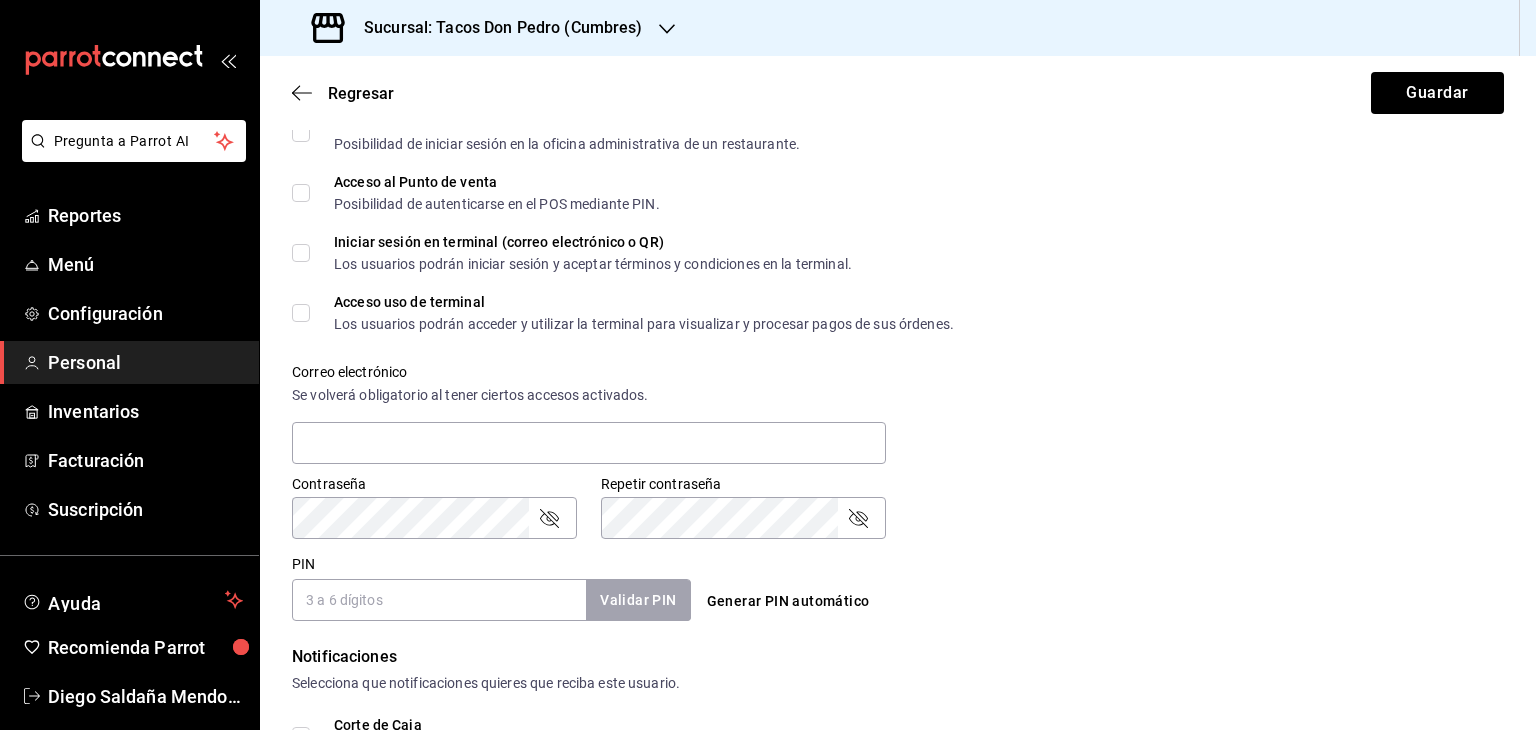 scroll, scrollTop: 540, scrollLeft: 0, axis: vertical 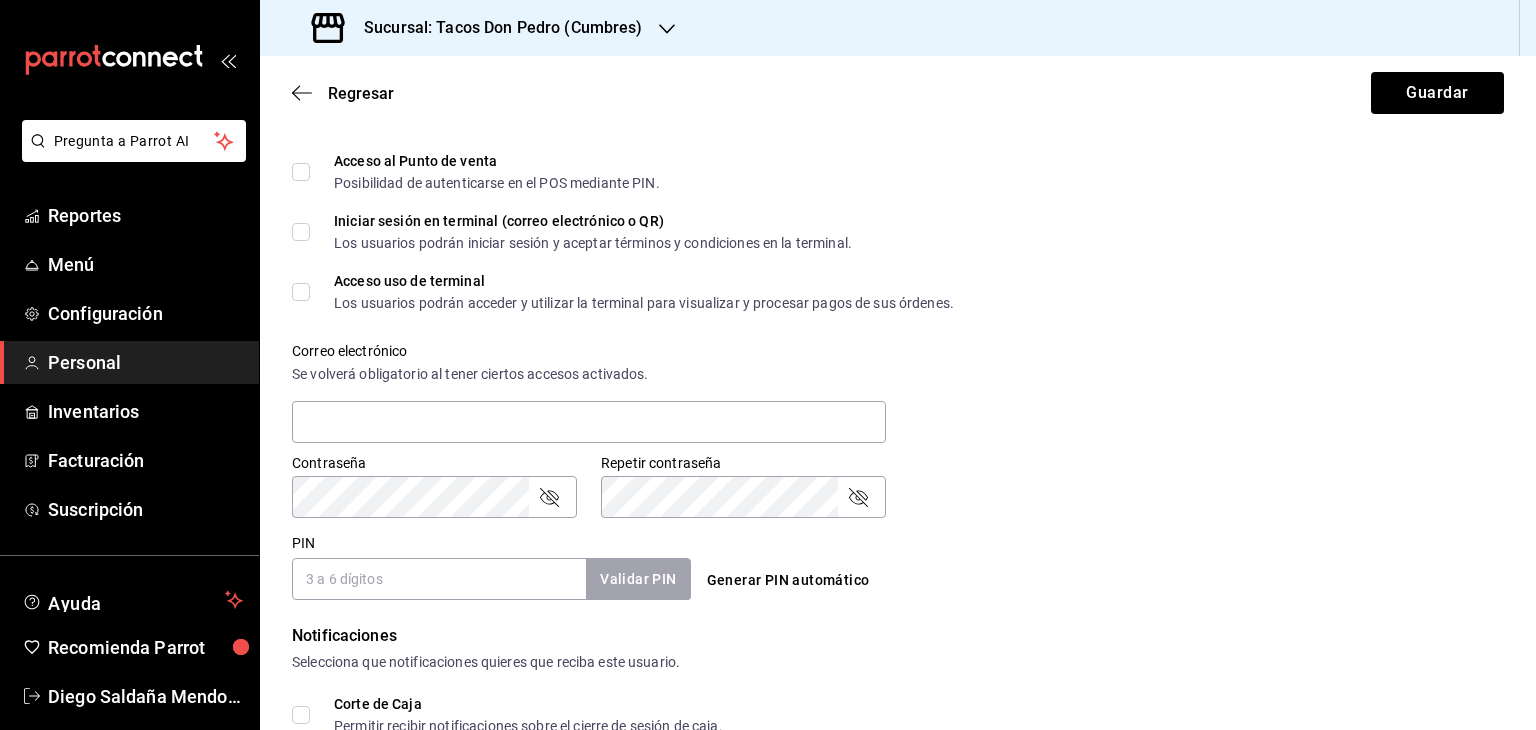 click on "Acceso al Punto de venta Posibilidad de autenticarse en el POS mediante PIN." at bounding box center [301, 172] 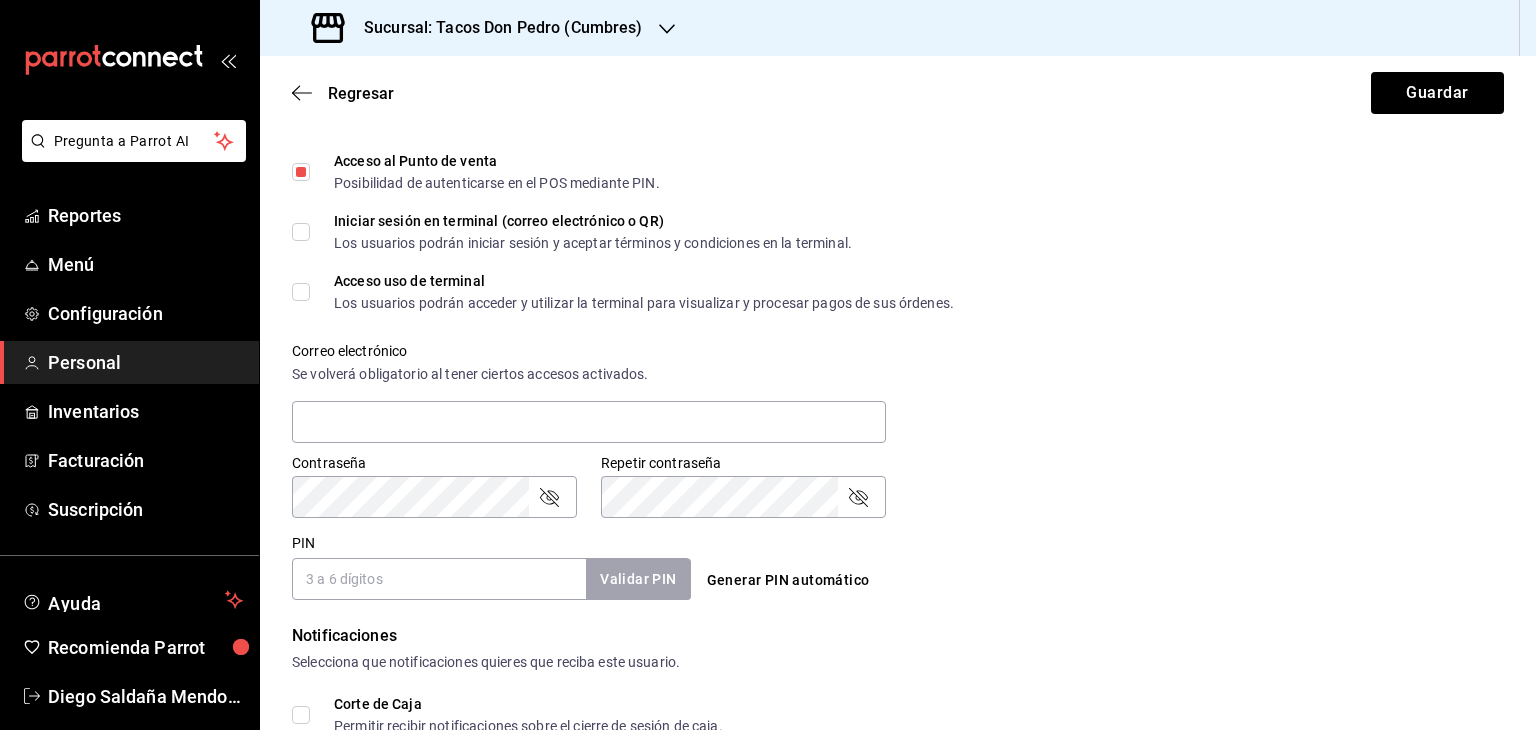 click on "Acceso uso de terminal Los usuarios podrán acceder y utilizar la terminal para visualizar y procesar pagos de sus órdenes." at bounding box center [301, 292] 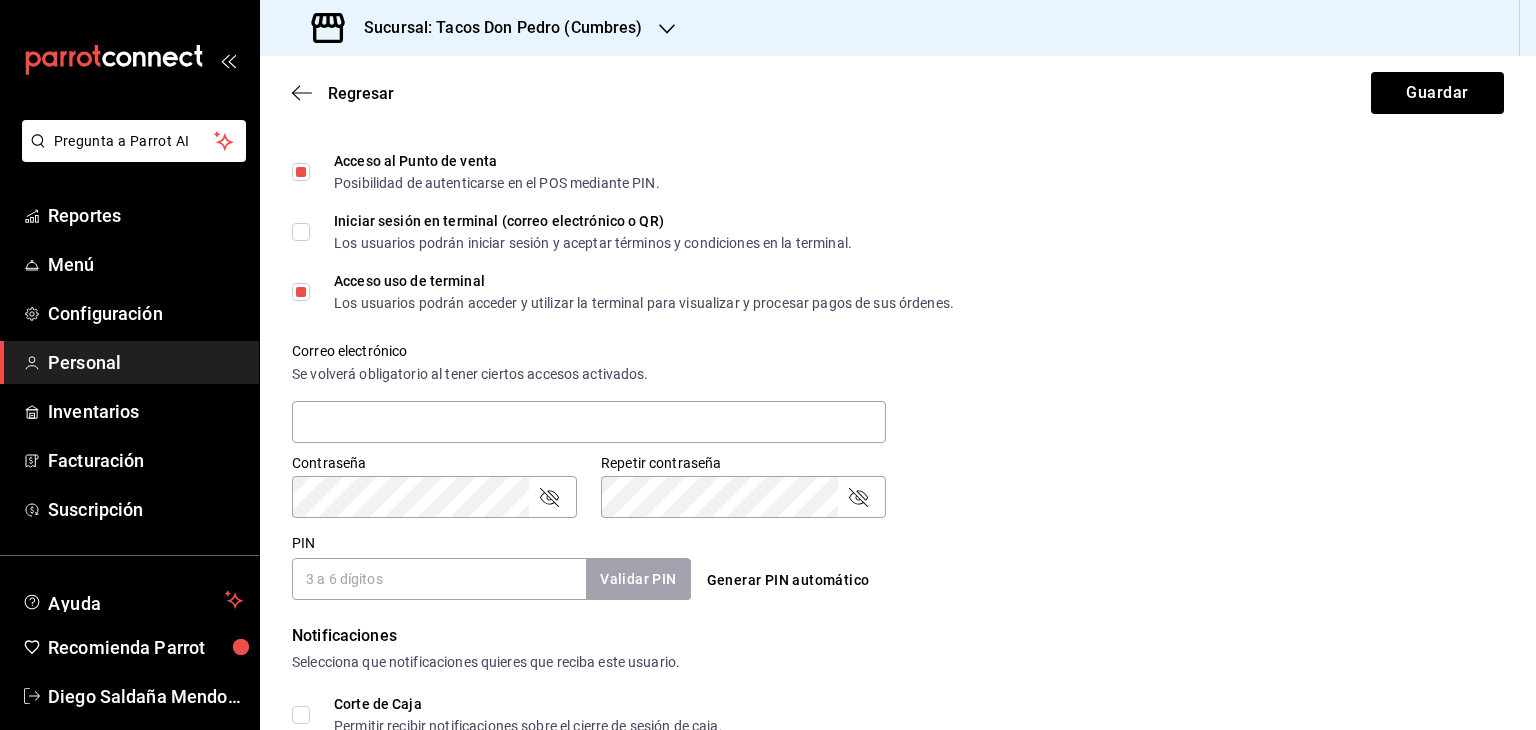 click on "PIN" at bounding box center [439, 579] 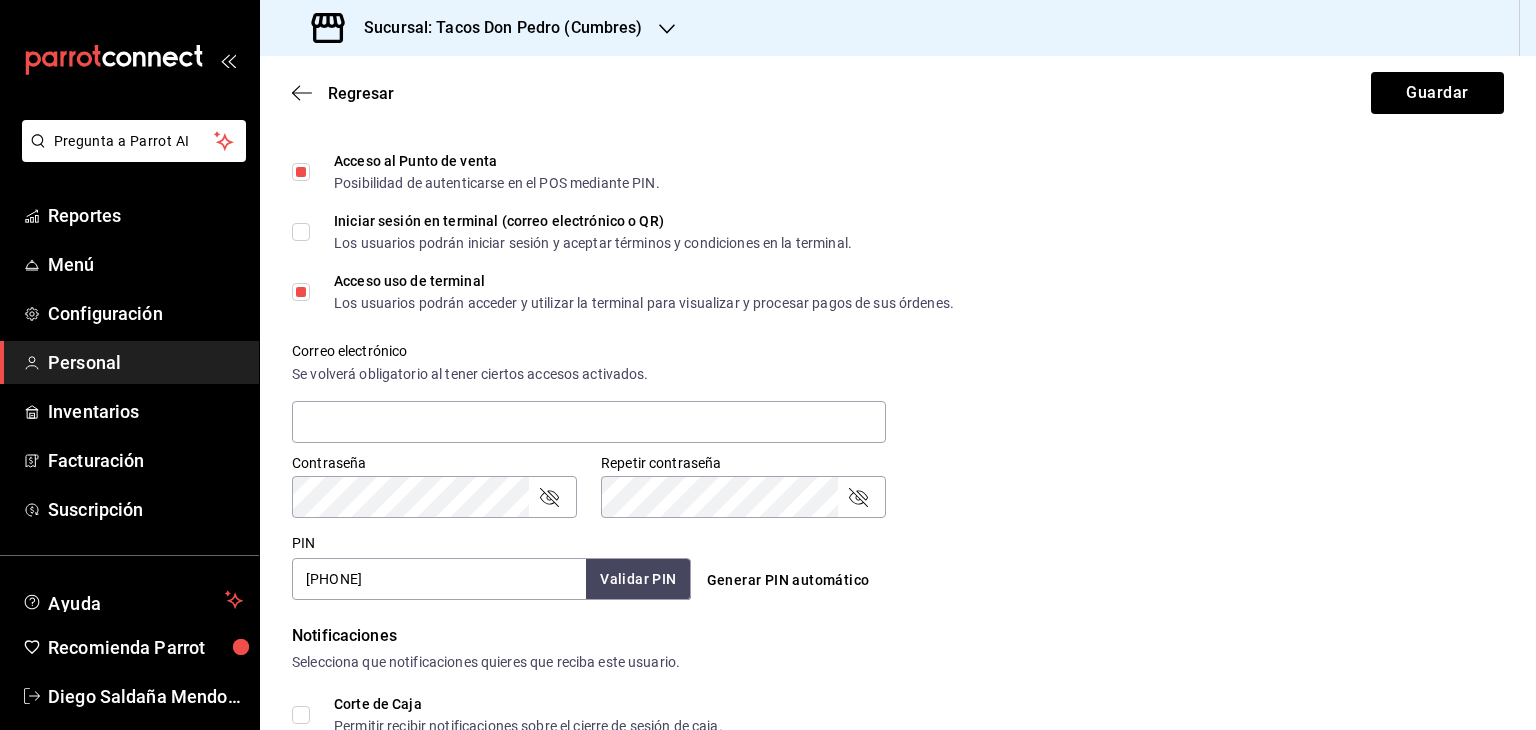 type on "[PHONE]" 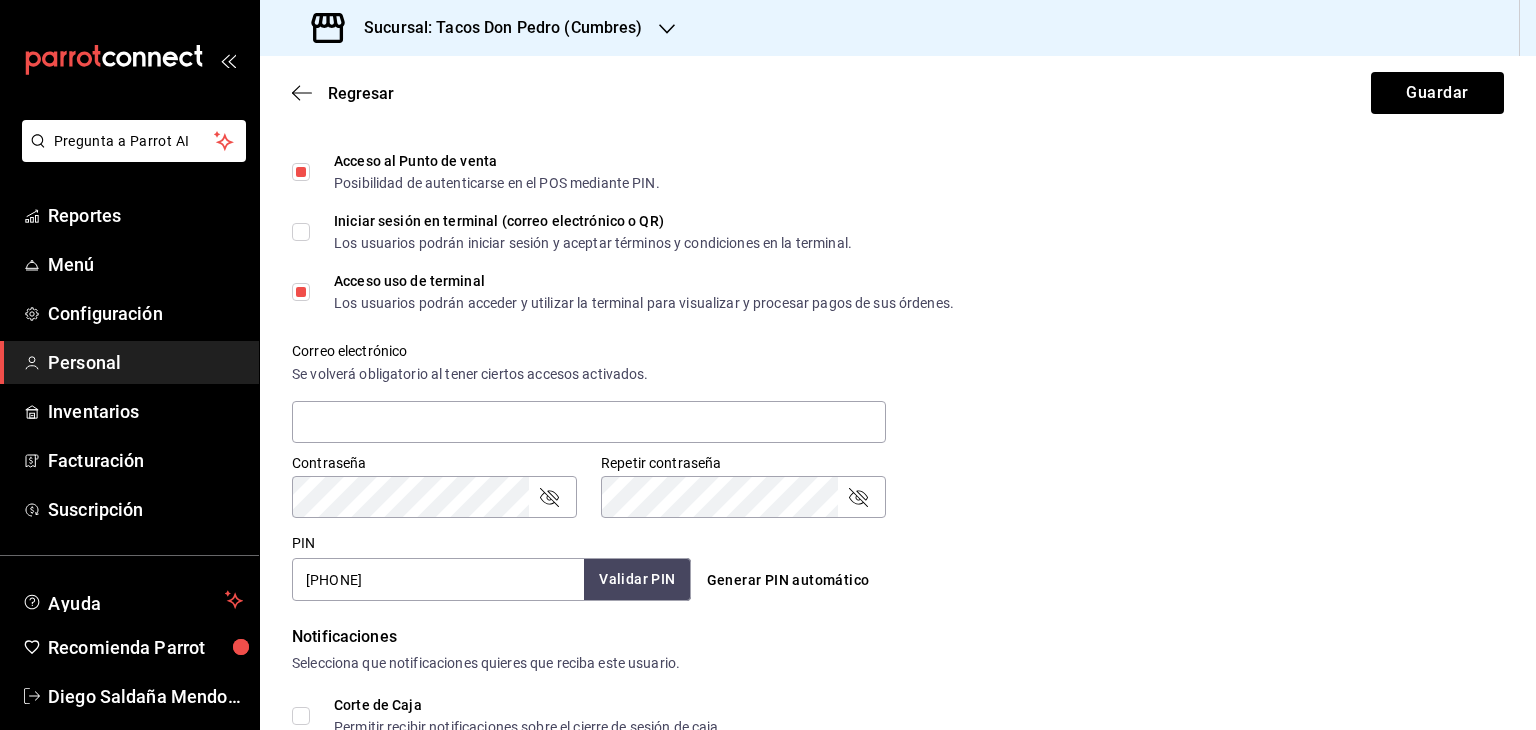 click on "Validar PIN" at bounding box center (637, 579) 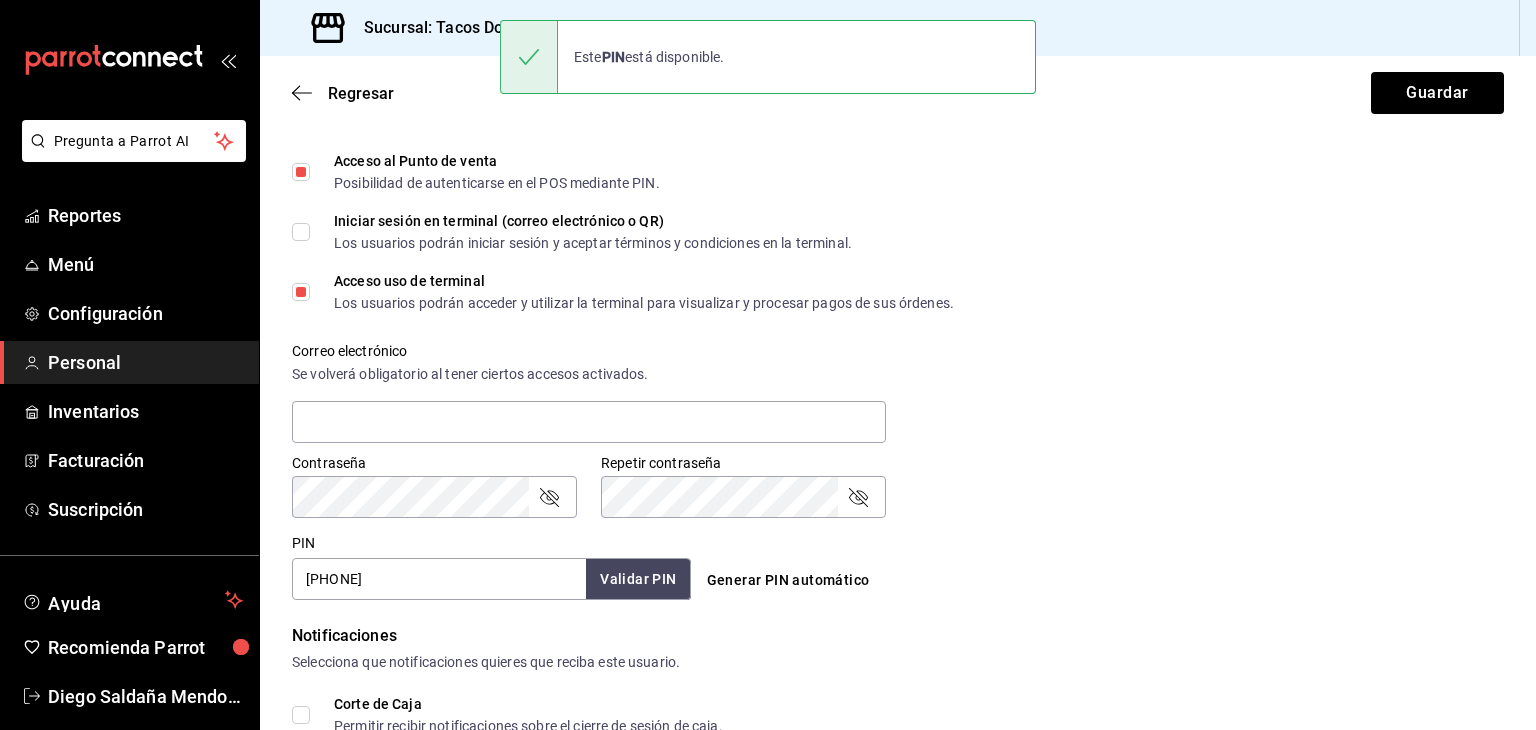scroll, scrollTop: 868, scrollLeft: 0, axis: vertical 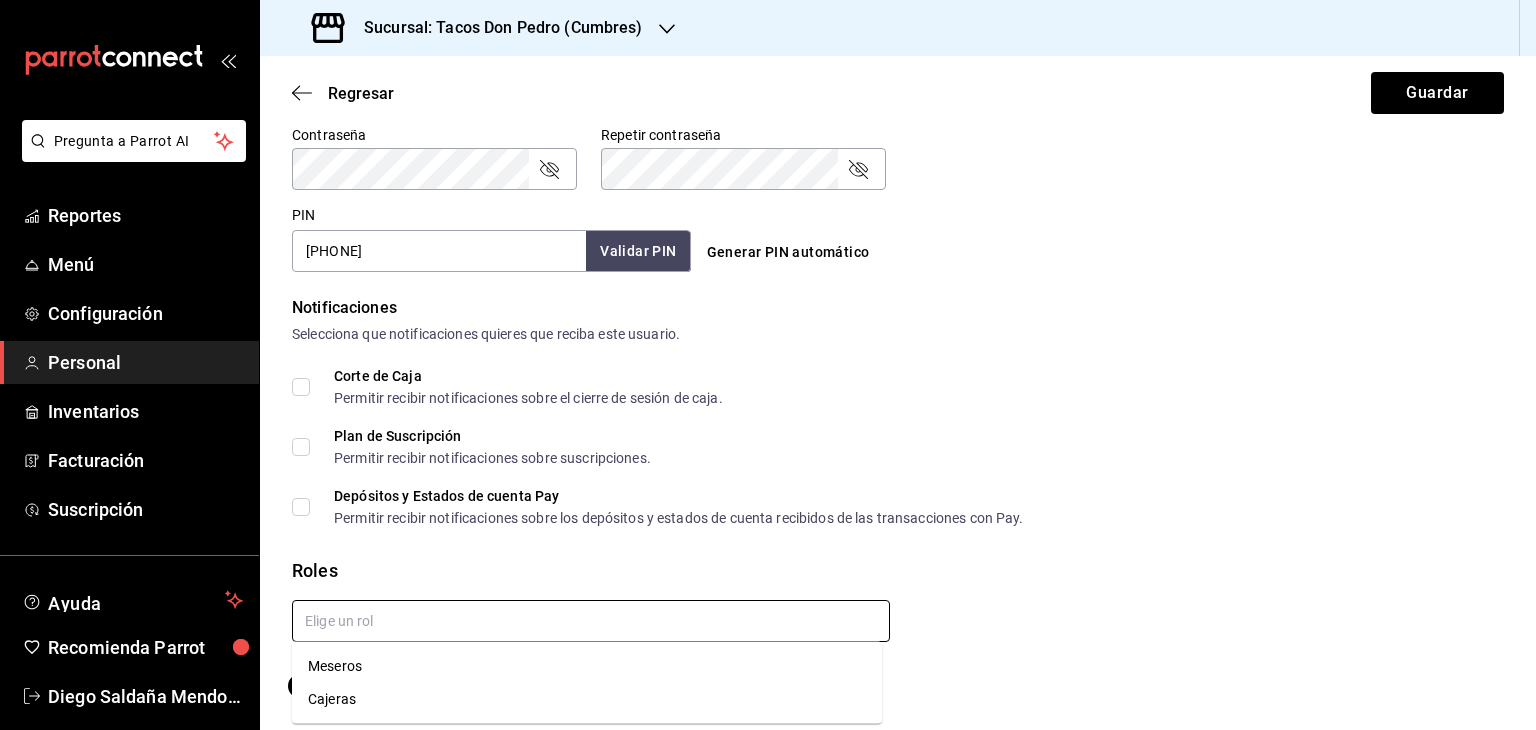 click at bounding box center [591, 621] 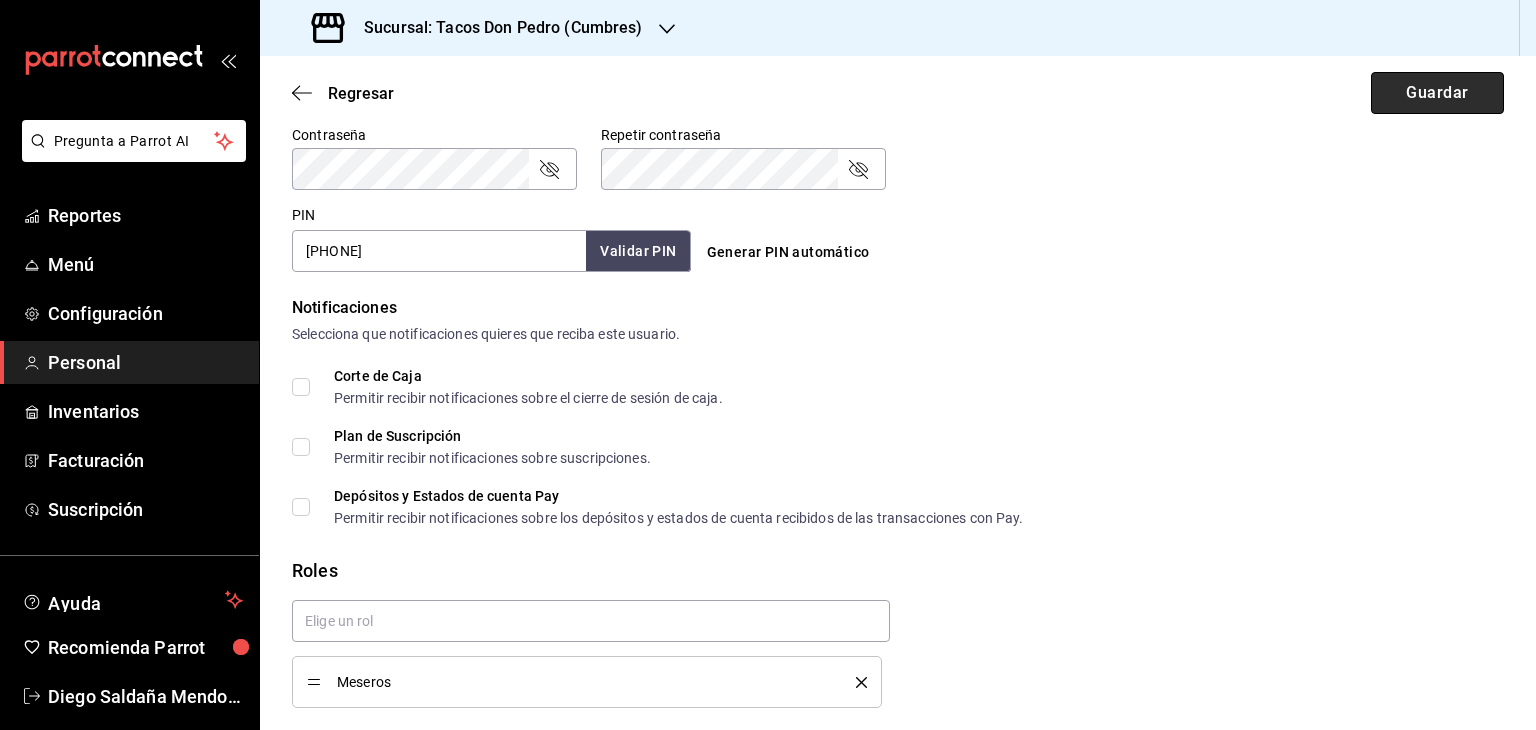 click on "Guardar" at bounding box center (1437, 93) 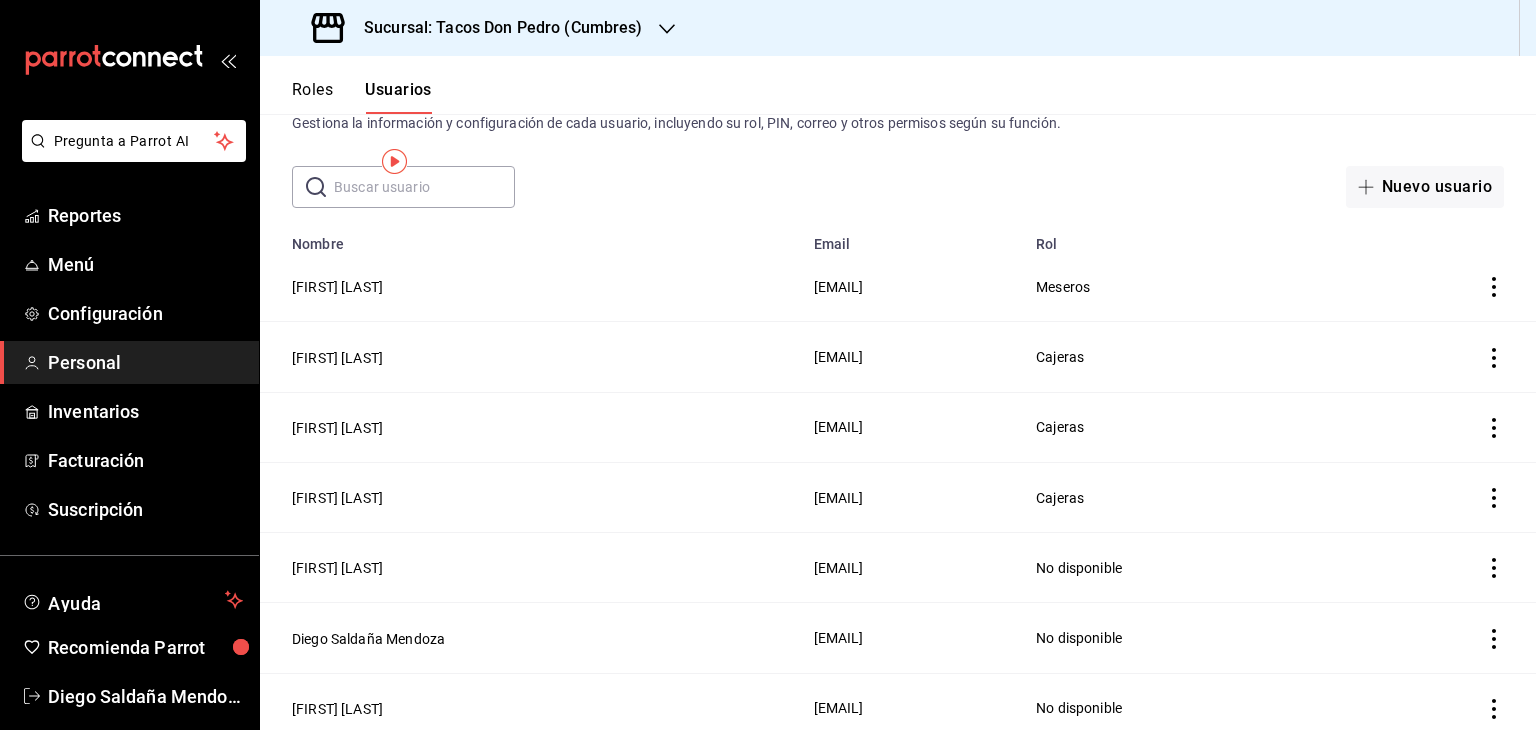 scroll, scrollTop: 0, scrollLeft: 0, axis: both 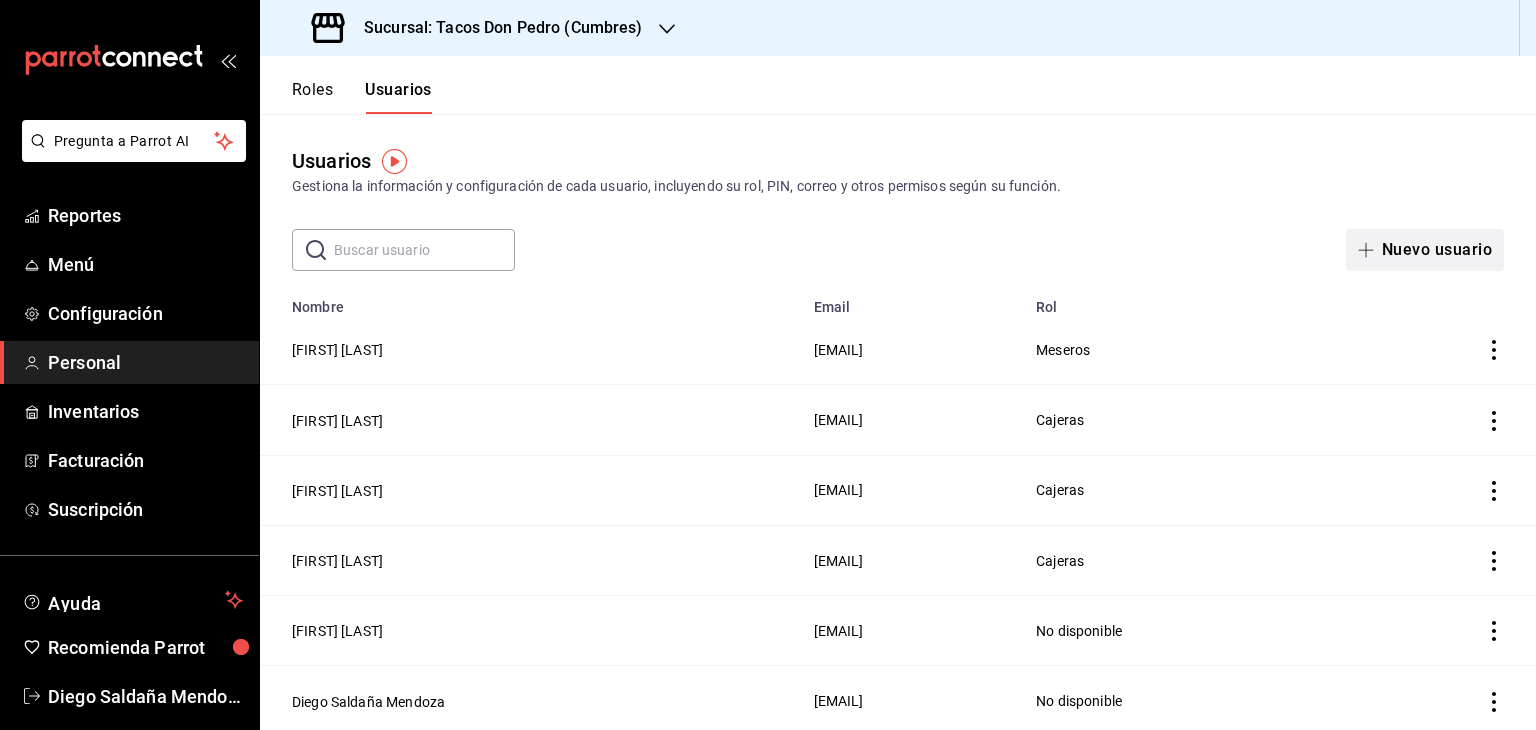 click on "Nuevo usuario" at bounding box center (1425, 250) 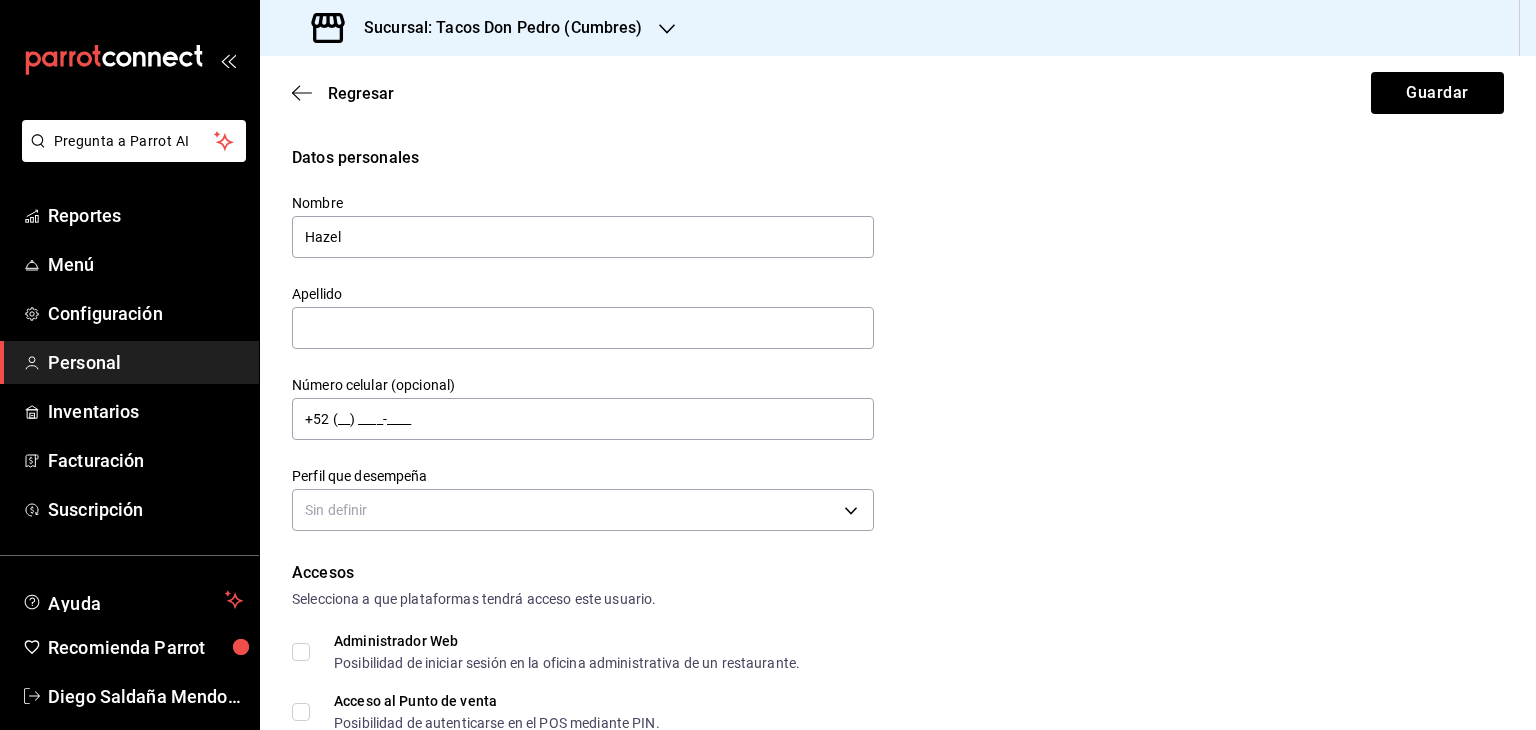type on "Hazel" 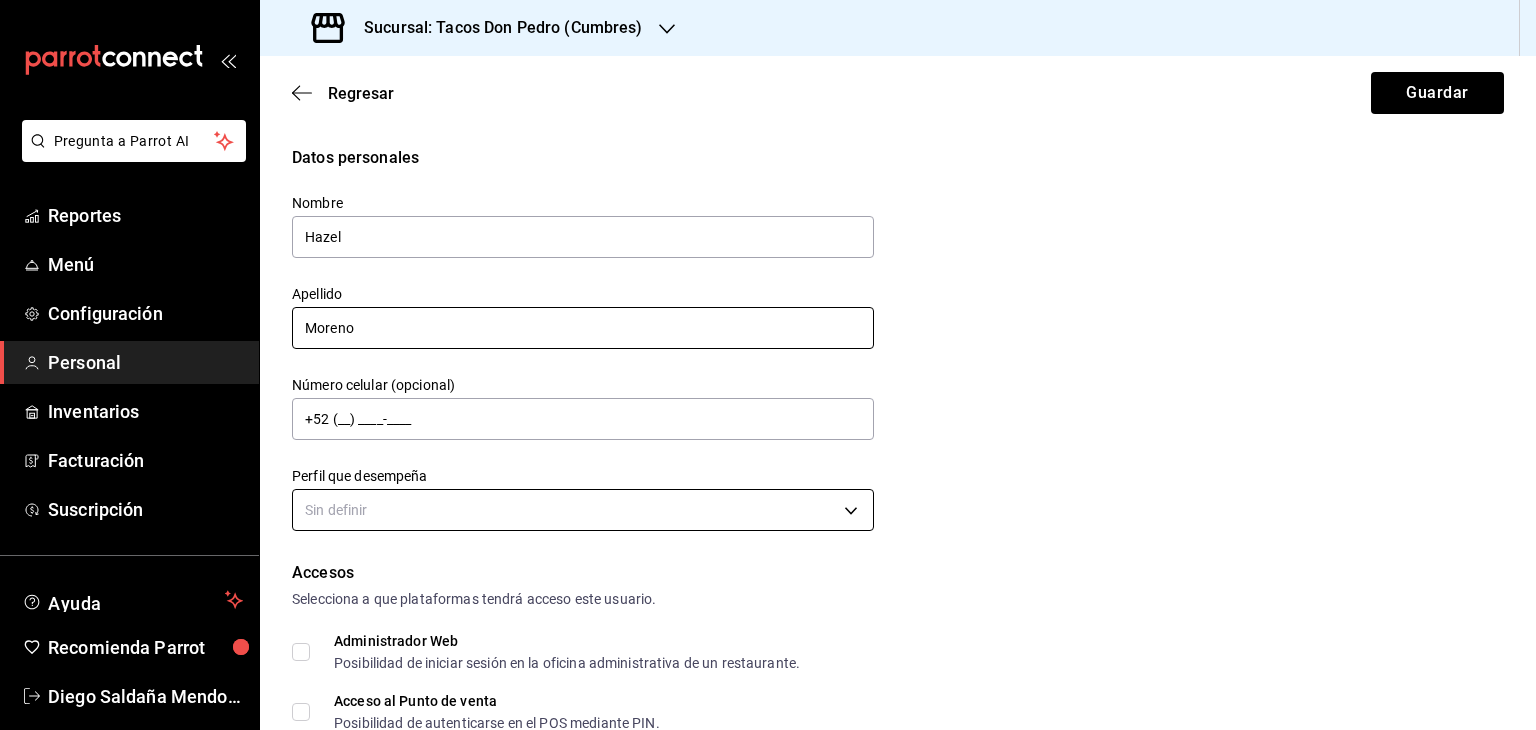 type on "Moreno" 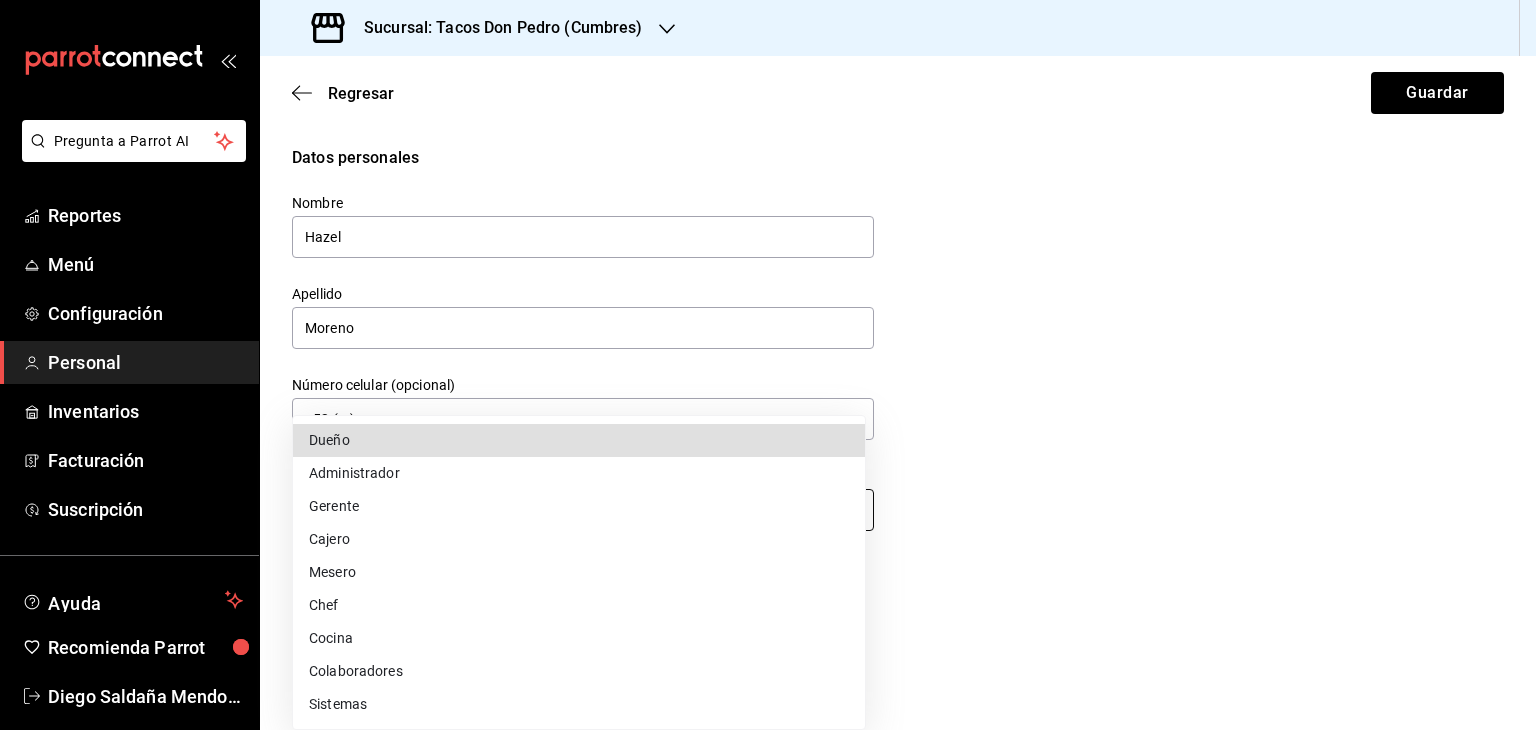 click on "Datos personales Nombre [FIRST] Apellido [LAST] Número celular (opcional) +52 (__) ____-____ Perfil que desempeña Sin definir Accesos Selecciona a que plataformas tendrá acceso este usuario. Administrador Web Posibilidad de iniciar sesión en la oficina administrativa de un restaurante. Acceso al Punto de venta Posibilidad de autenticarse en el POS mediante PIN. Iniciar sesión en terminal (correo electrónico o QR) Los usuarios podrán iniciar sesión y aceptar términos y condiciones en la terminal. Acceso uso de terminal Los usuarios podrán acceder y utilizar la terminal para visualizar y procesar pagos de sus órdenes. Correo electrónico Se volverá obligatorio al tener ciertos accesos activados. Contraseña Contraseña Repetir contraseña Repetir contraseña PIN" at bounding box center [768, 365] 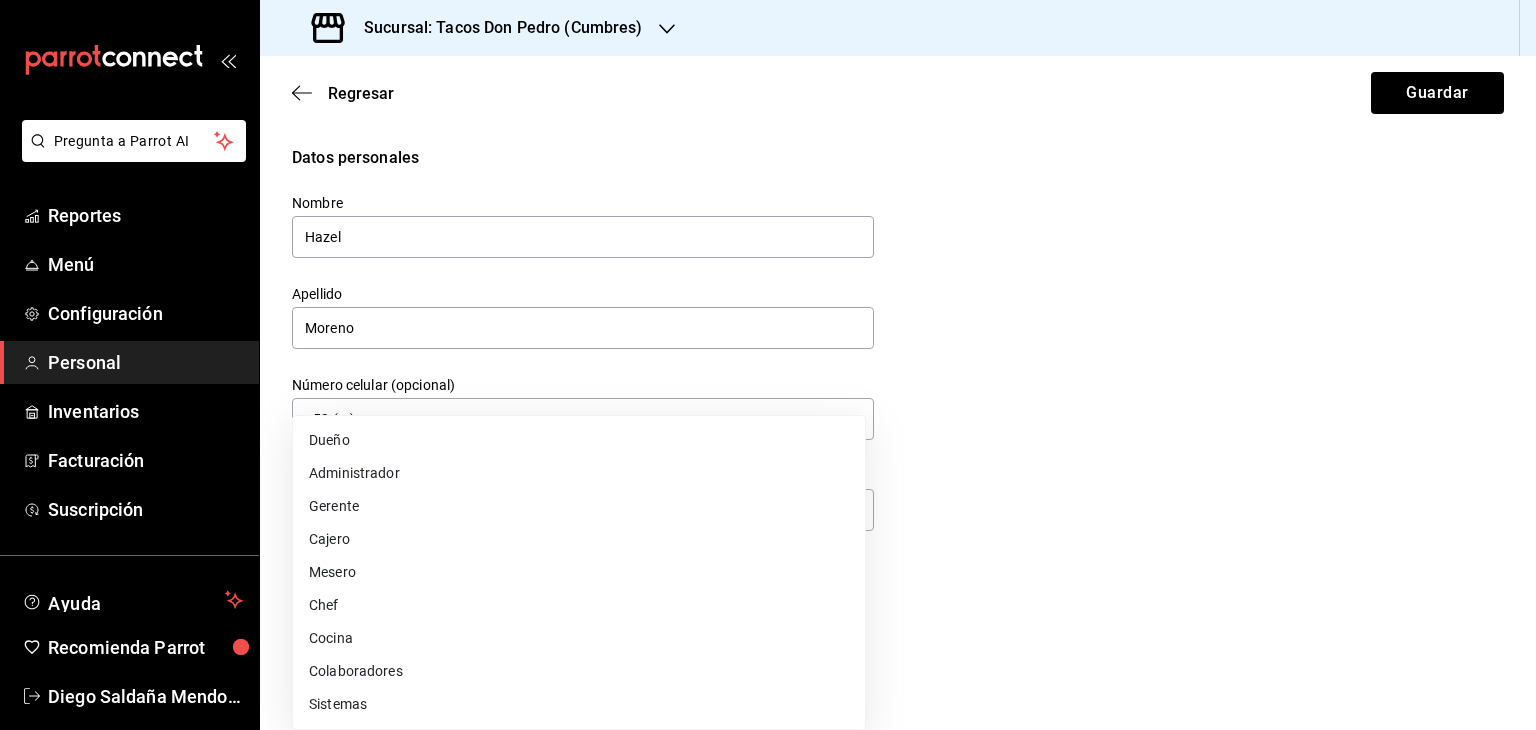 click on "Mesero" at bounding box center [579, 572] 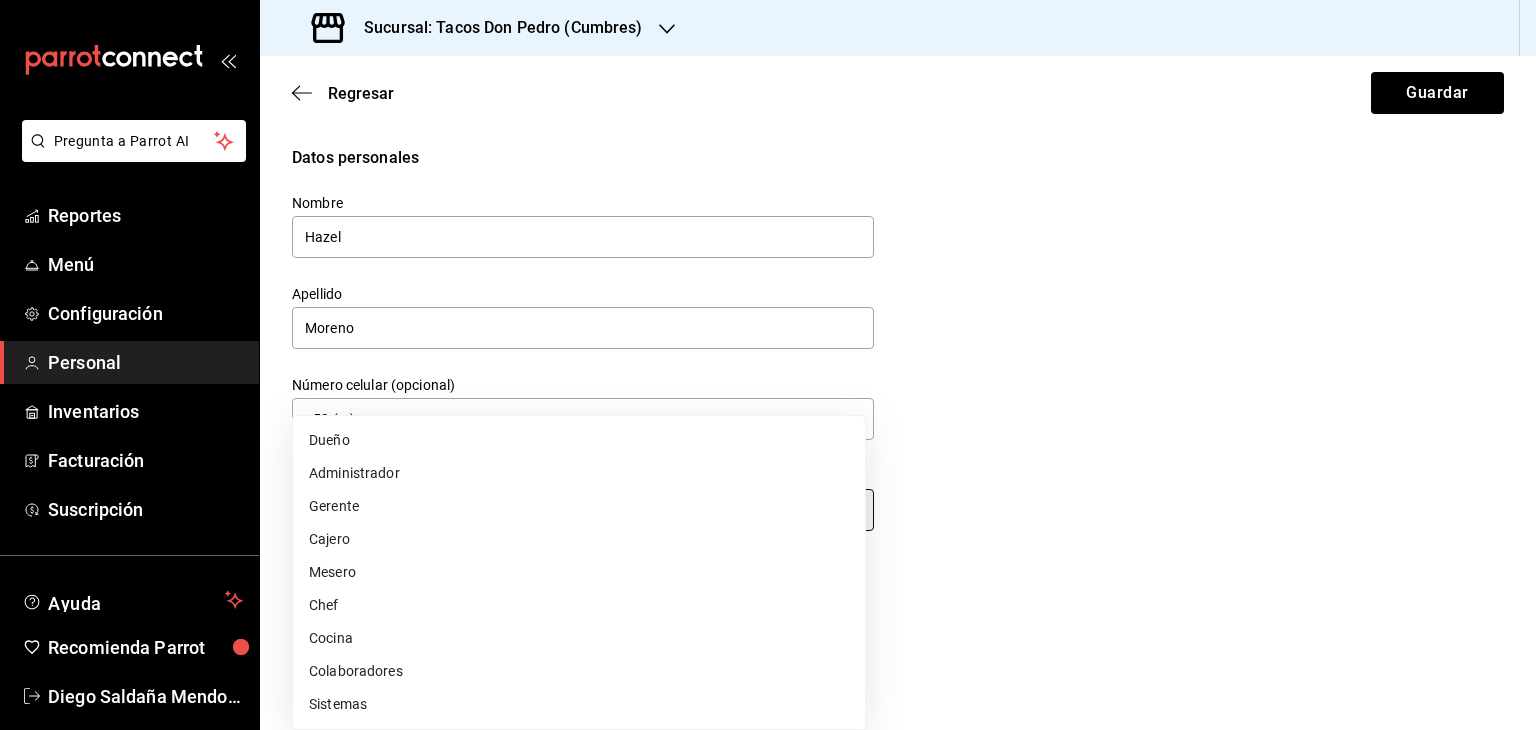 type on "WAITER" 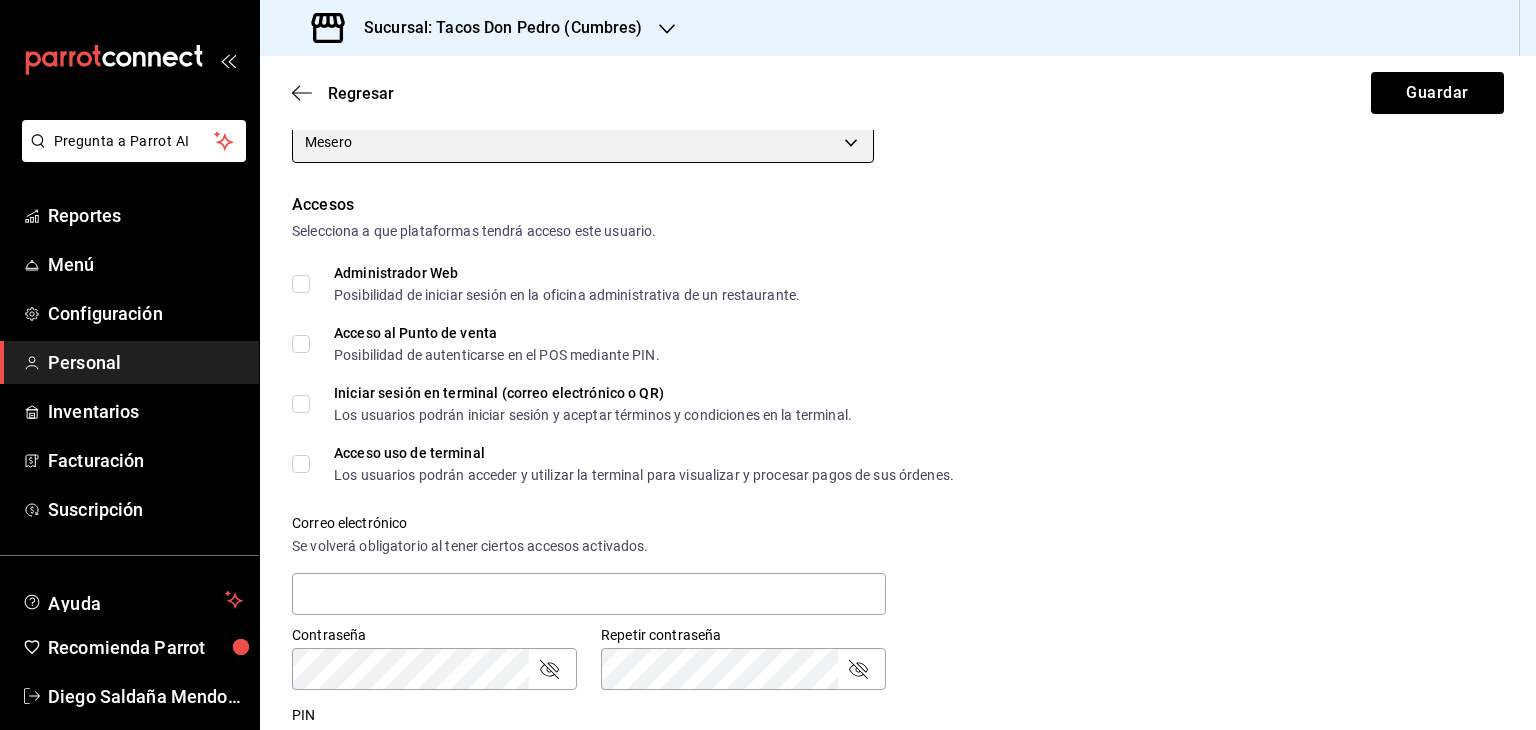 scroll, scrollTop: 389, scrollLeft: 0, axis: vertical 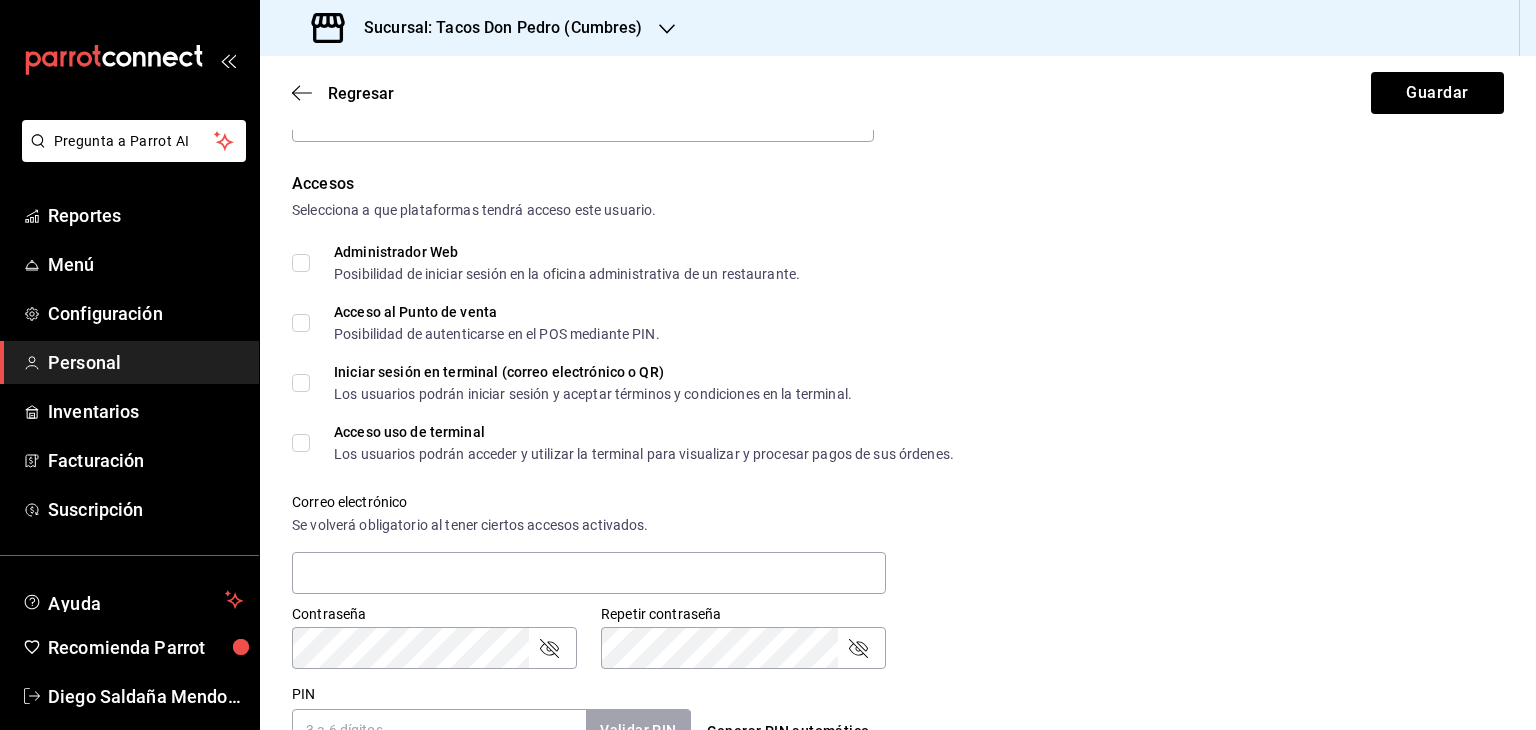click on "Acceso al Punto de venta Posibilidad de autenticarse en el POS mediante PIN." at bounding box center (301, 323) 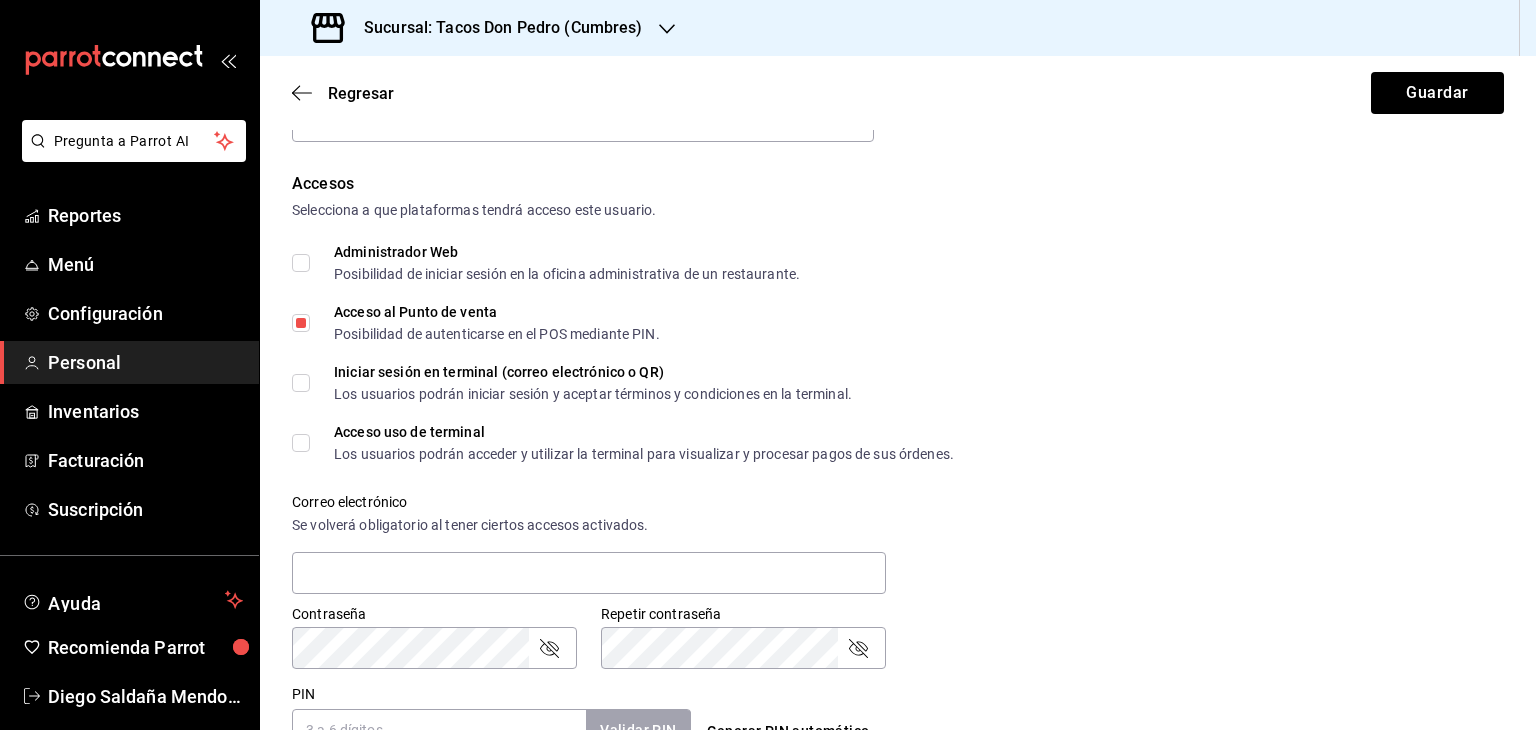 click on "Acceso uso de terminal Los usuarios podrán acceder y utilizar la terminal para visualizar y procesar pagos de sus órdenes." at bounding box center (301, 443) 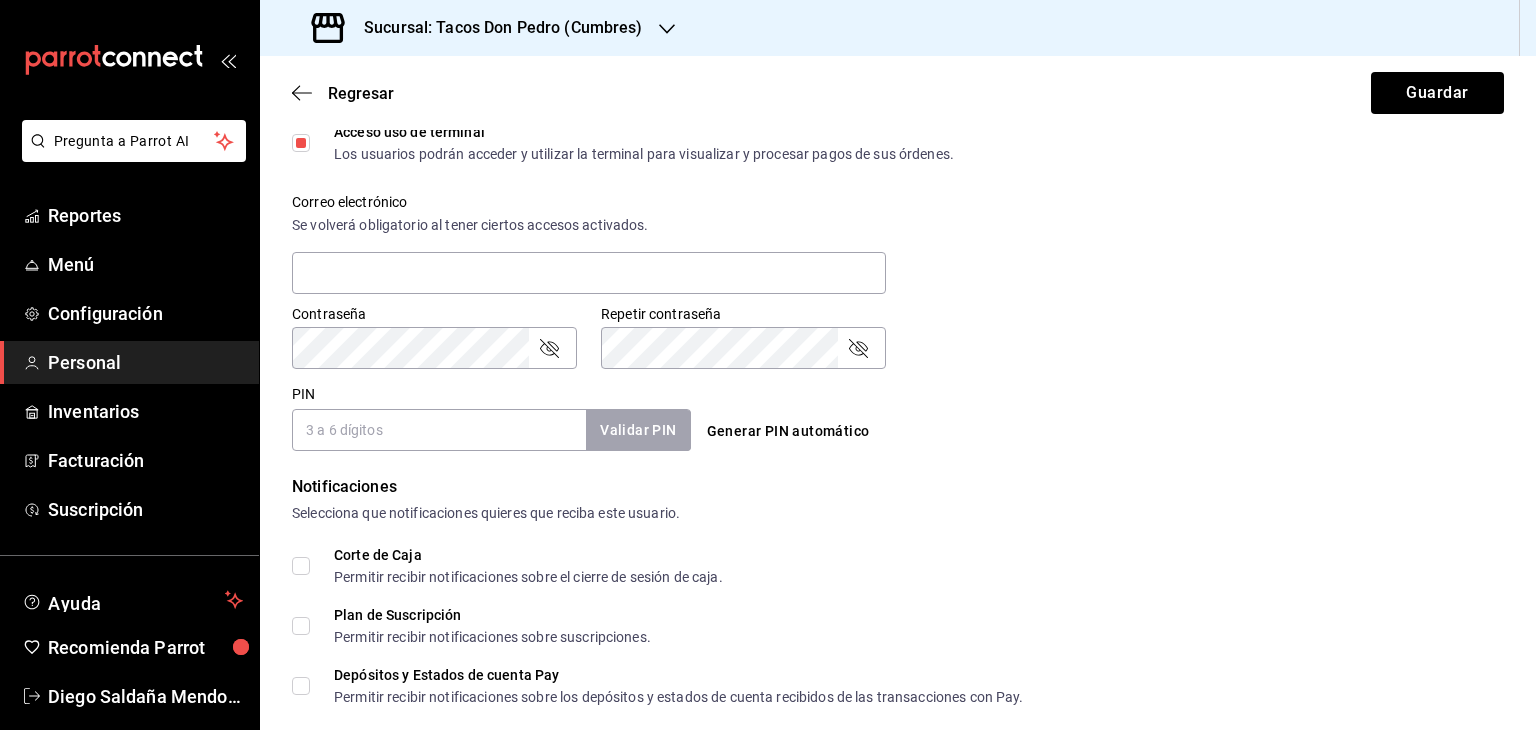 scroll, scrollTop: 693, scrollLeft: 0, axis: vertical 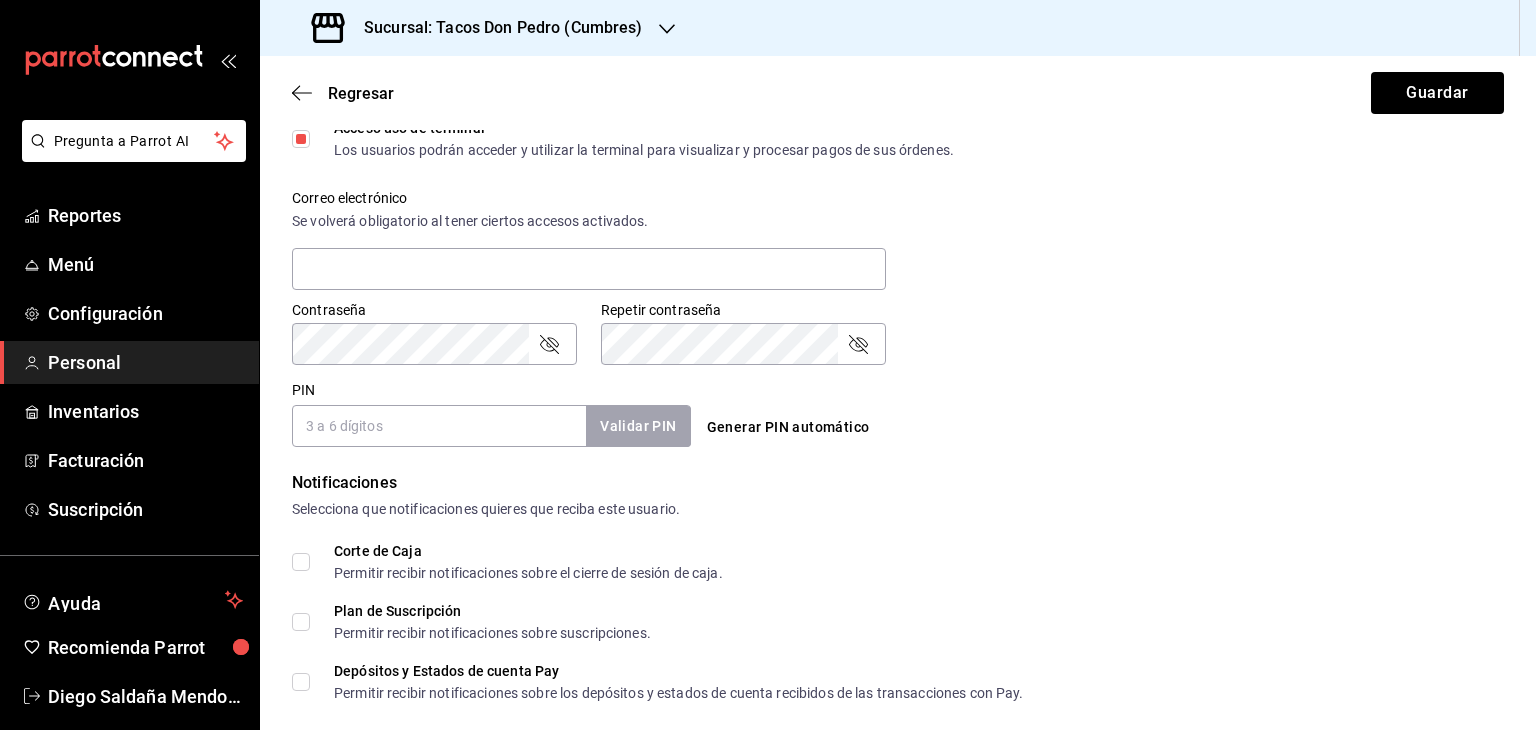 click on "PIN" at bounding box center [439, 426] 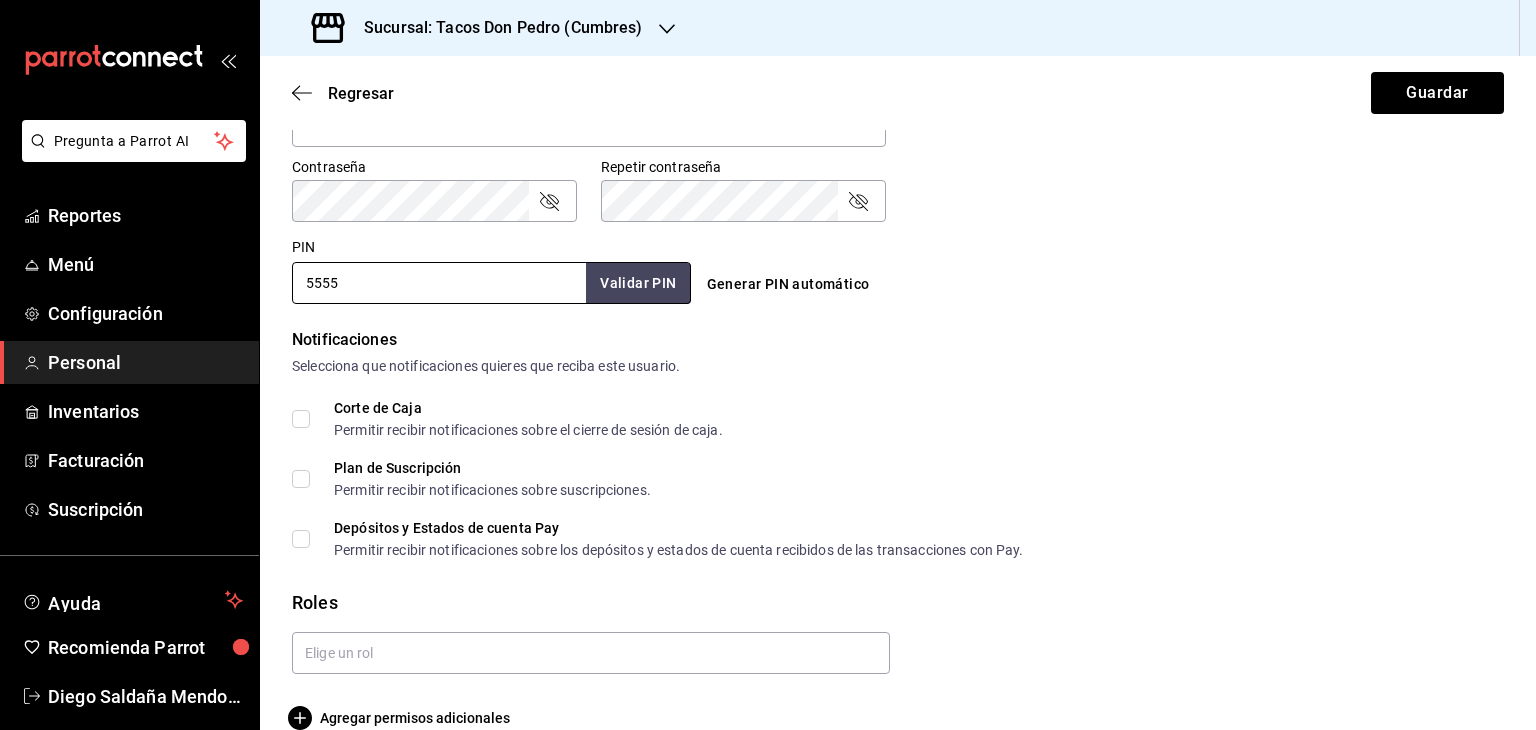 scroll, scrollTop: 868, scrollLeft: 0, axis: vertical 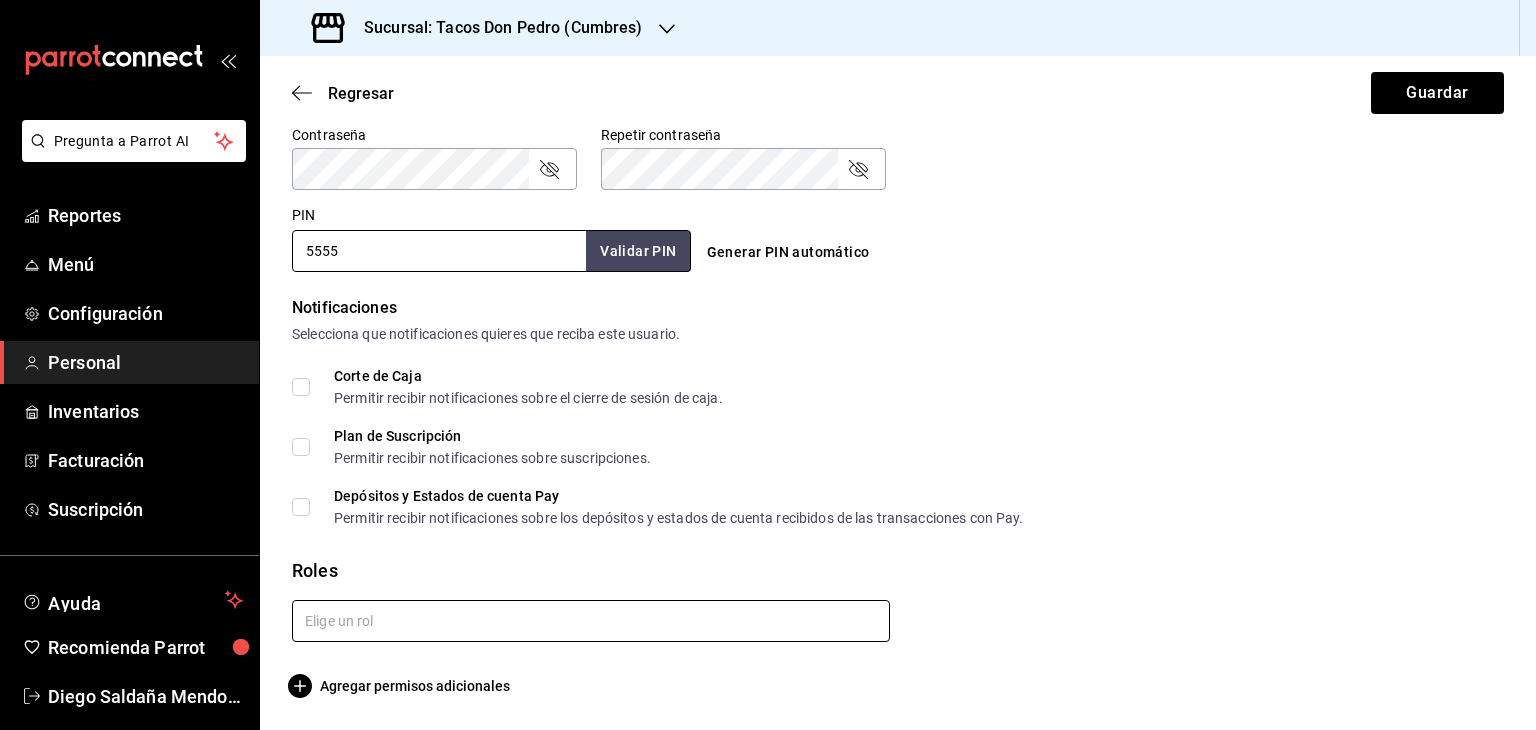 type on "5555" 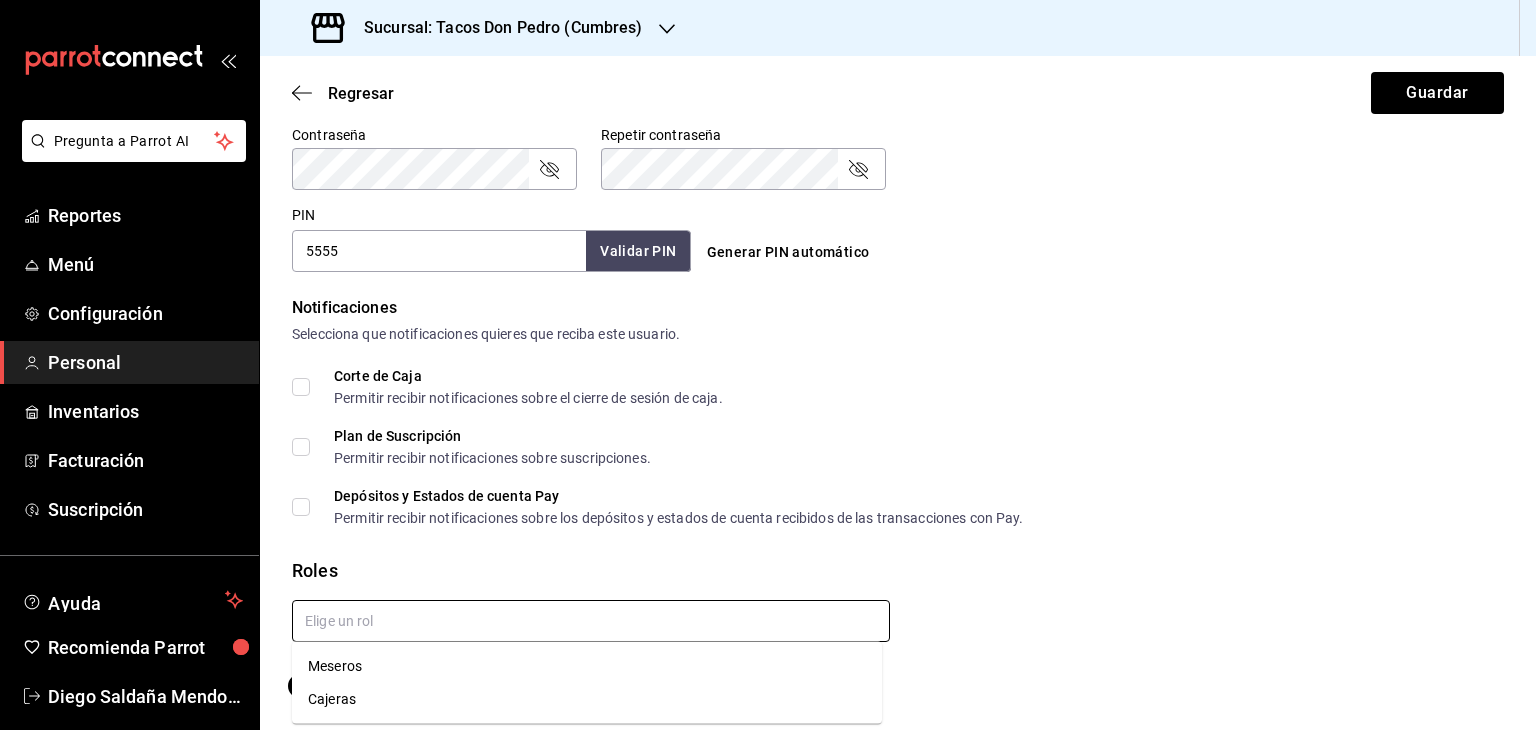 click on "Meseros" at bounding box center [587, 666] 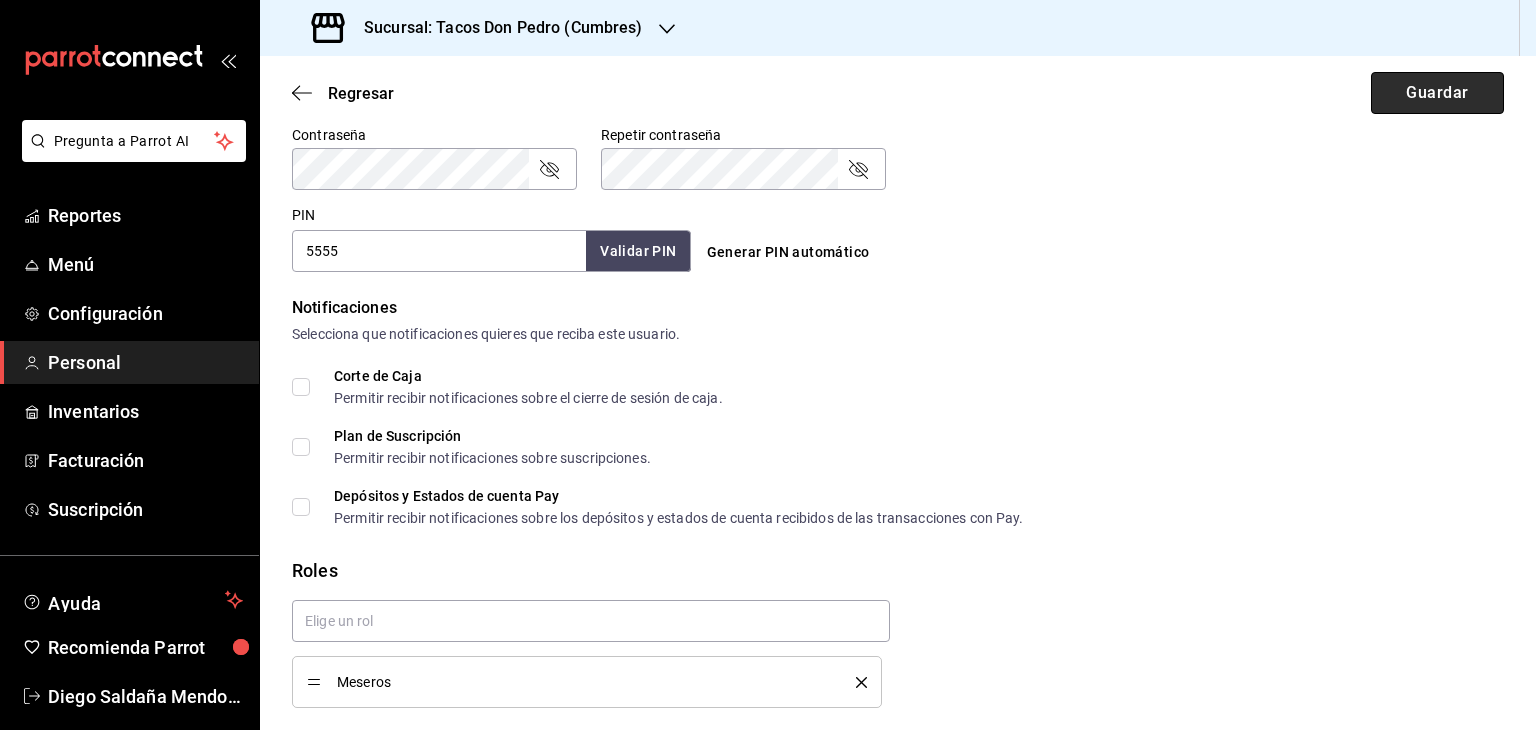 click on "Guardar" at bounding box center (1437, 93) 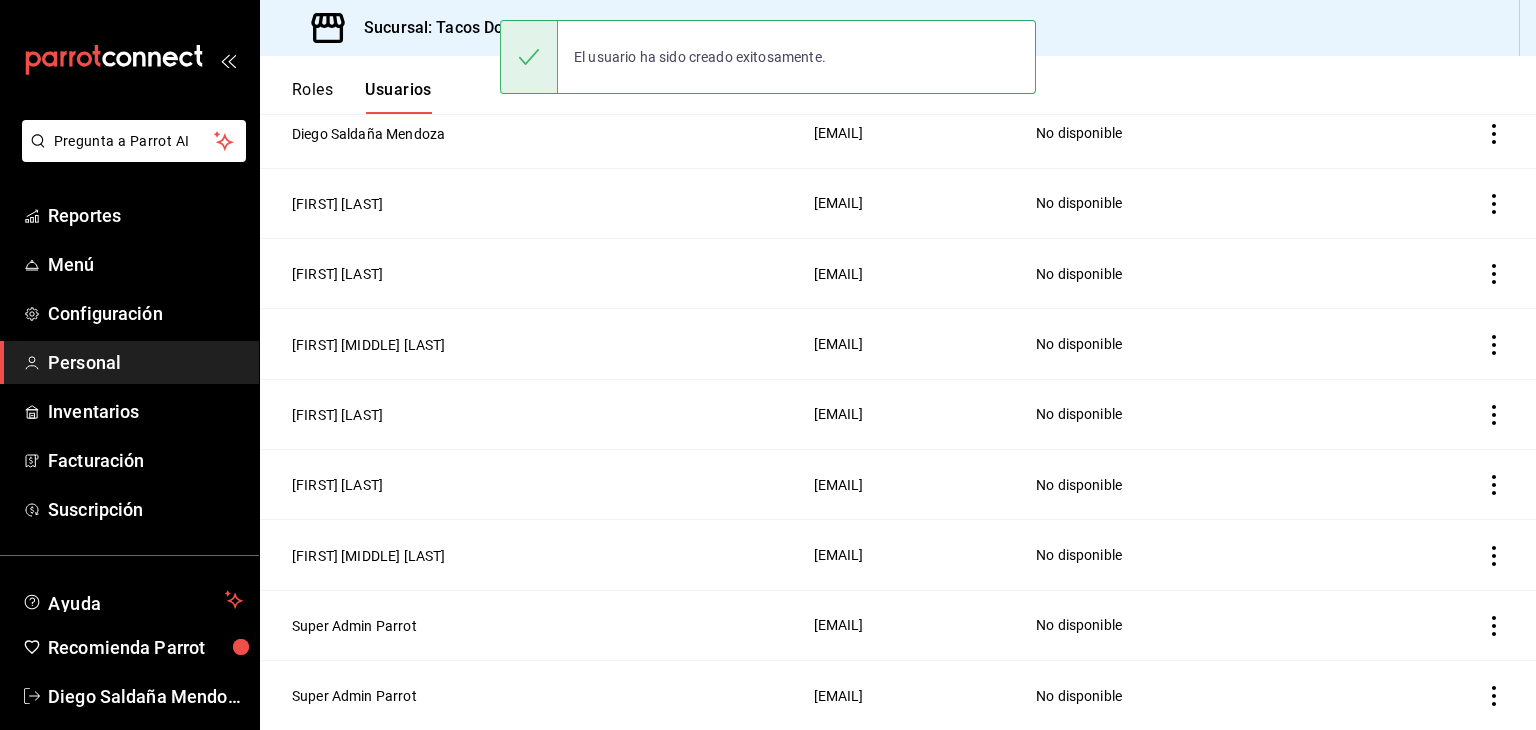 scroll, scrollTop: 640, scrollLeft: 0, axis: vertical 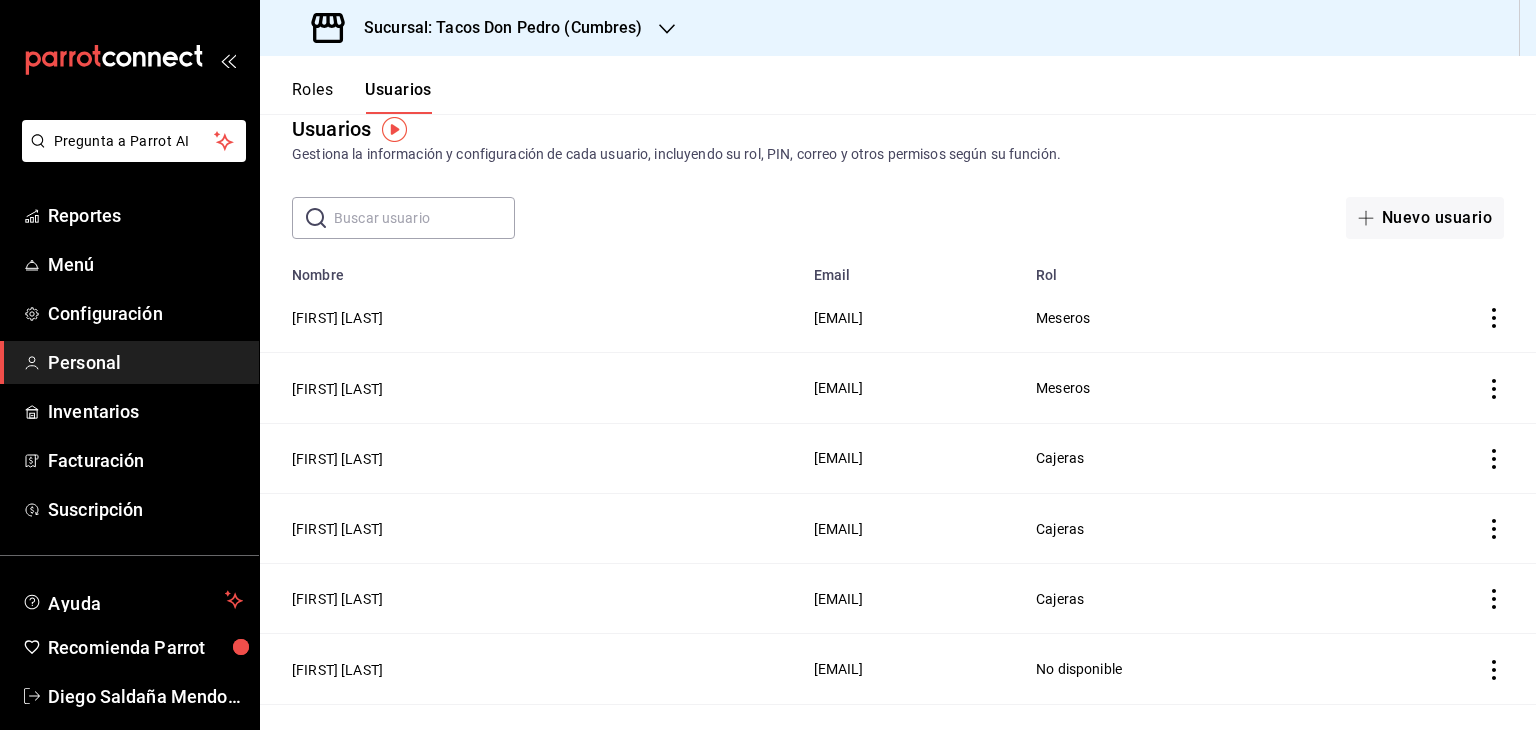 click 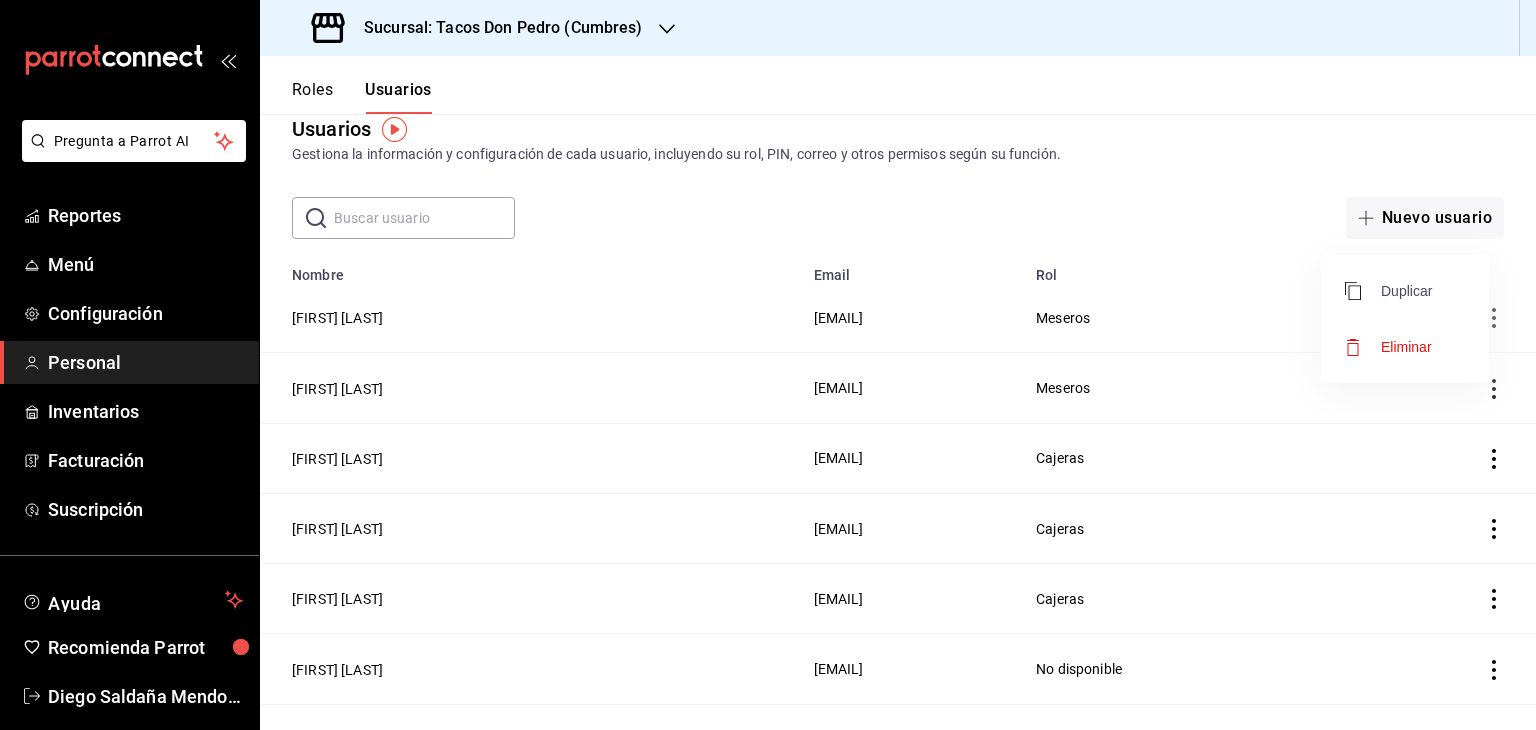 click on "Duplicar" at bounding box center [1388, 291] 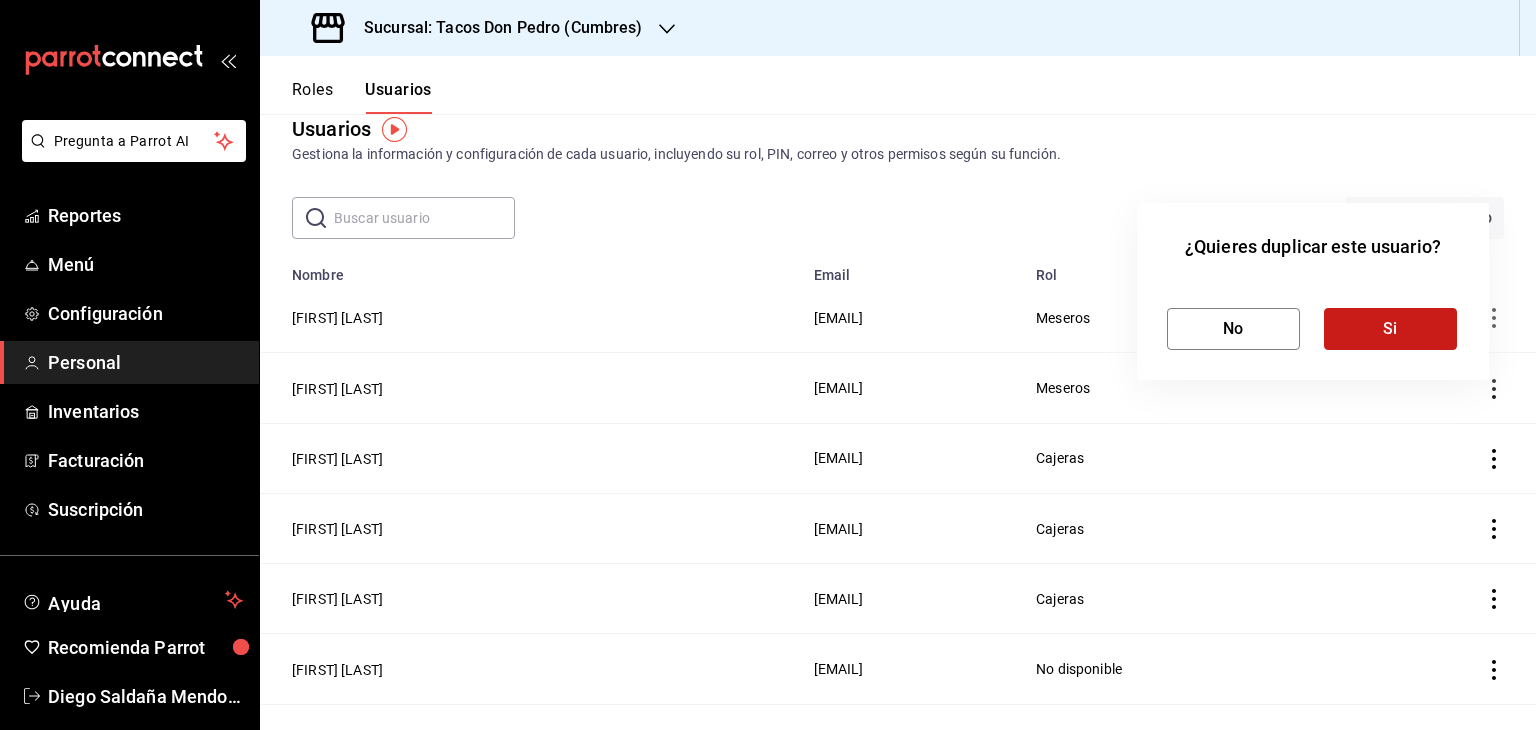 click on "Si" at bounding box center [1390, 329] 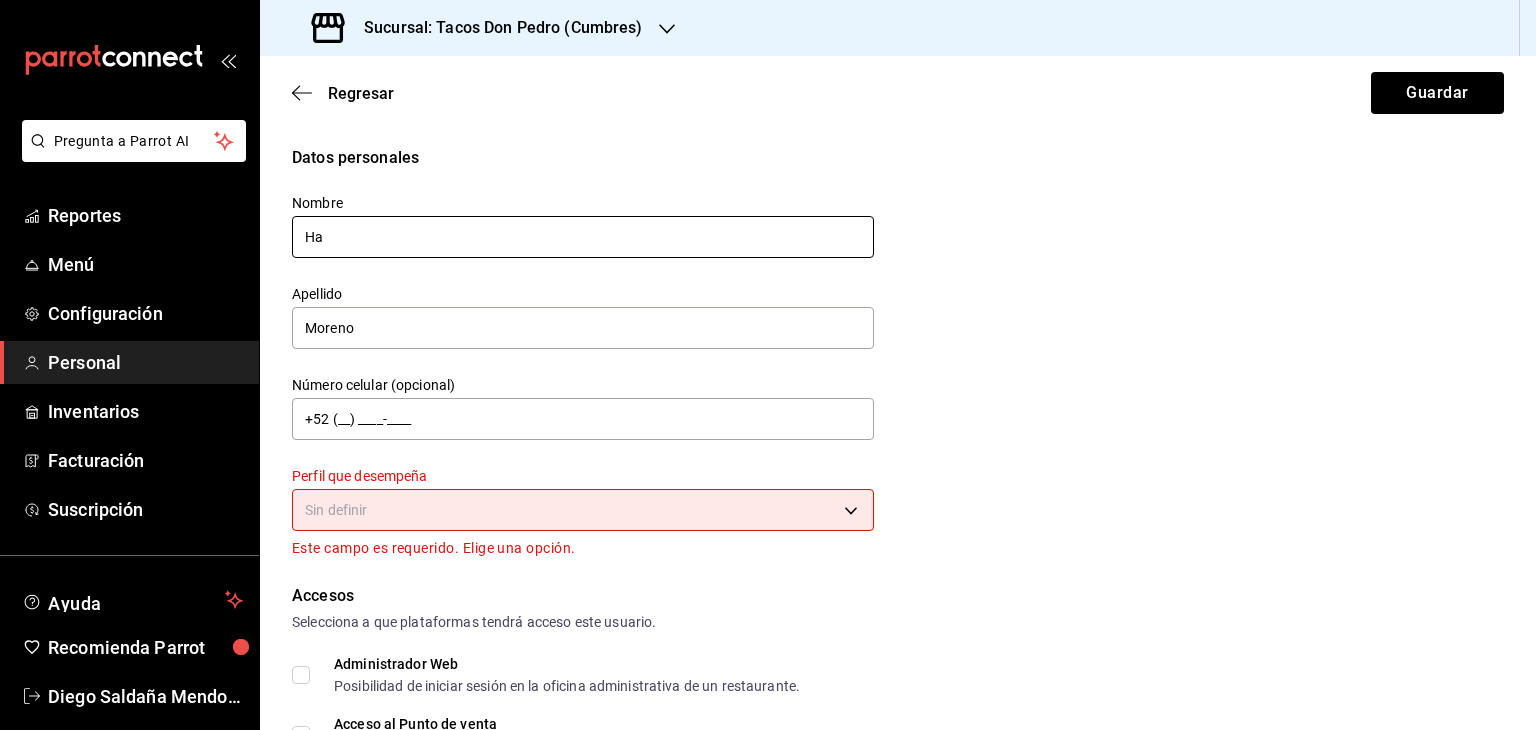 type on "H" 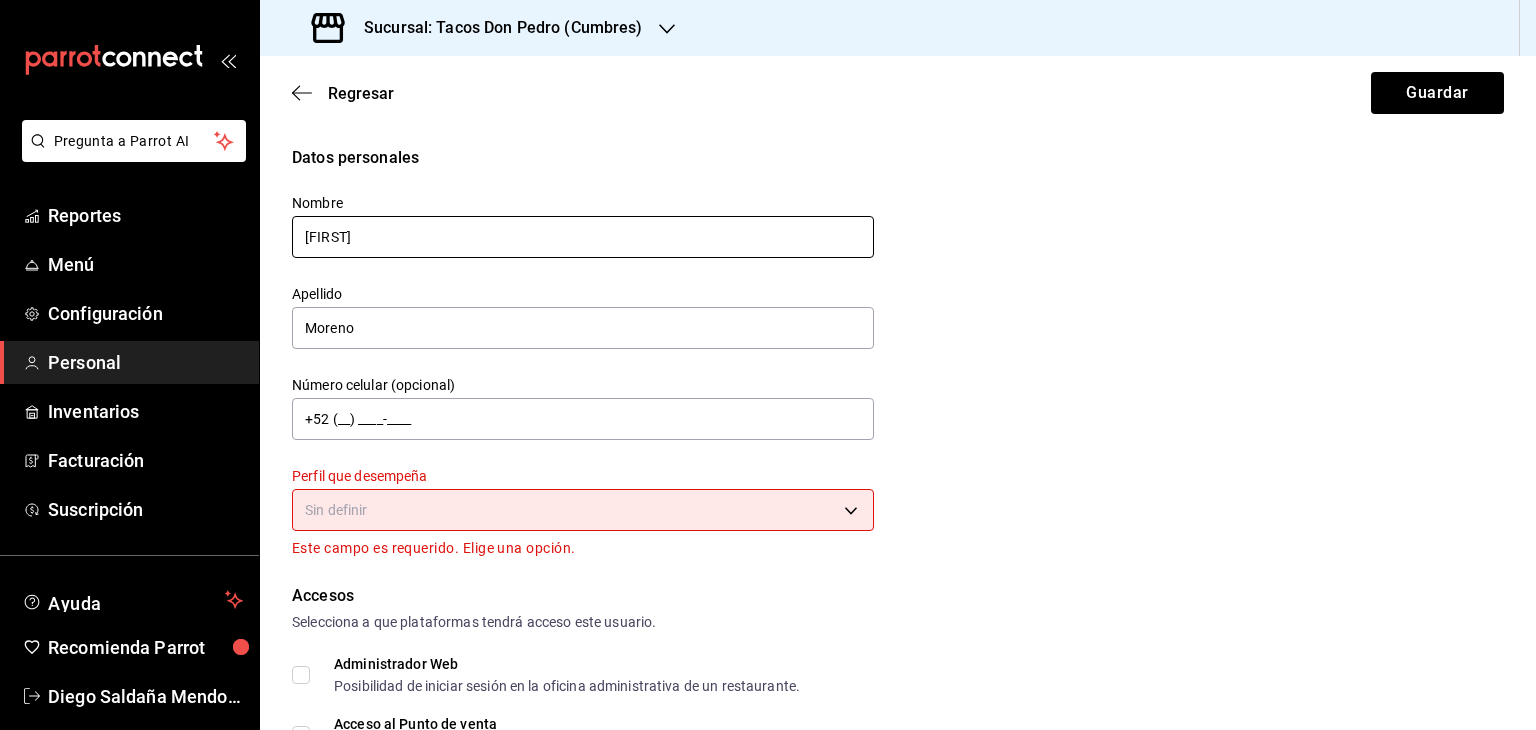 drag, startPoint x: 408, startPoint y: 256, endPoint x: 408, endPoint y: 245, distance: 11 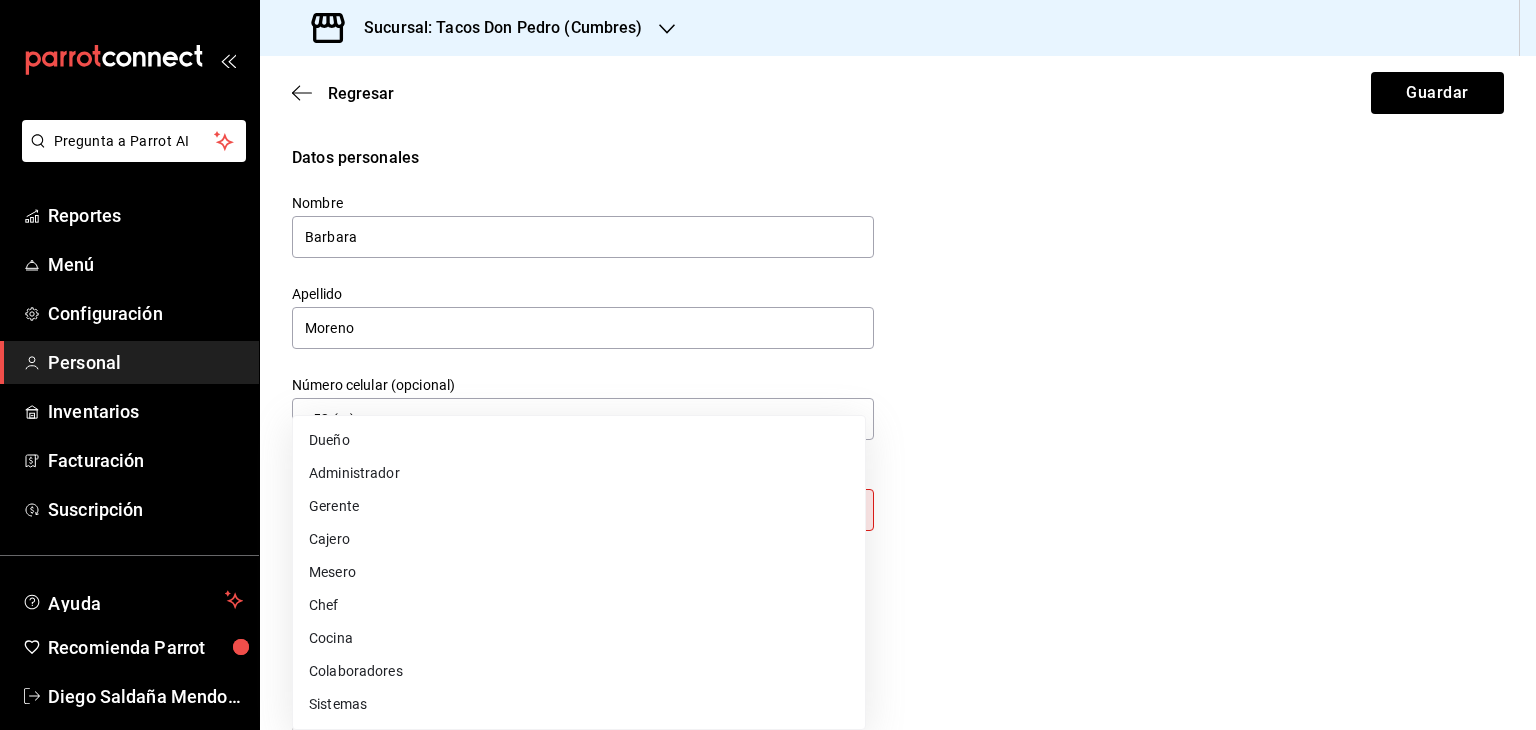 click on "Datos personales Nombre [FIRST] Apellido [LAST] Número celular (opcional) +52 (__) ____-____ Perfil que desempeña Sin definir Este campo es requerido. Elige una opción. Accesos Selecciona a que plataformas tendrá acceso este usuario. Administrador Web Posibilidad de iniciar sesión en la oficina administrativa de un restaurante. Acceso al Punto de venta Posibilidad de autenticarse en el POS mediante PIN. Iniciar sesión en terminal (correo electrónico o QR) Los usuarios podrán iniciar sesión y aceptar términos y condiciones en la terminal. Acceso uso de terminal Los usuarios podrán acceder y utilizar la terminal para visualizar y procesar pagos de sus órdenes. Correo electrónico Se volverá obligatorio al tener ciertos accesos activados. Contraseña PIN ​" at bounding box center (768, 365) 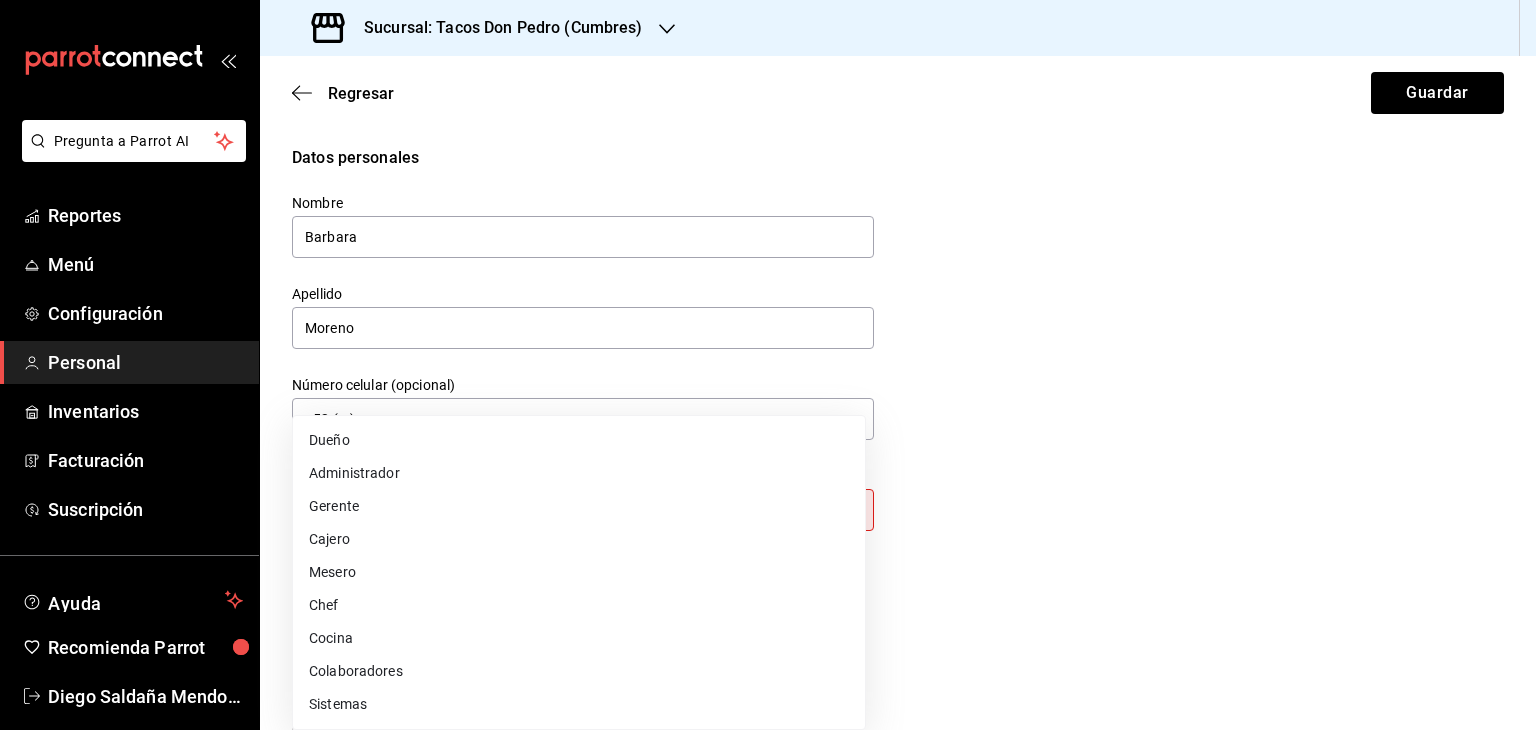 click on "Cajero" at bounding box center (579, 539) 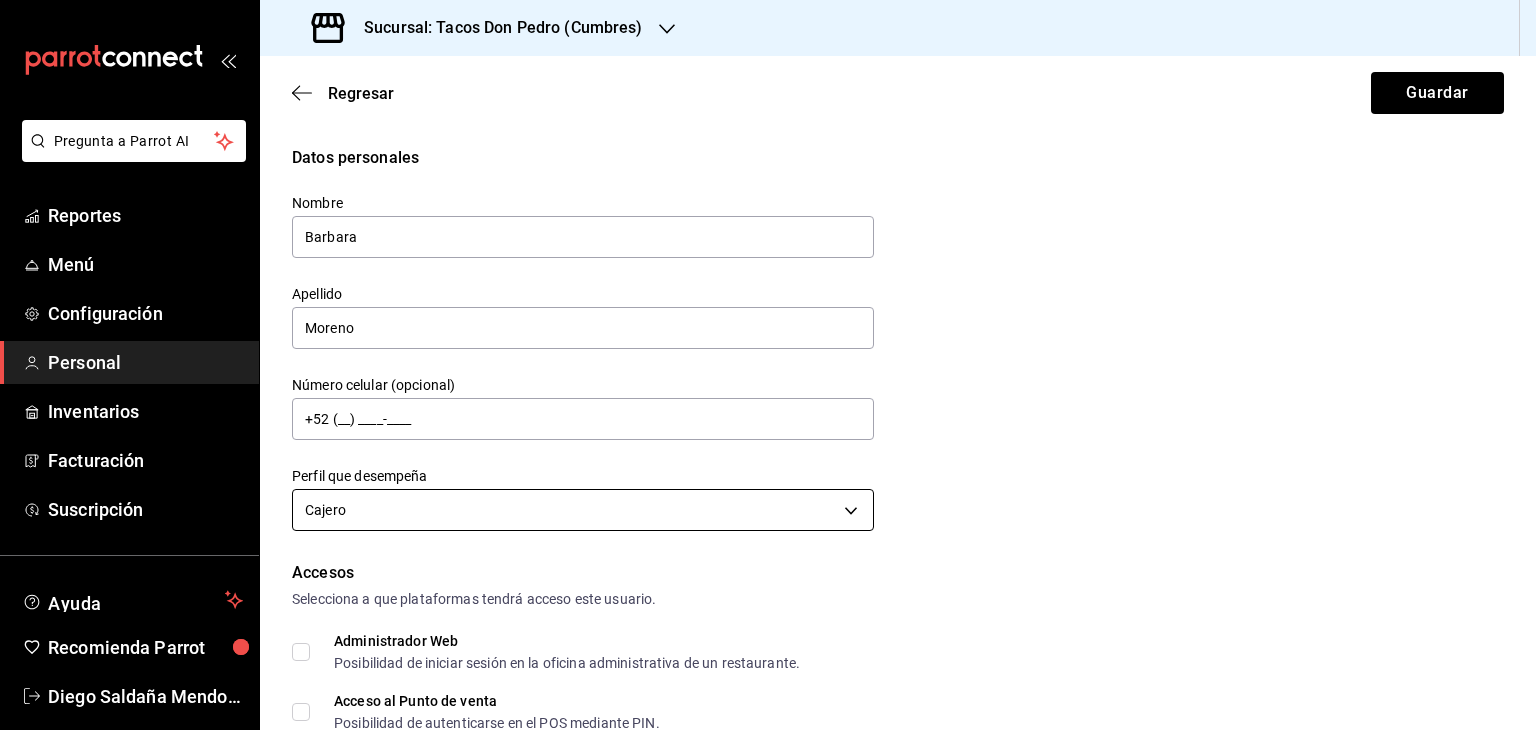 click on "Datos personales Nombre [FIRST] Apellido [LAST] Número celular (opcional) +52 (__) ____-____ Perfil que desempeña Cajero CASHIER Accesos Selecciona a que plataformas tendrá acceso este usuario. Administrador Web Posibilidad de iniciar sesión en la oficina administrativa de un restaurante. Acceso al Punto de venta Posibilidad de autenticarse en el POS mediante PIN. Iniciar sesión en terminal (correo electrónico o QR) Los usuarios podrán iniciar sesión y aceptar términos y condiciones en la terminal. Acceso uso de terminal Los usuarios podrán acceder y utilizar la terminal para visualizar y procesar pagos de sus órdenes. Correo electrónico Se volverá obligatorio al tener ciertos accesos activados. Contraseña Contraseña Repetir contraseña Repetir contraseña" at bounding box center (768, 365) 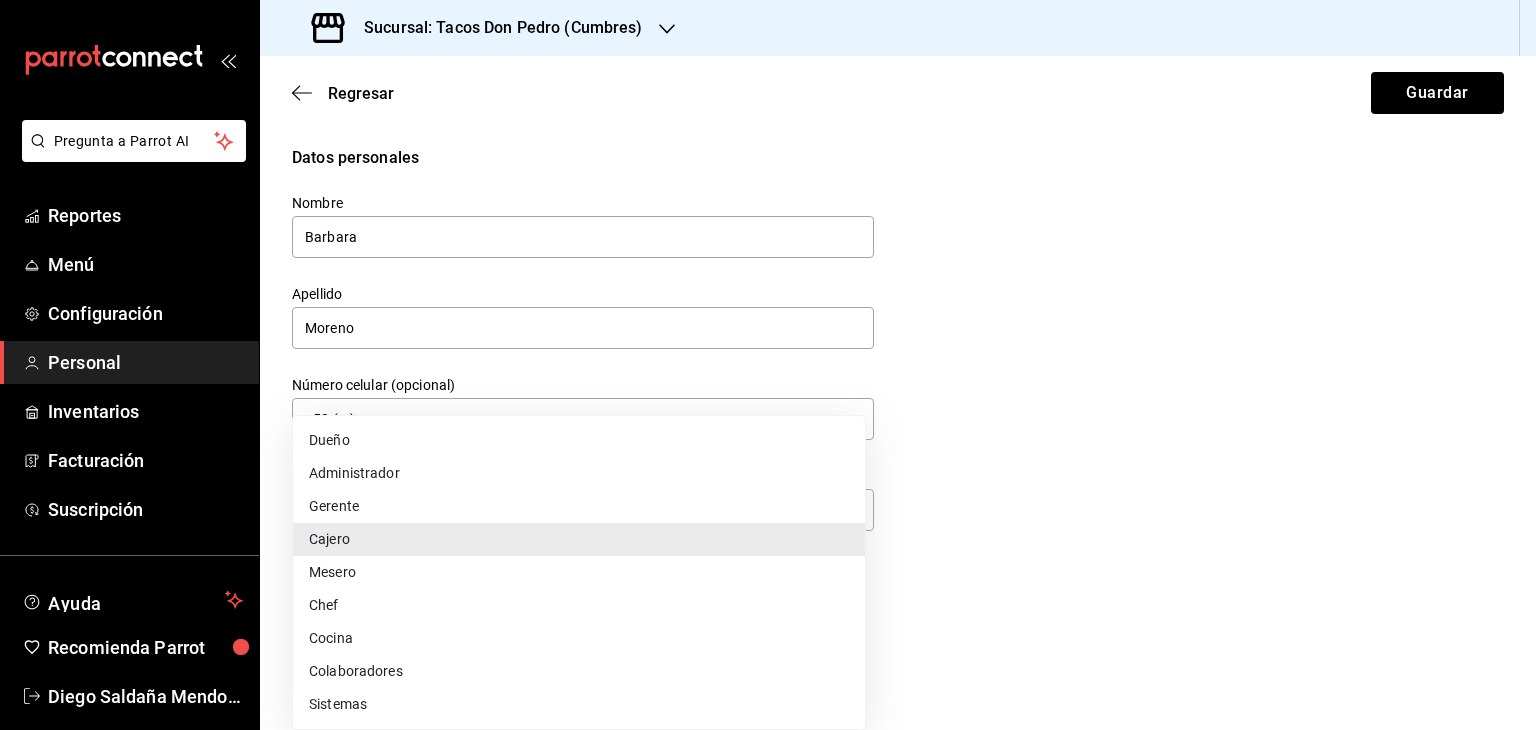 click on "Mesero" at bounding box center [579, 572] 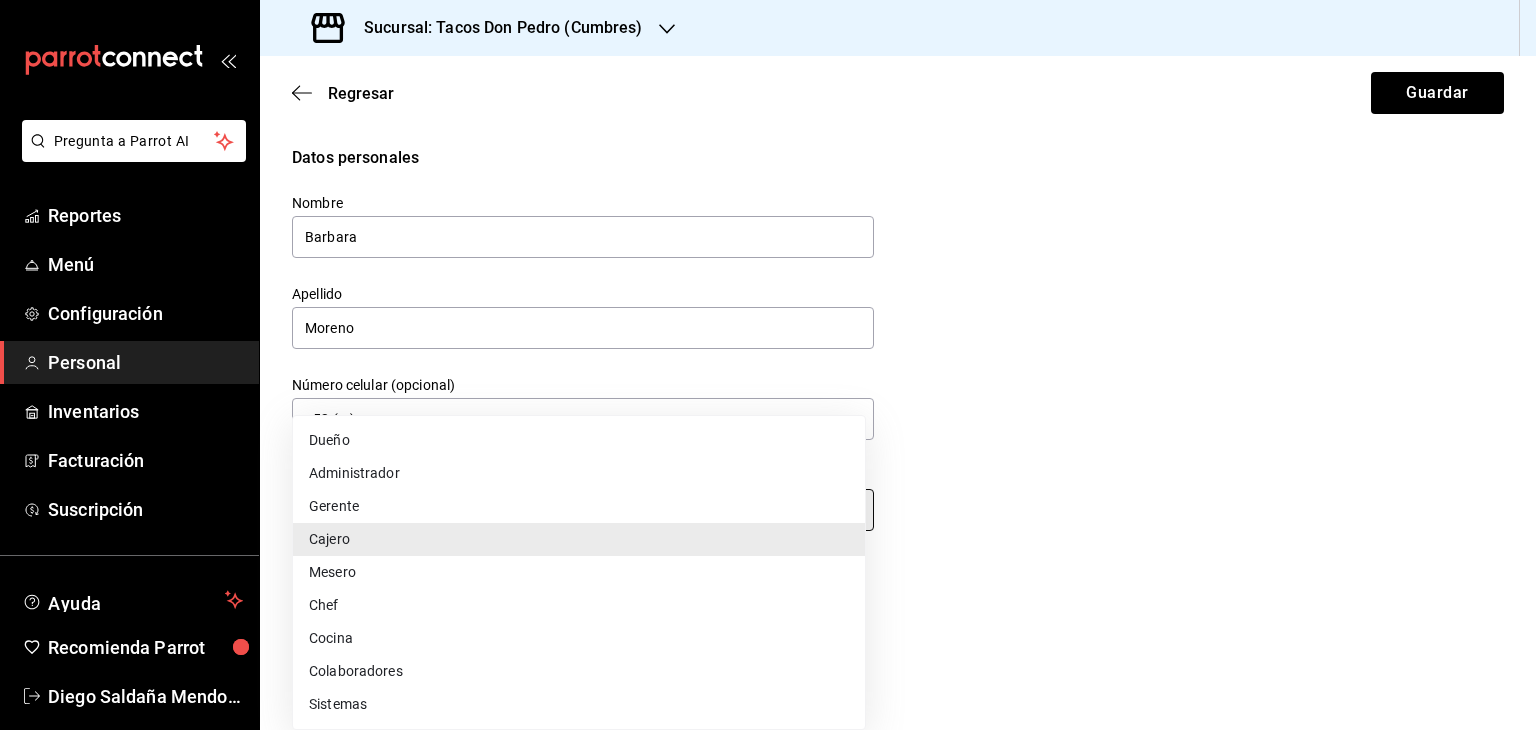 type on "WAITER" 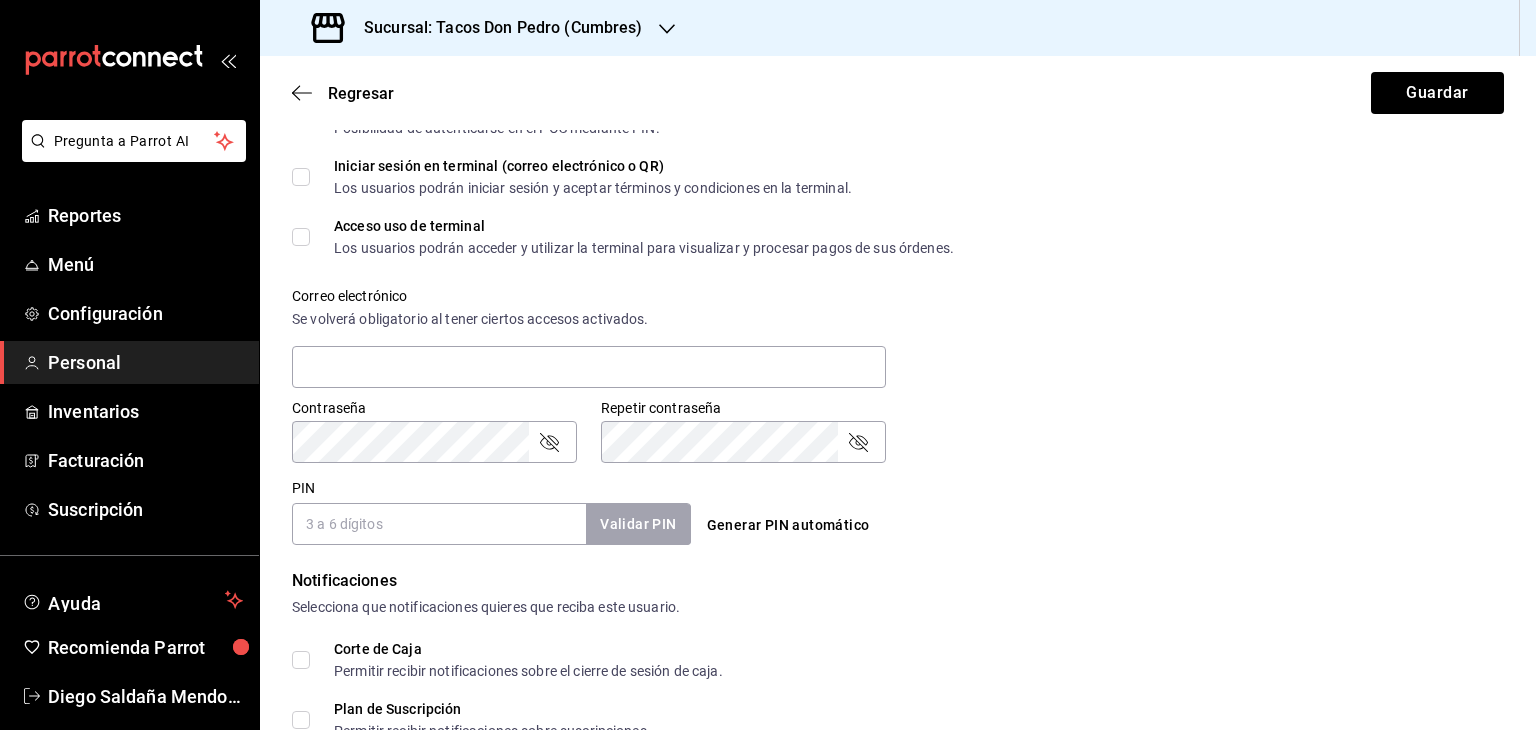 scroll, scrollTop: 598, scrollLeft: 0, axis: vertical 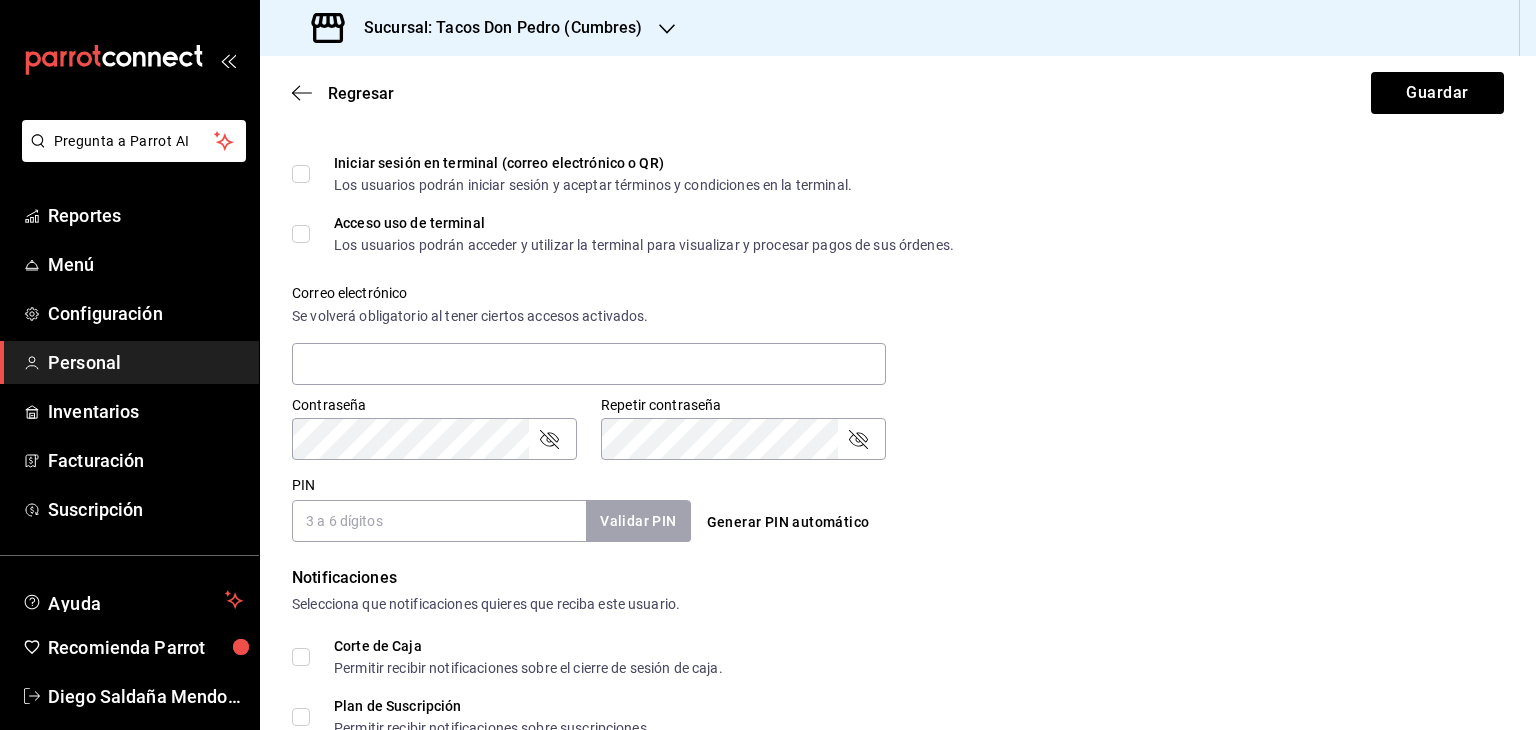 click on "PIN" at bounding box center (439, 521) 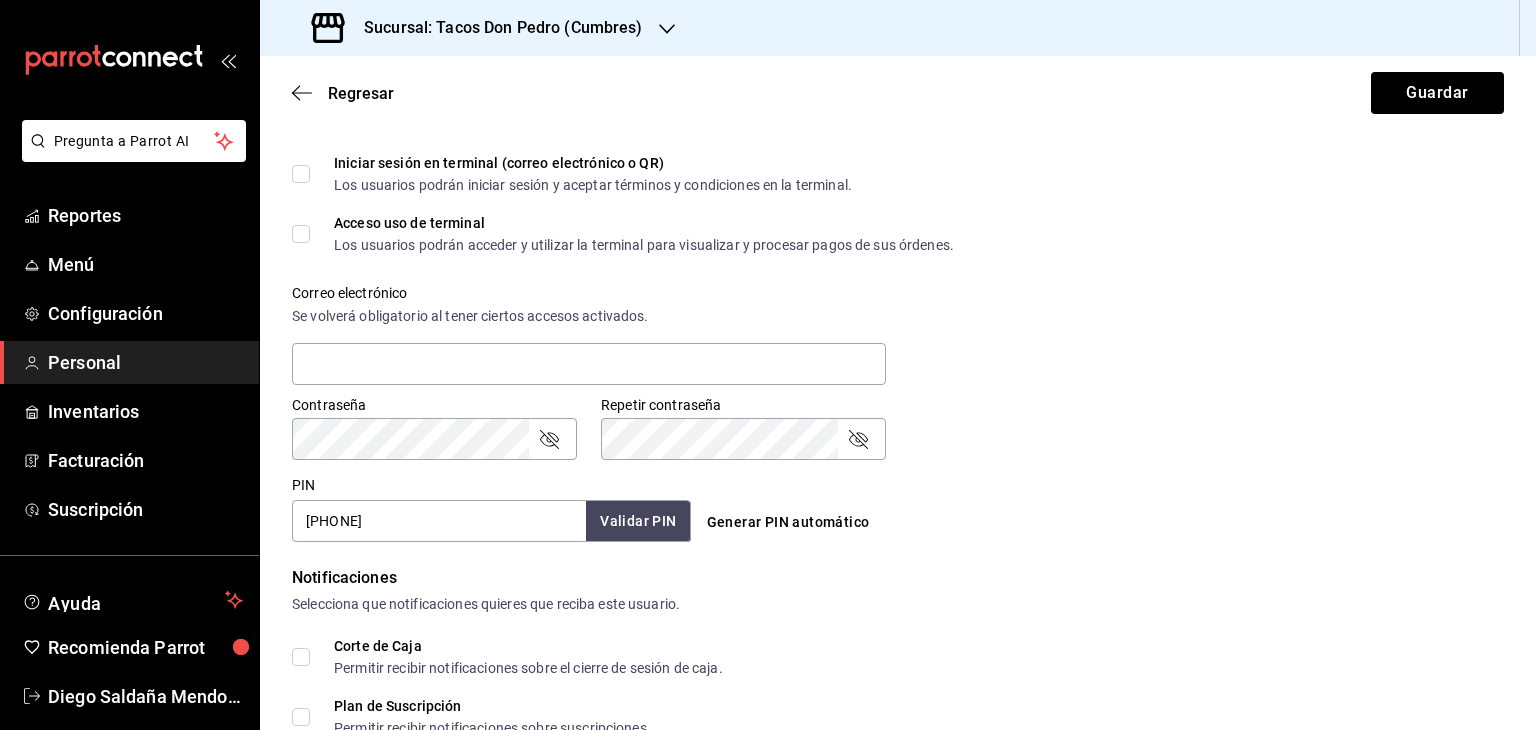 type on "[PHONE]" 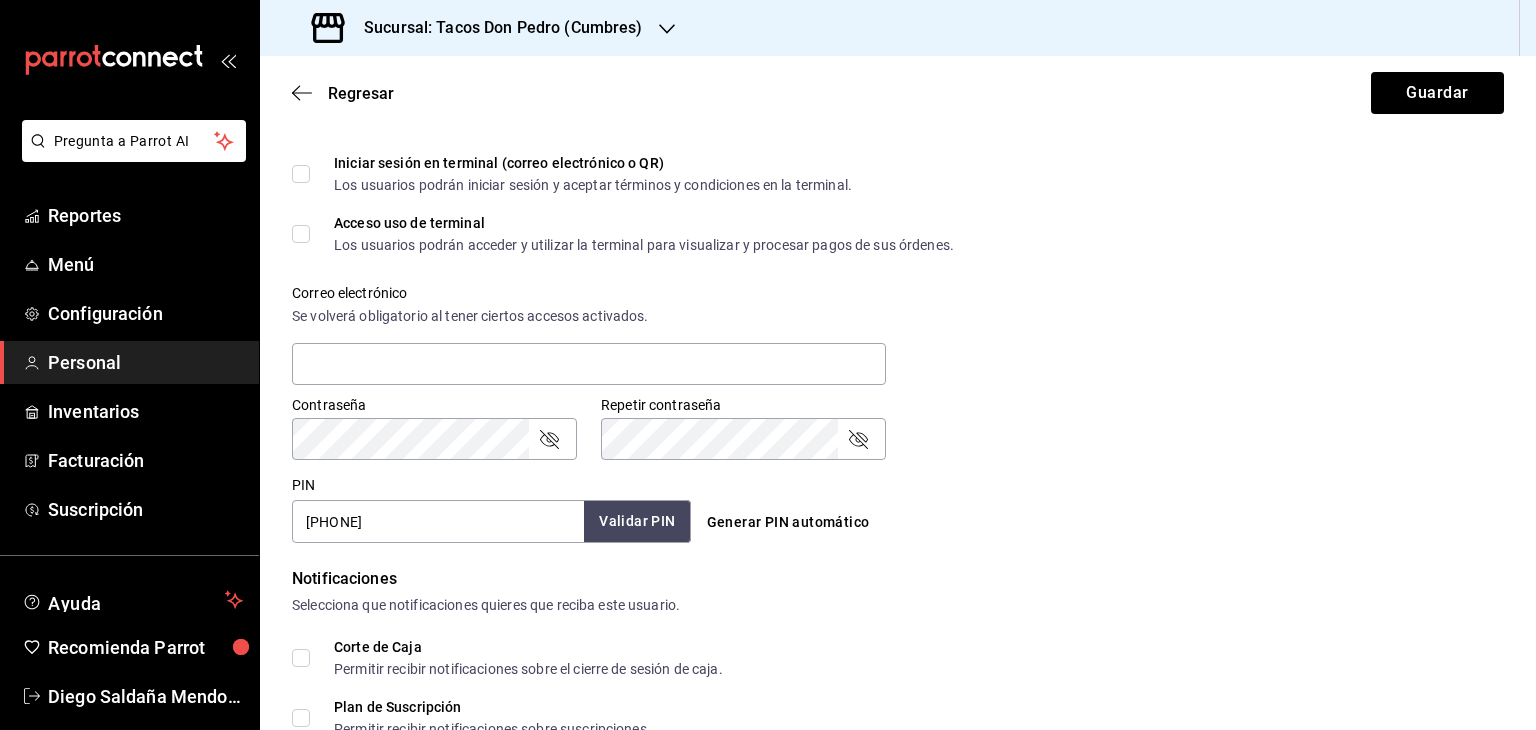 click on "Validar PIN" at bounding box center (637, 521) 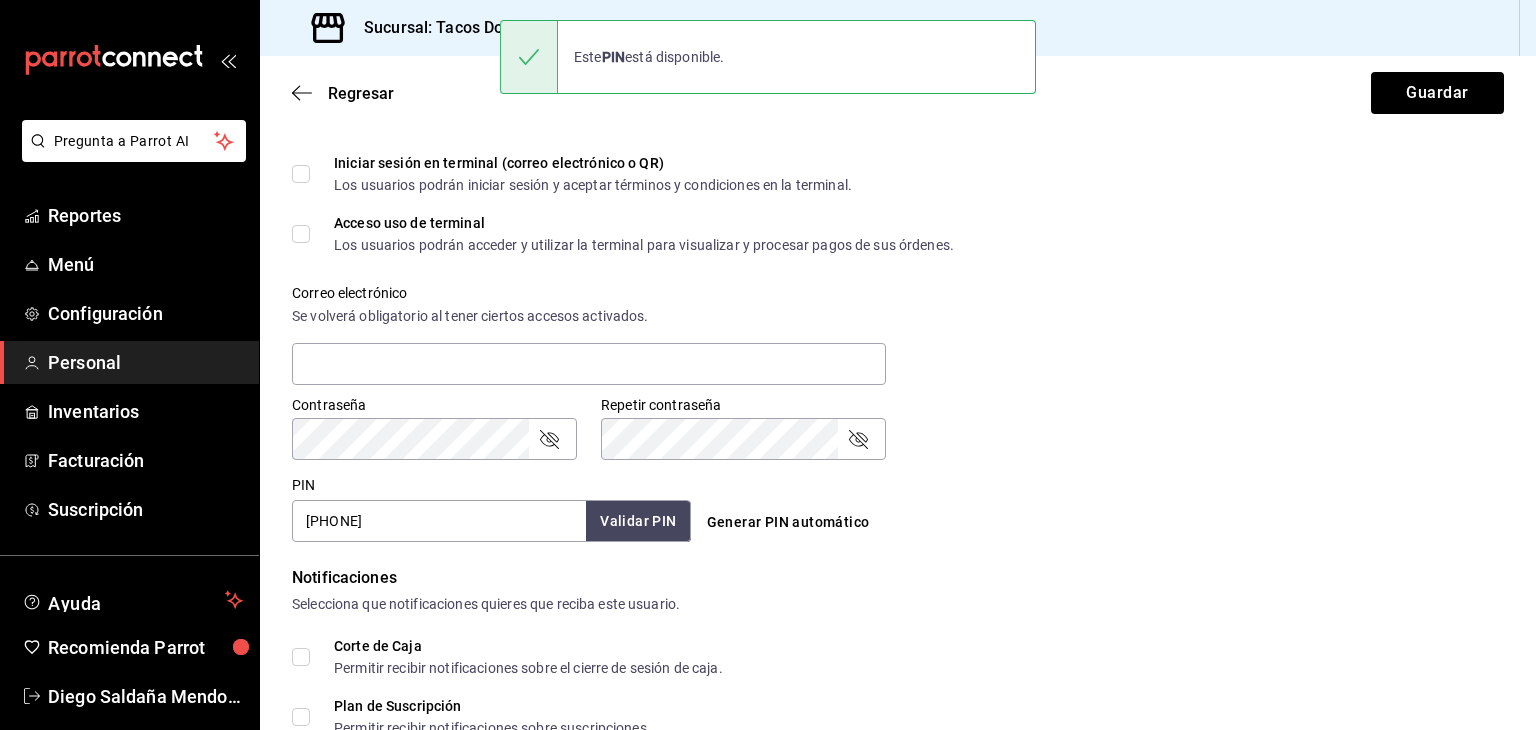 scroll, scrollTop: 868, scrollLeft: 0, axis: vertical 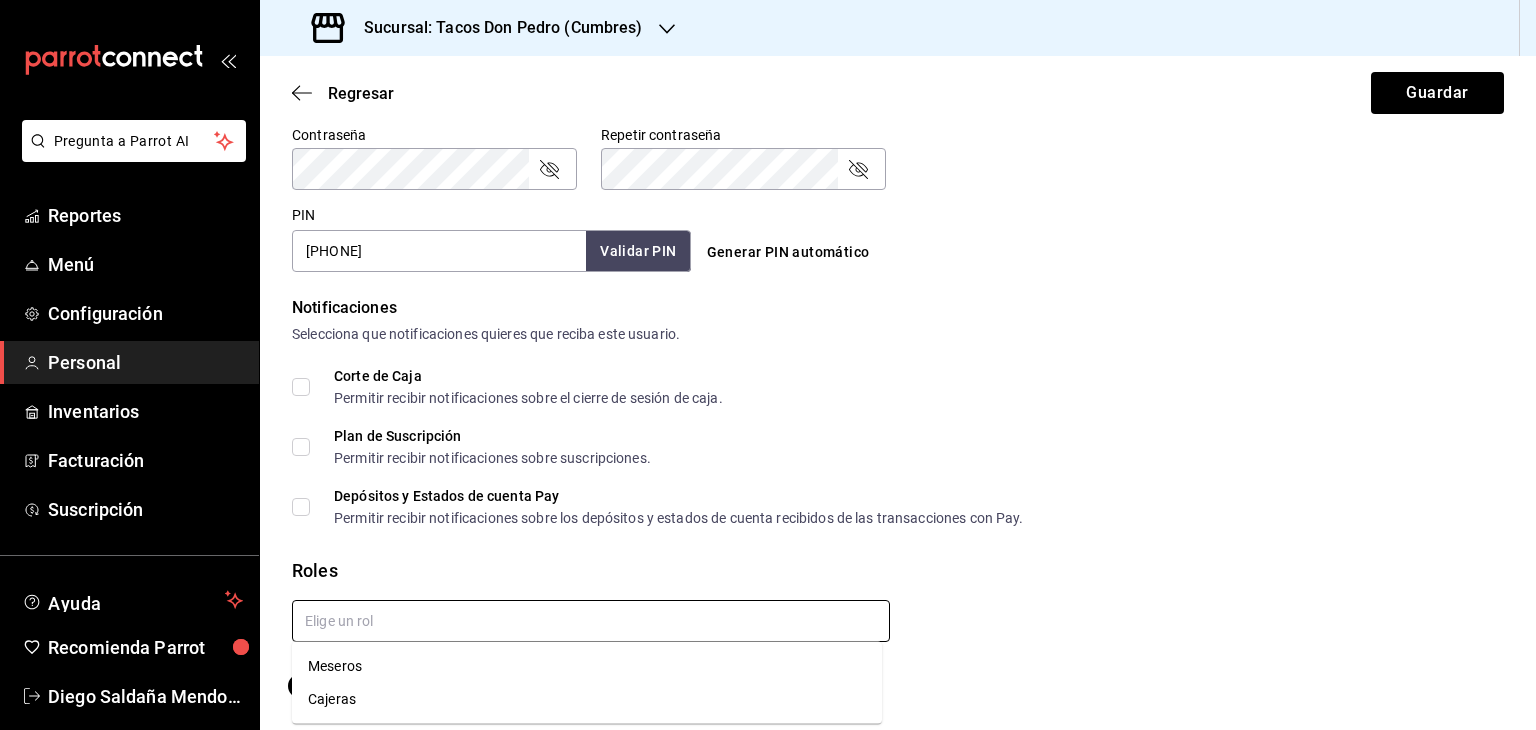 click at bounding box center [591, 621] 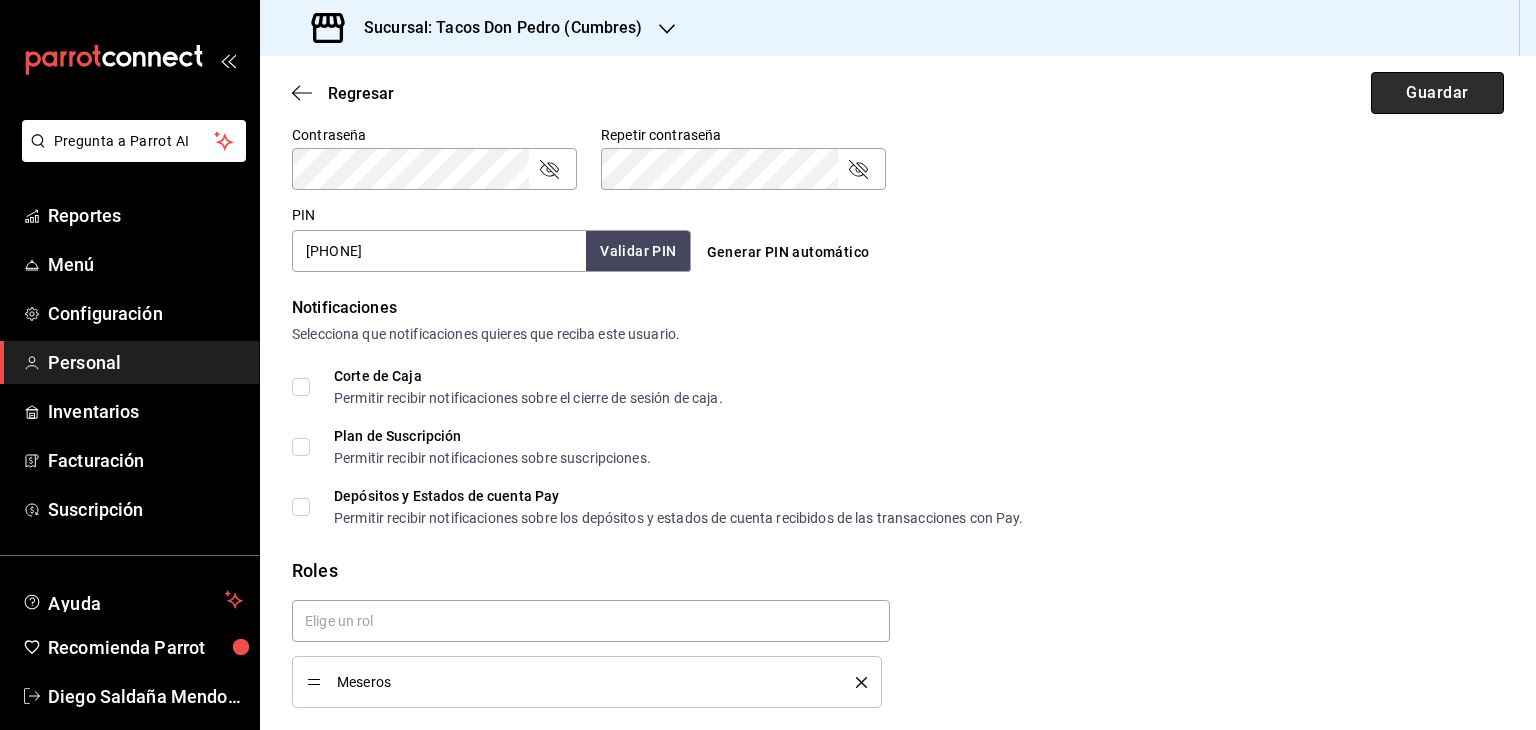 click on "Guardar" at bounding box center [1437, 93] 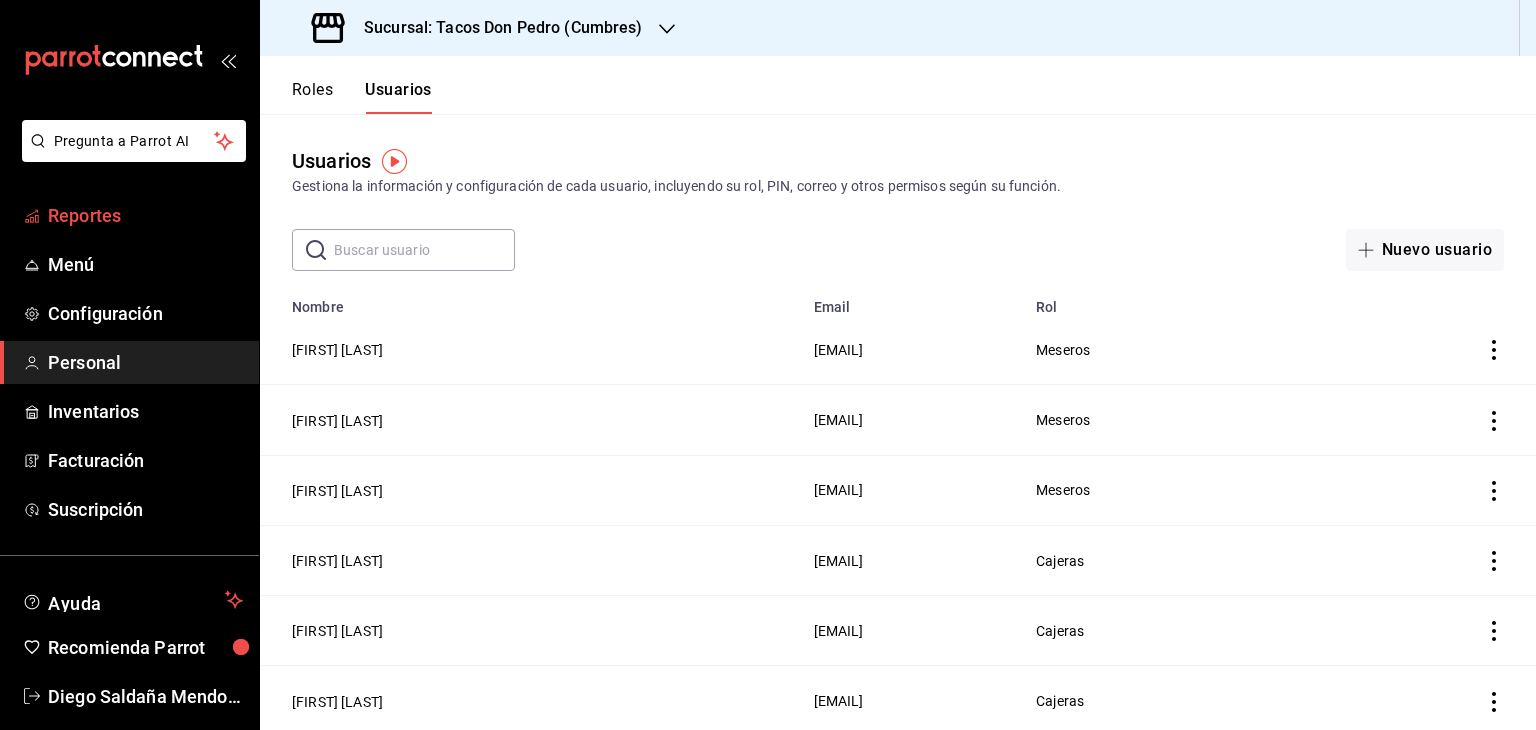 click on "Reportes" at bounding box center (145, 215) 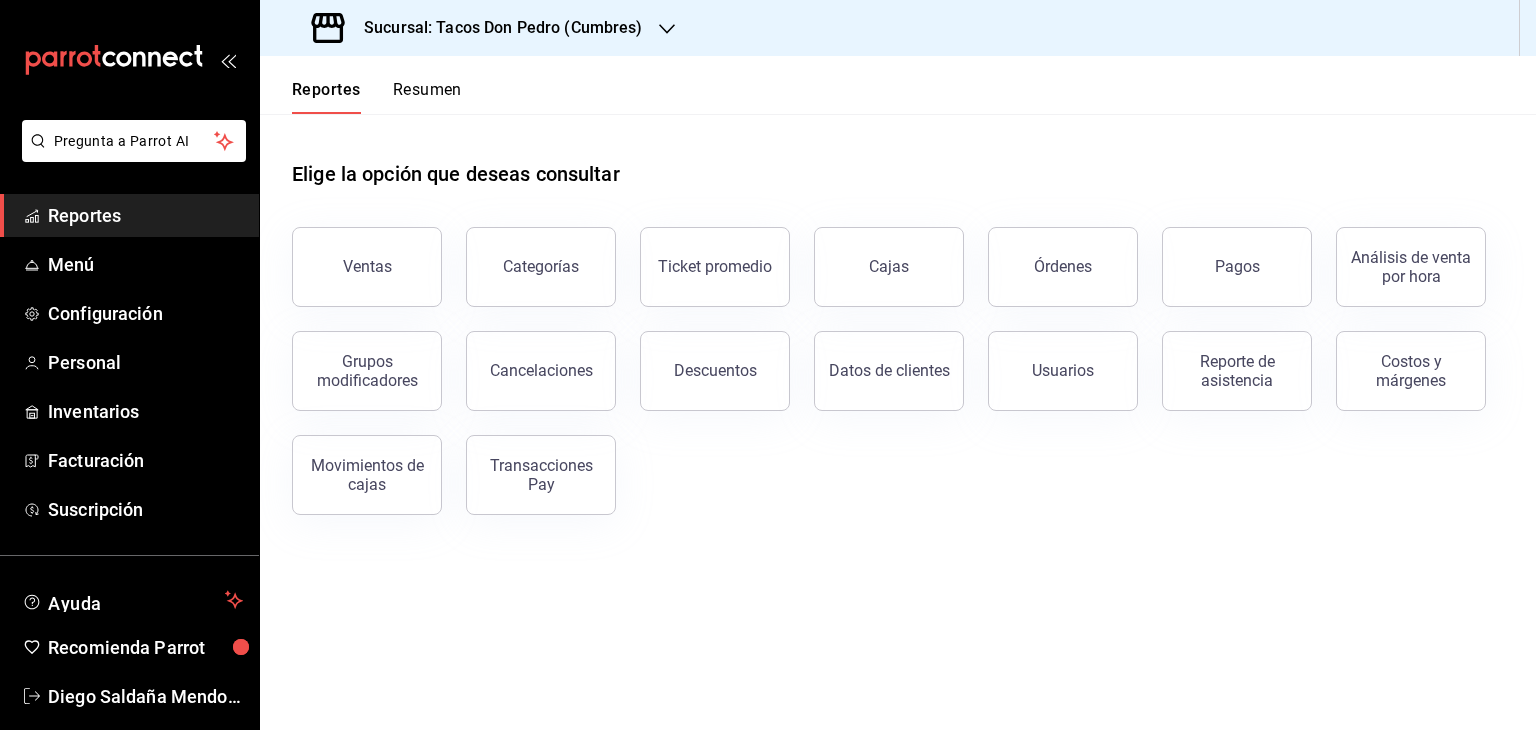click 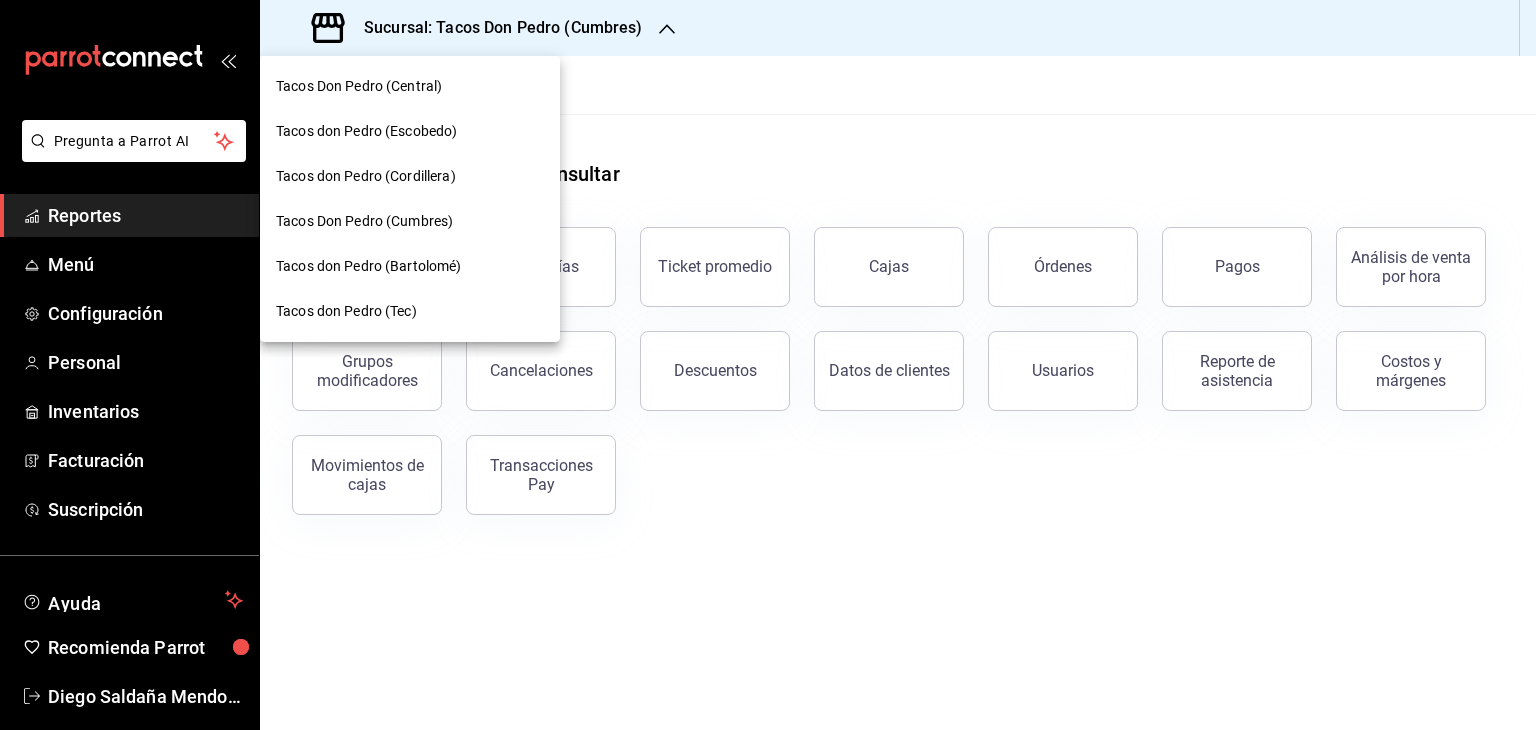 click at bounding box center [768, 365] 